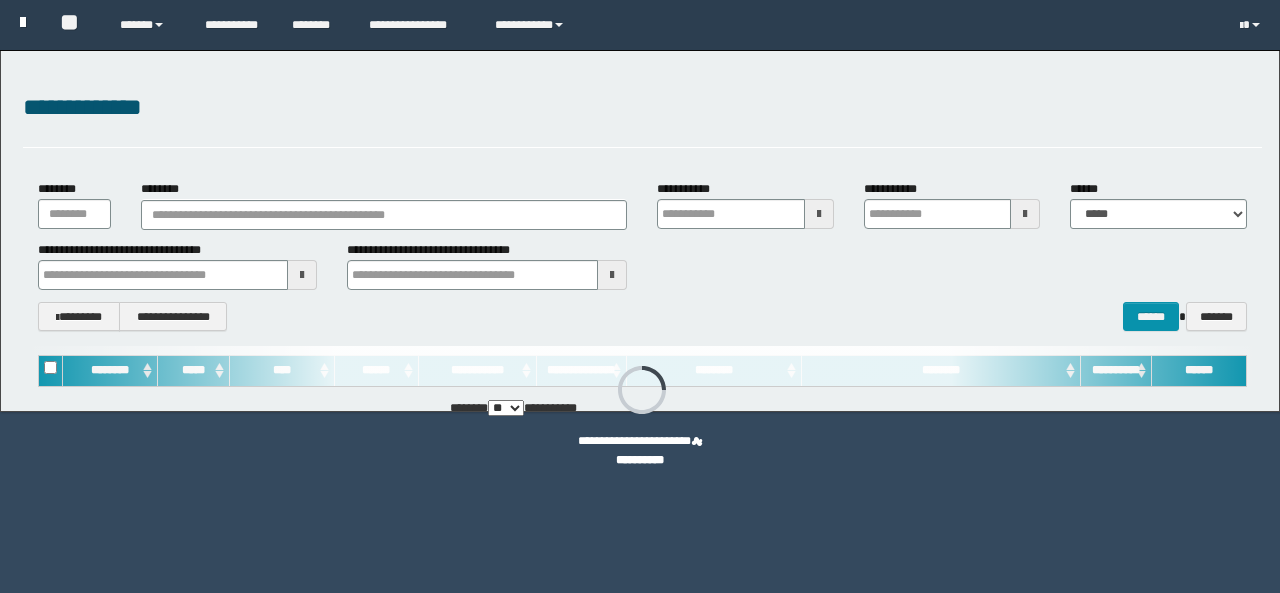 type on "**********" 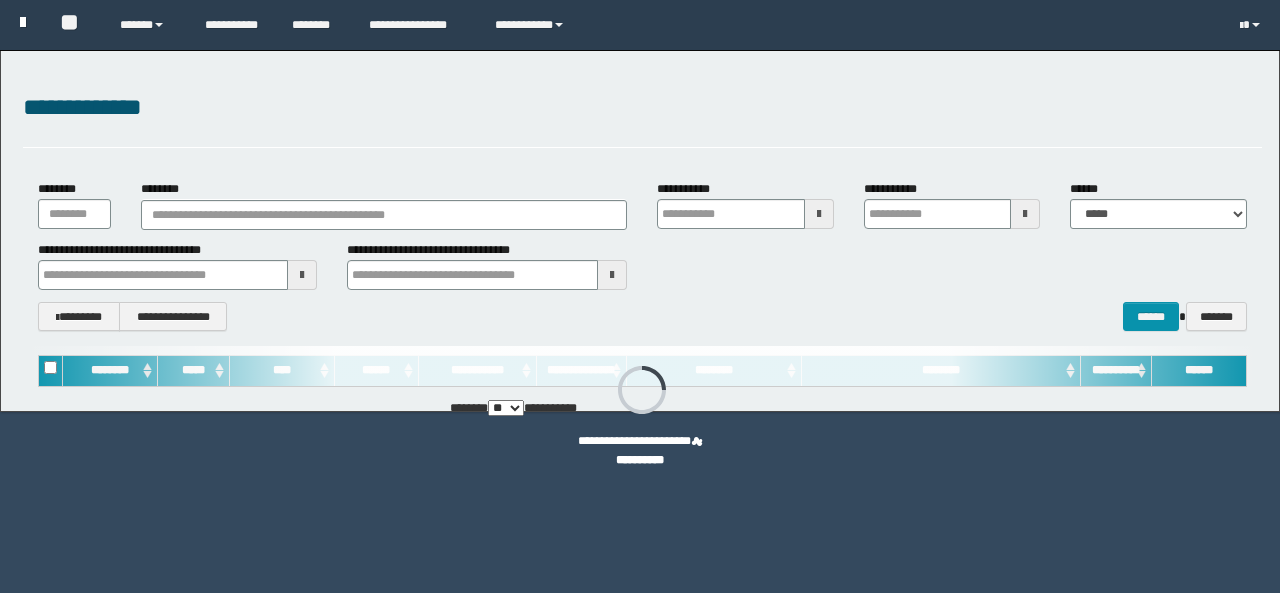 type on "**********" 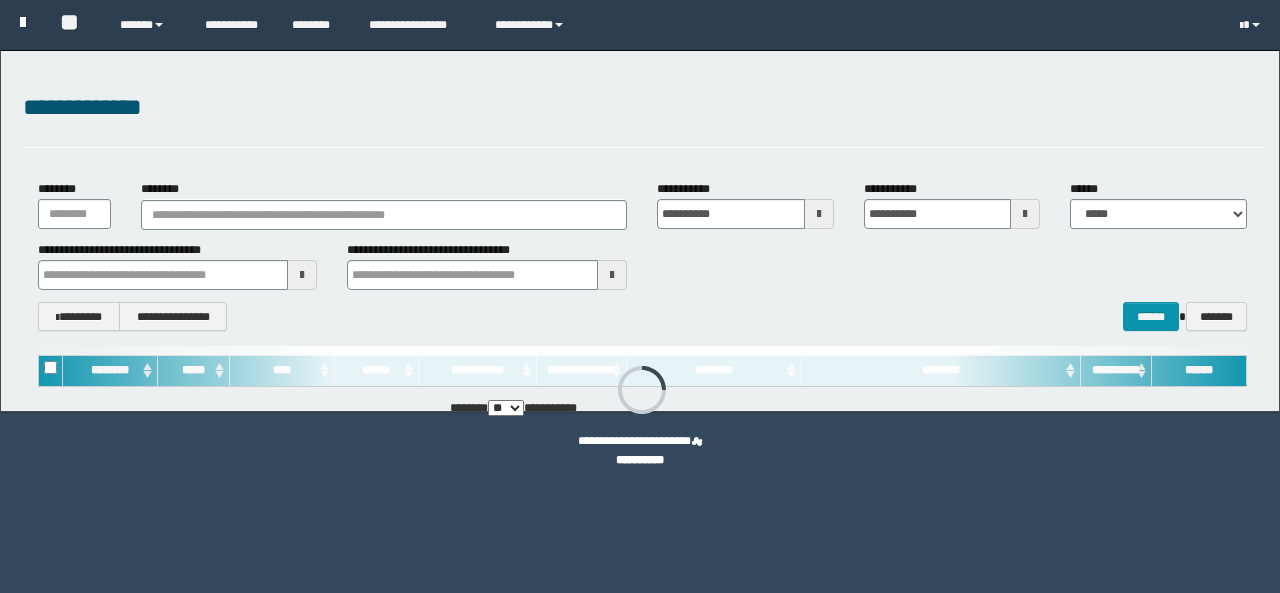 click at bounding box center (23, 22) 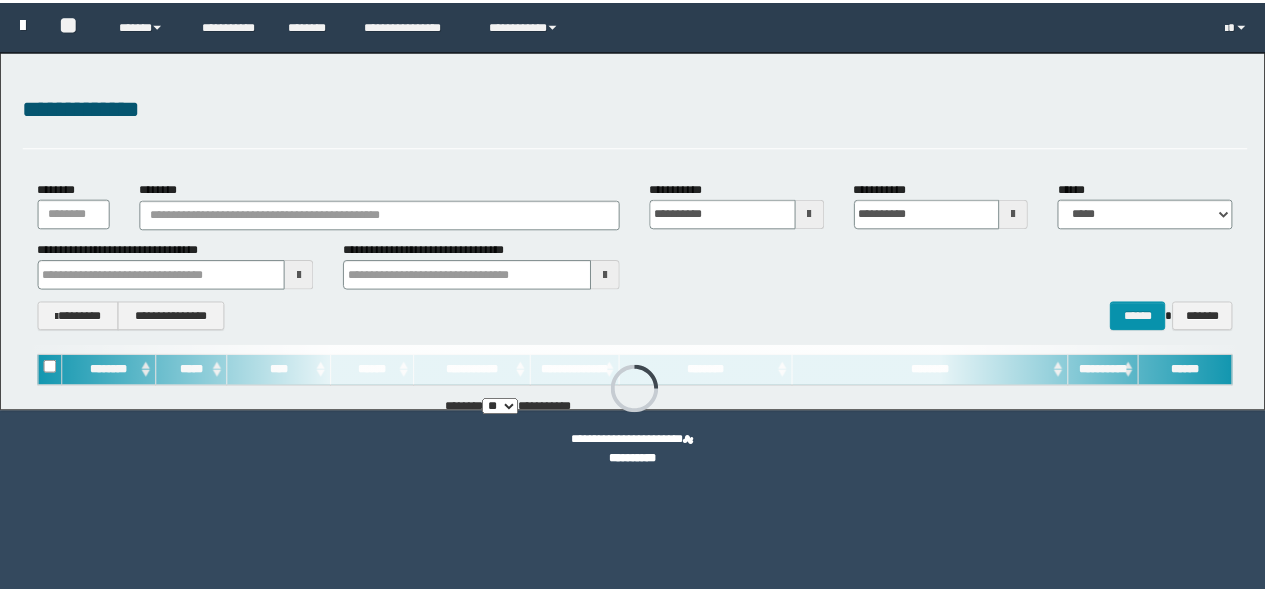 scroll, scrollTop: 0, scrollLeft: 0, axis: both 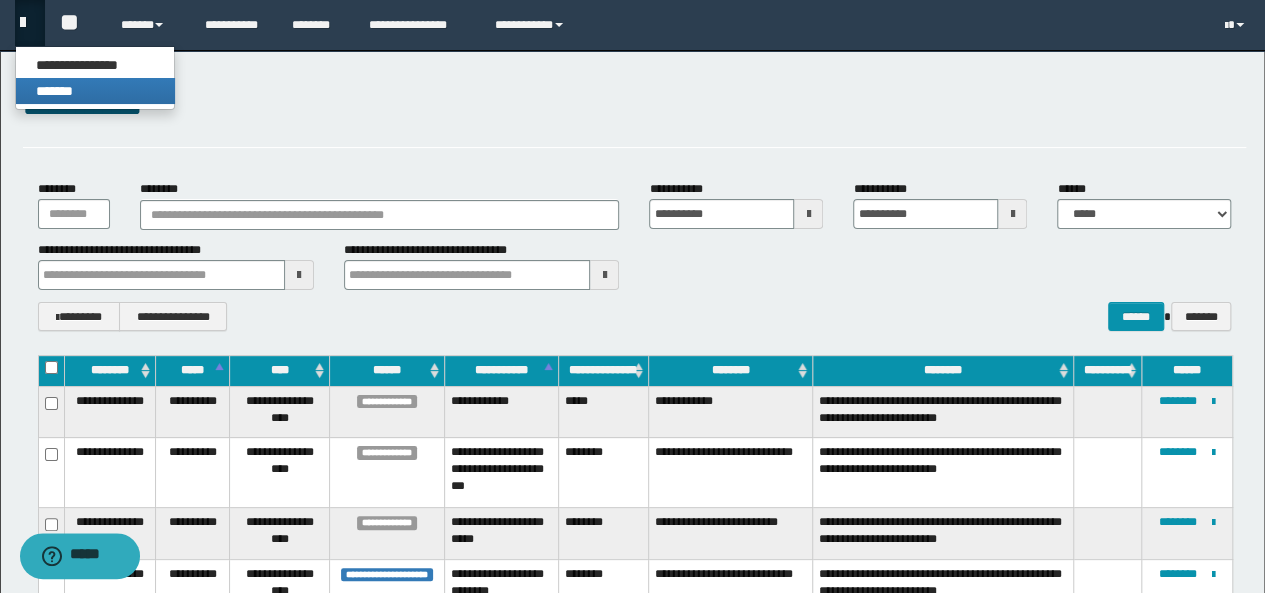 click on "*******" at bounding box center [95, 91] 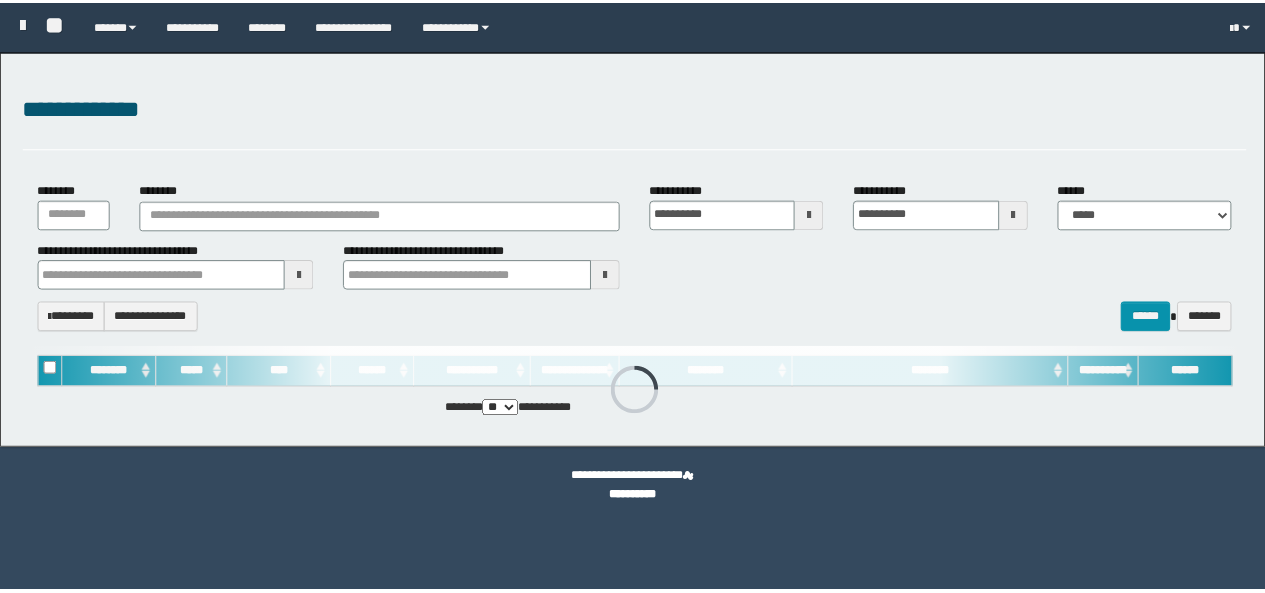 scroll, scrollTop: 0, scrollLeft: 0, axis: both 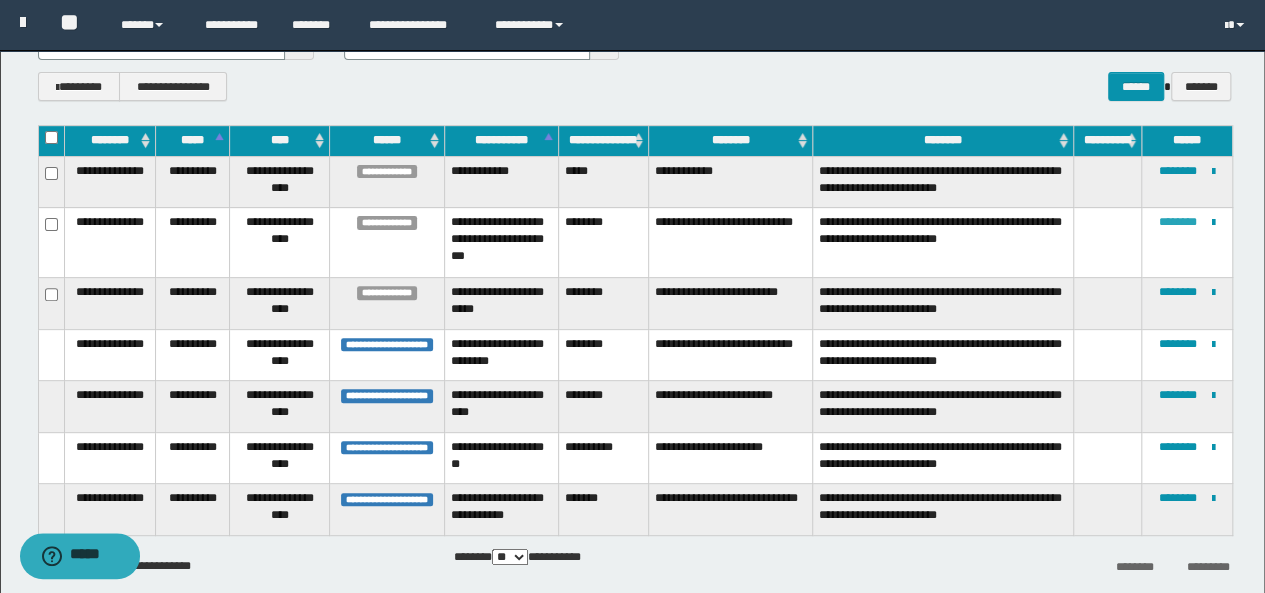 click on "********" at bounding box center (1178, 222) 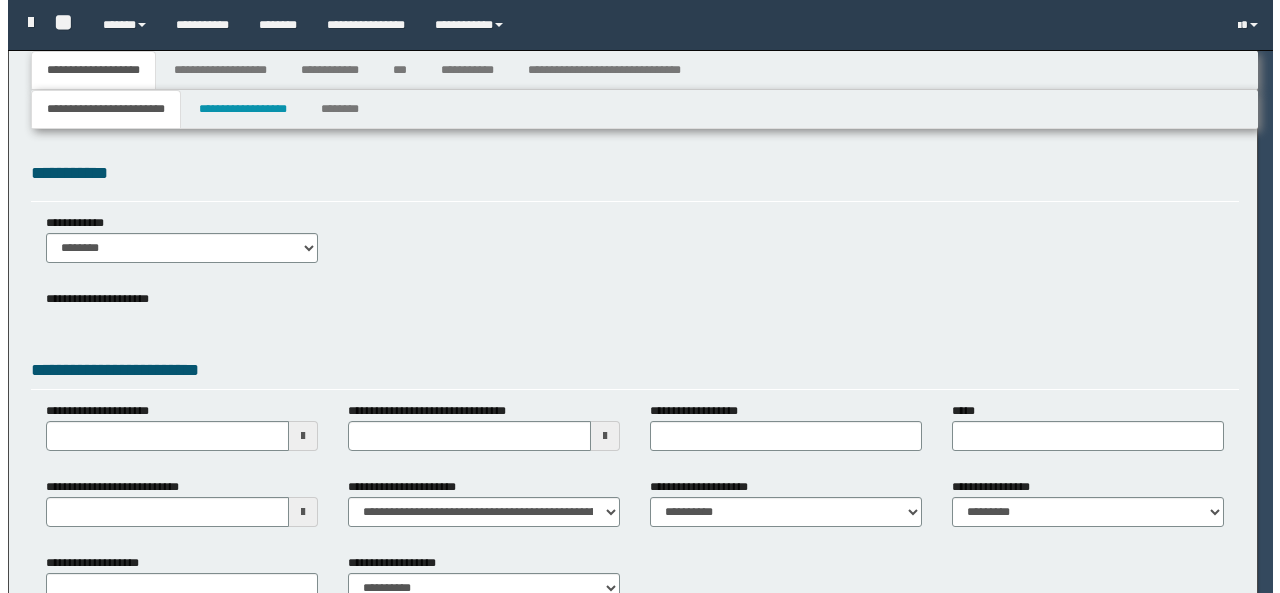 scroll, scrollTop: 0, scrollLeft: 0, axis: both 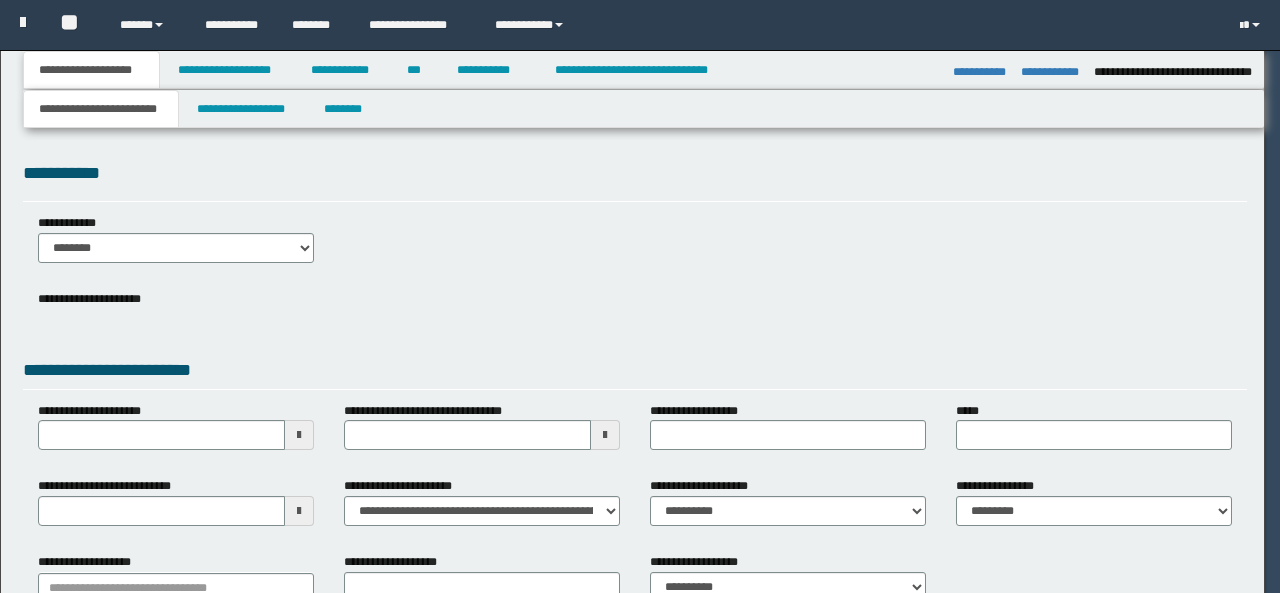 type on "**********" 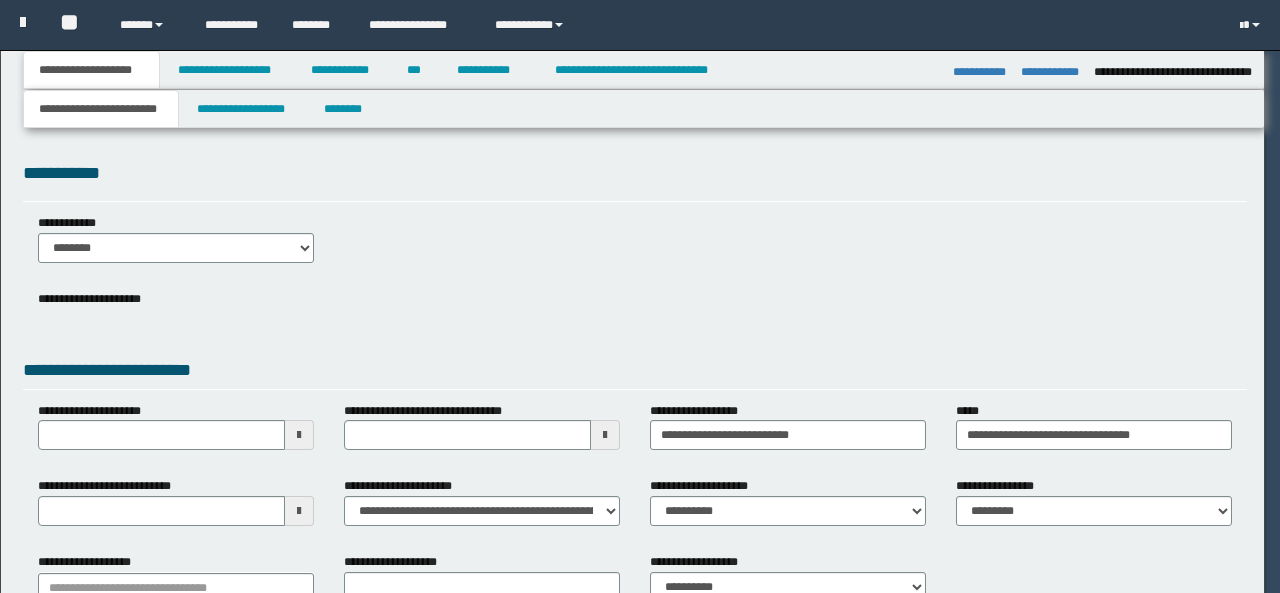select on "**" 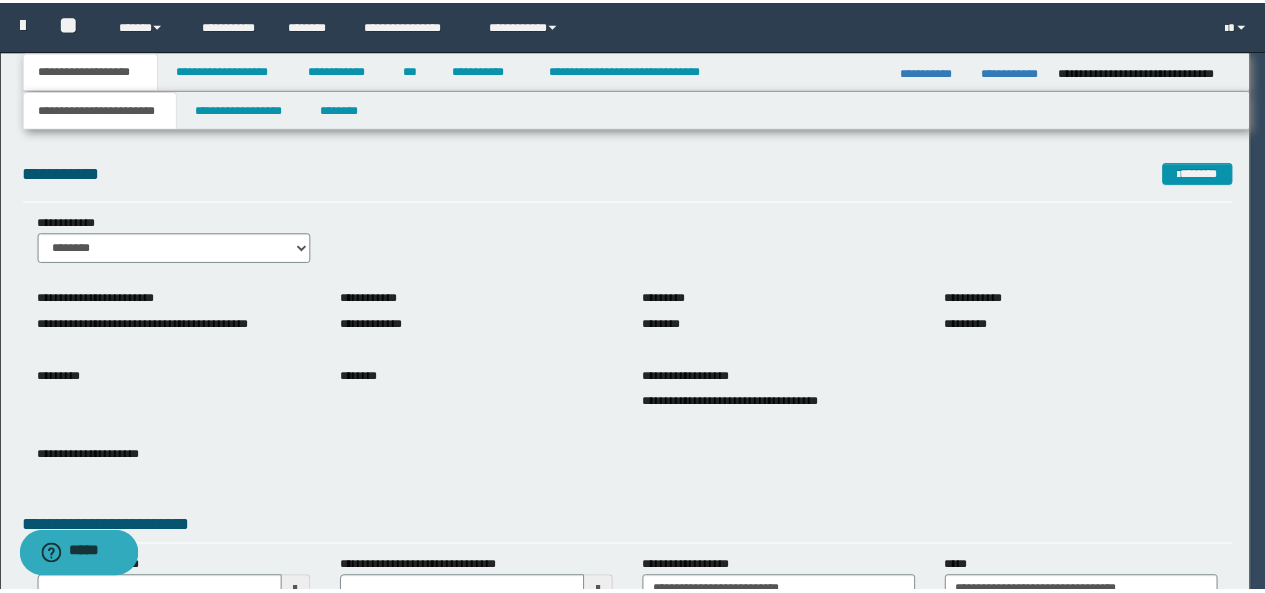 scroll, scrollTop: 0, scrollLeft: 0, axis: both 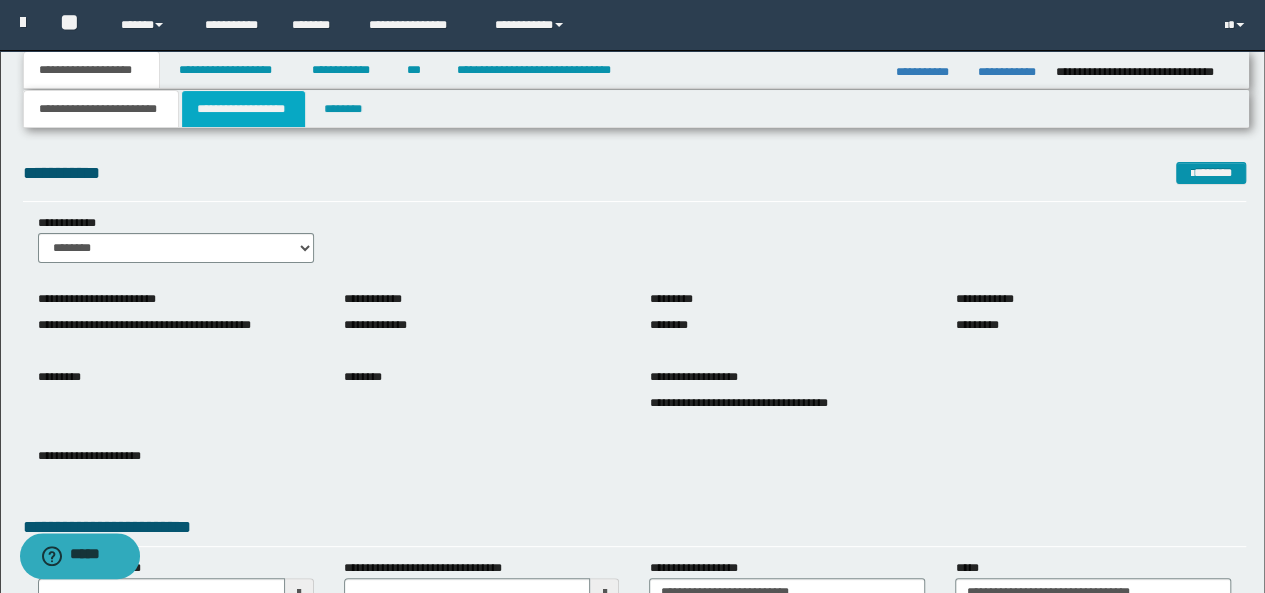 click on "**********" at bounding box center (243, 109) 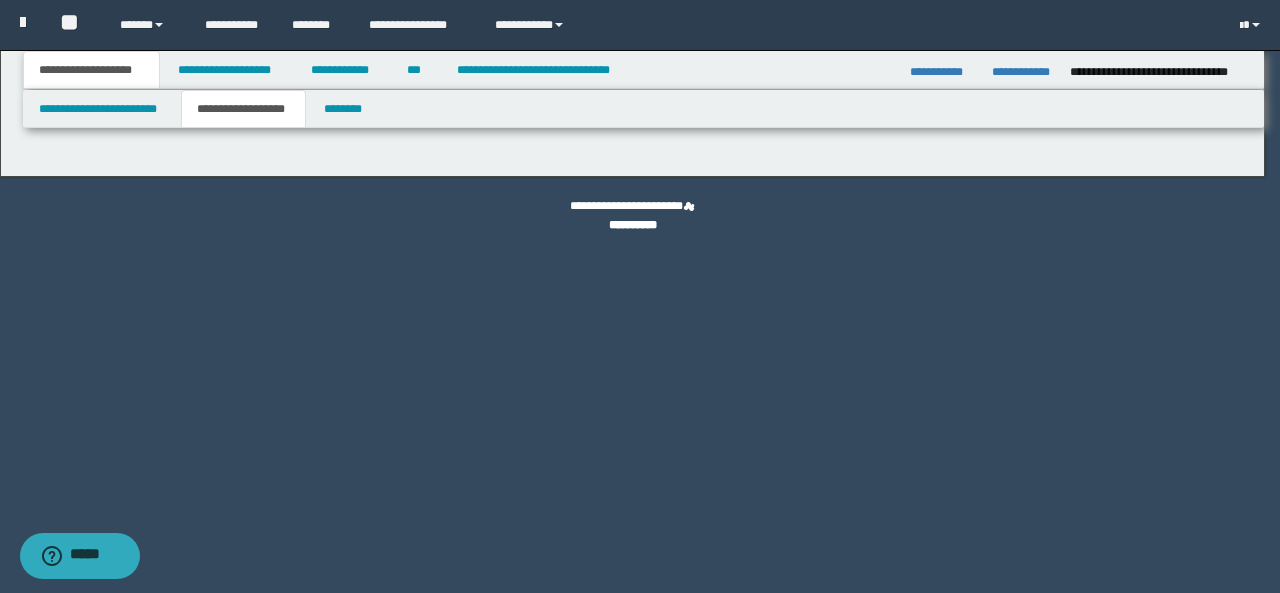 type on "********" 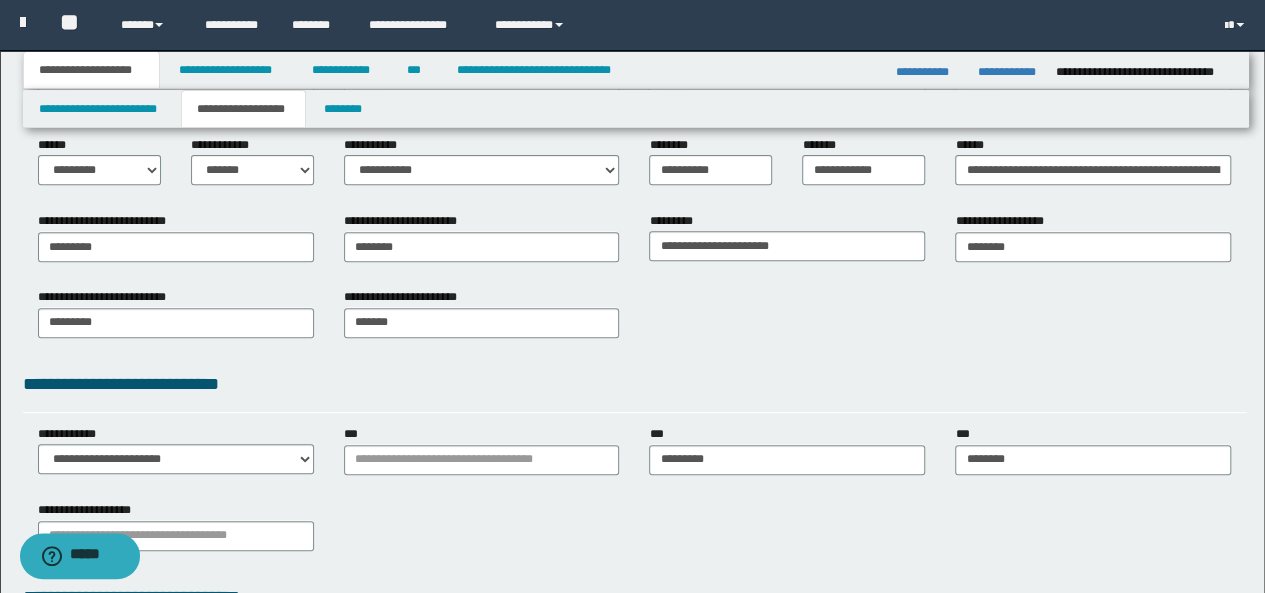 scroll, scrollTop: 291, scrollLeft: 0, axis: vertical 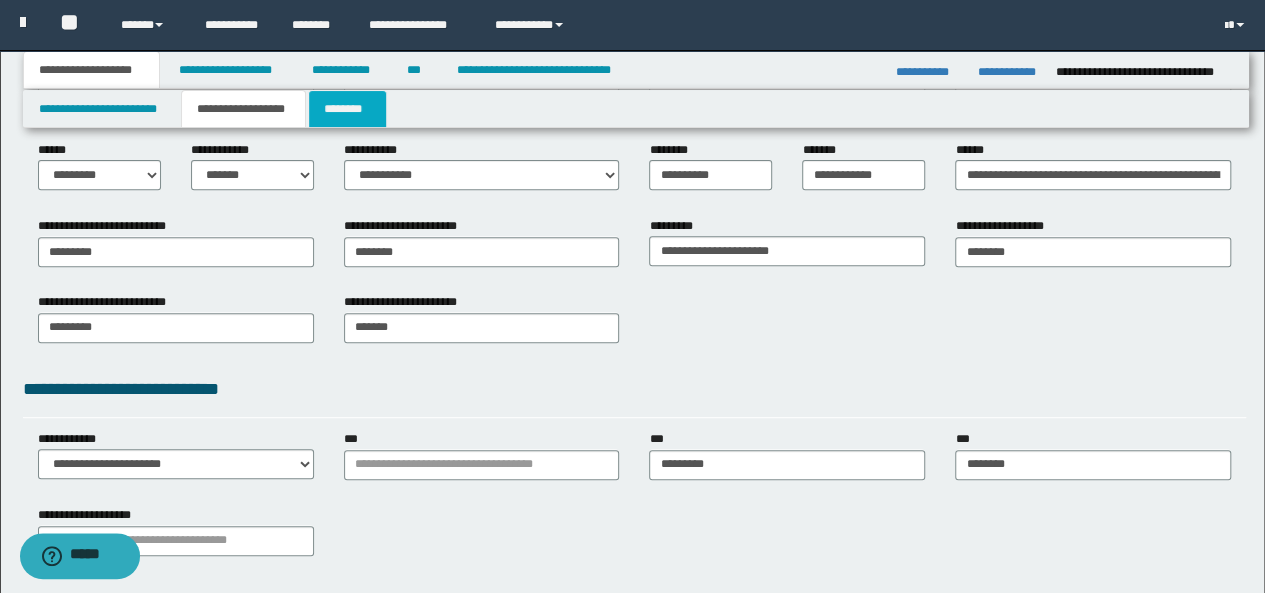 click on "********" at bounding box center (347, 109) 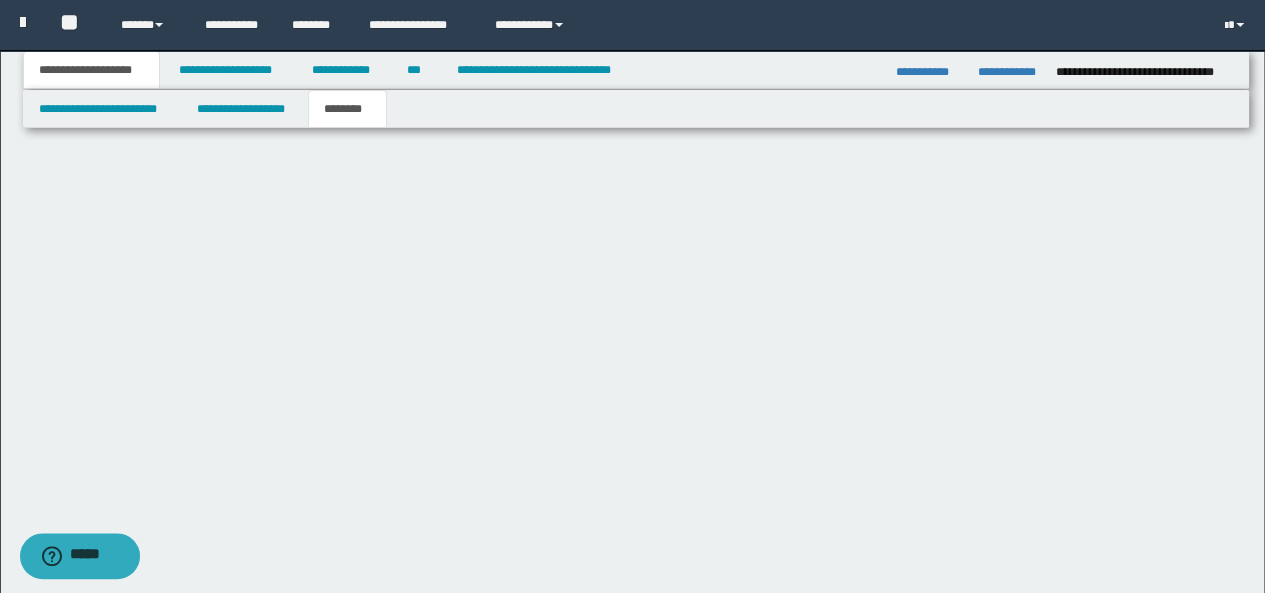scroll, scrollTop: 0, scrollLeft: 0, axis: both 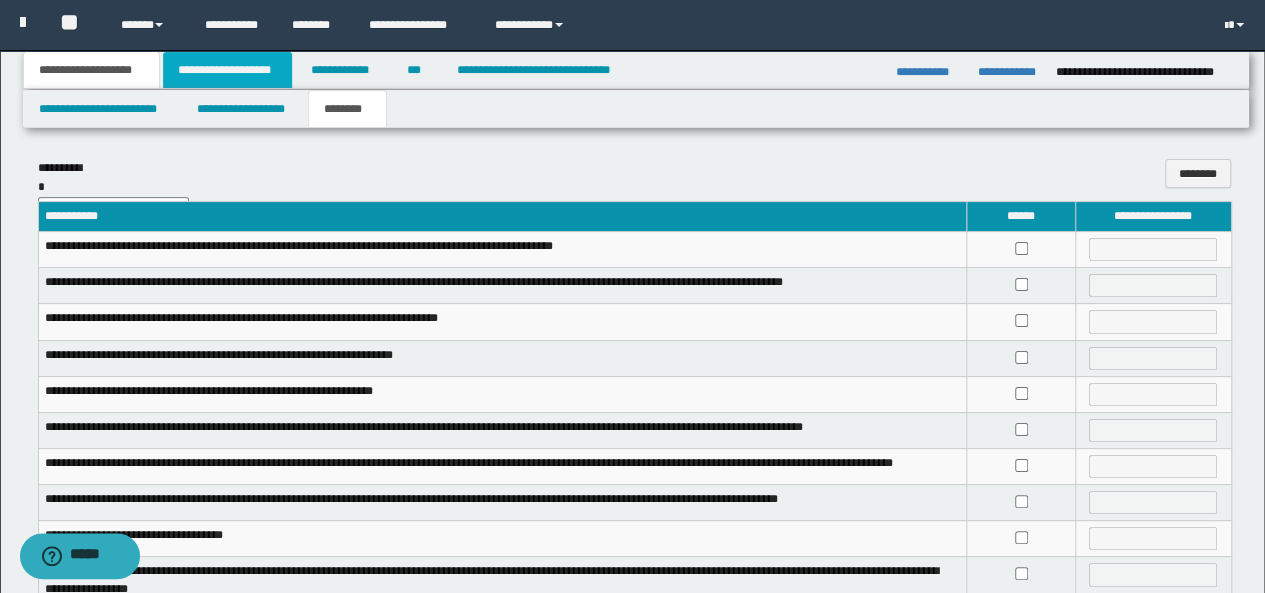click on "**********" at bounding box center (227, 70) 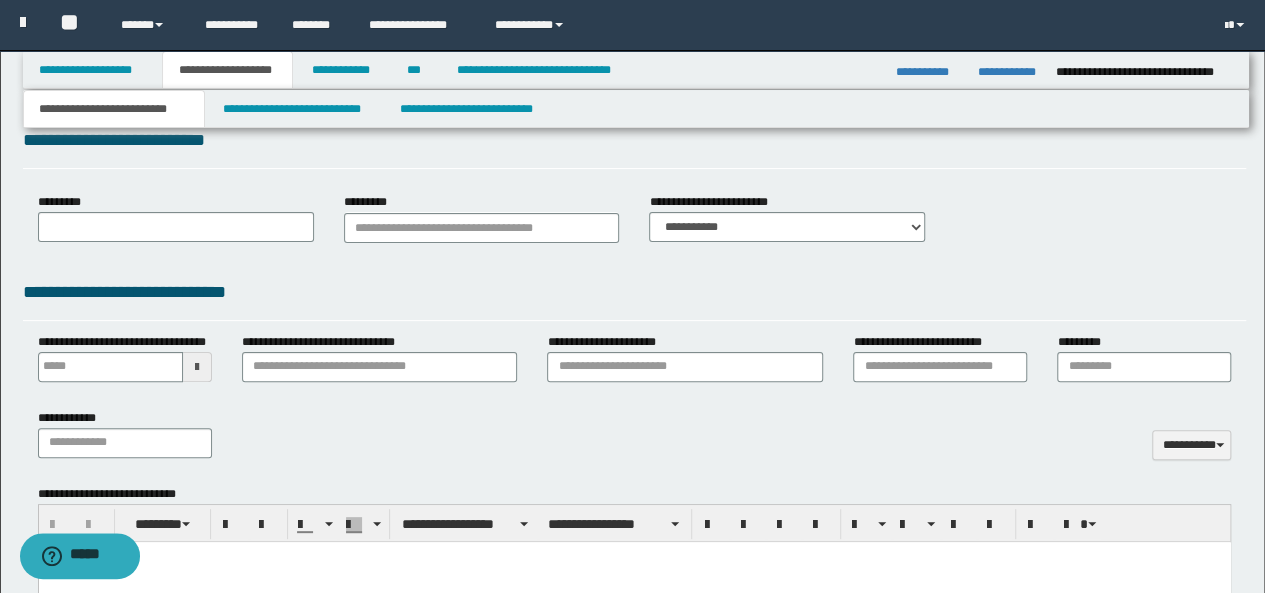 scroll, scrollTop: 103, scrollLeft: 0, axis: vertical 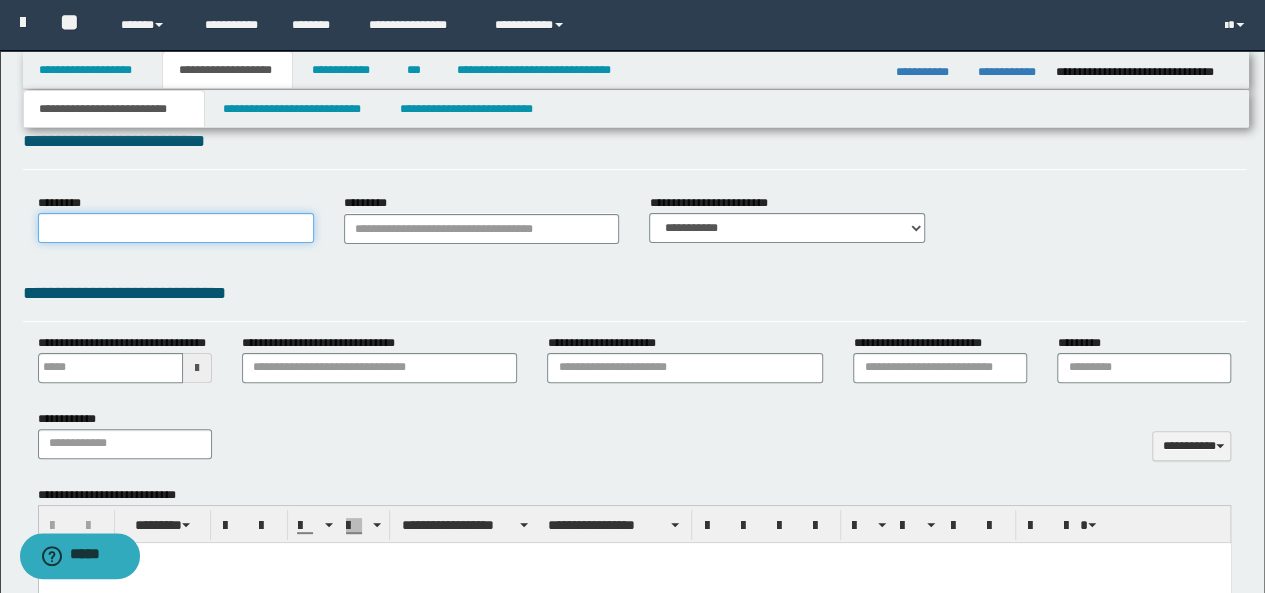 click on "*********" at bounding box center (176, 228) 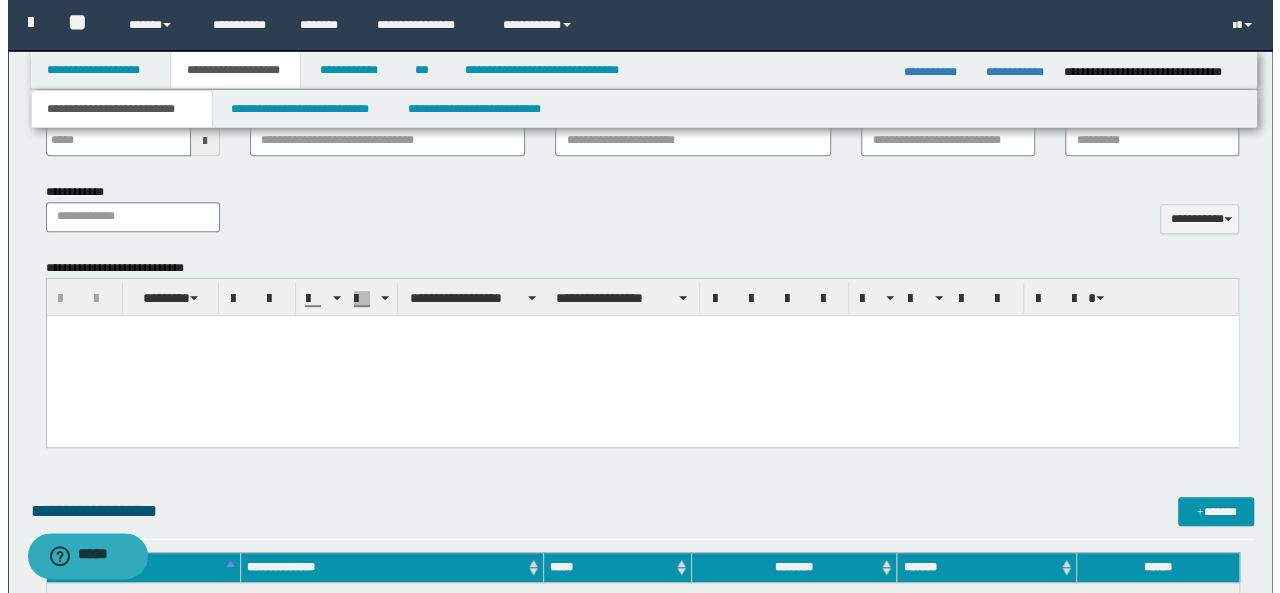 scroll, scrollTop: 0, scrollLeft: 0, axis: both 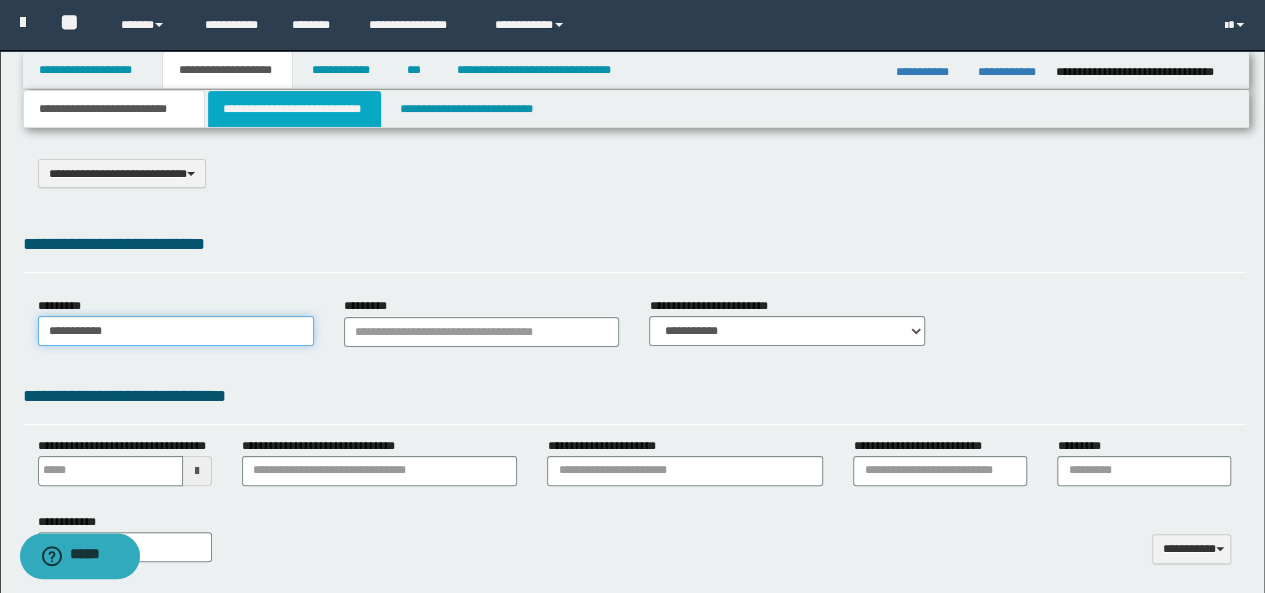 type on "**********" 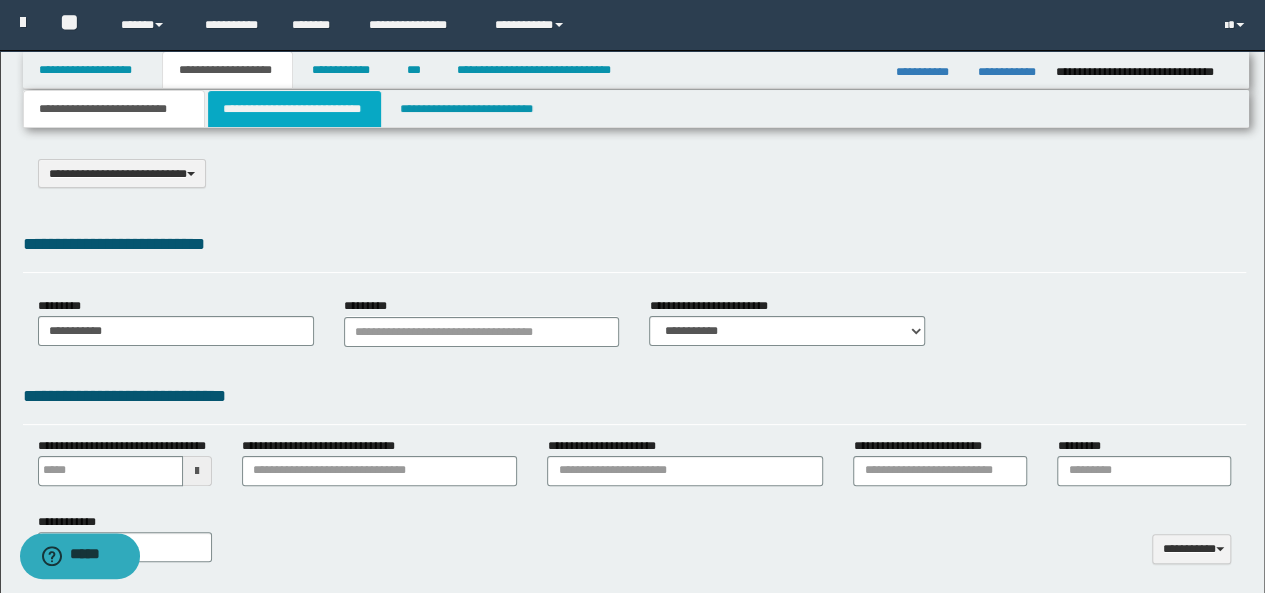 click on "**********" at bounding box center [294, 109] 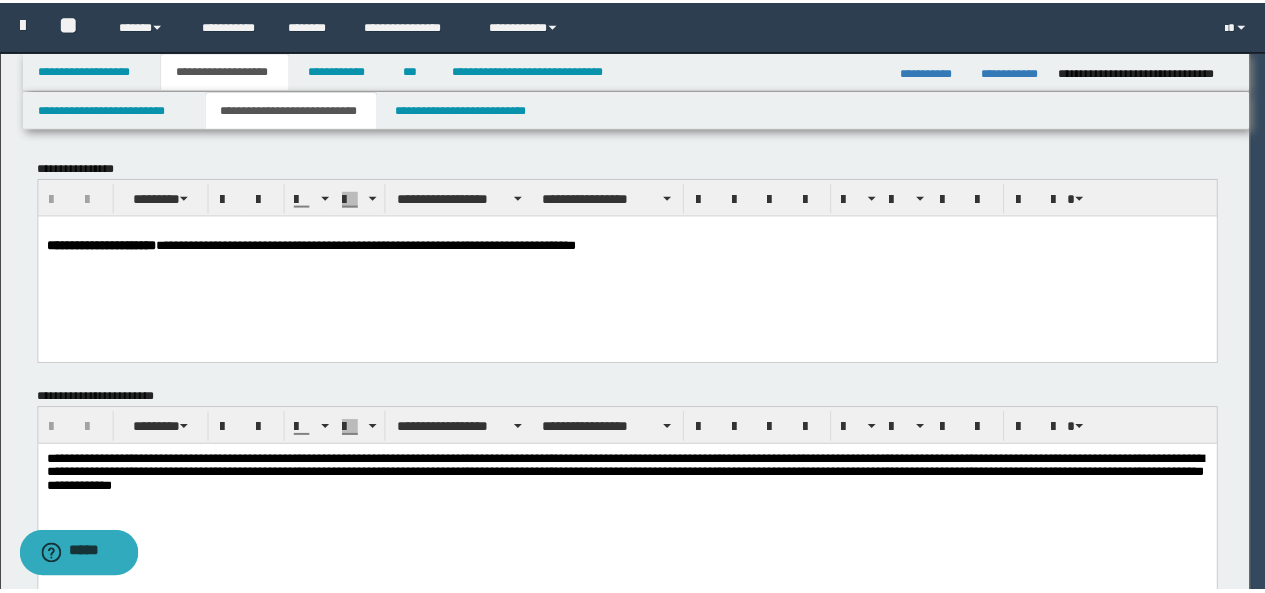 scroll, scrollTop: 0, scrollLeft: 0, axis: both 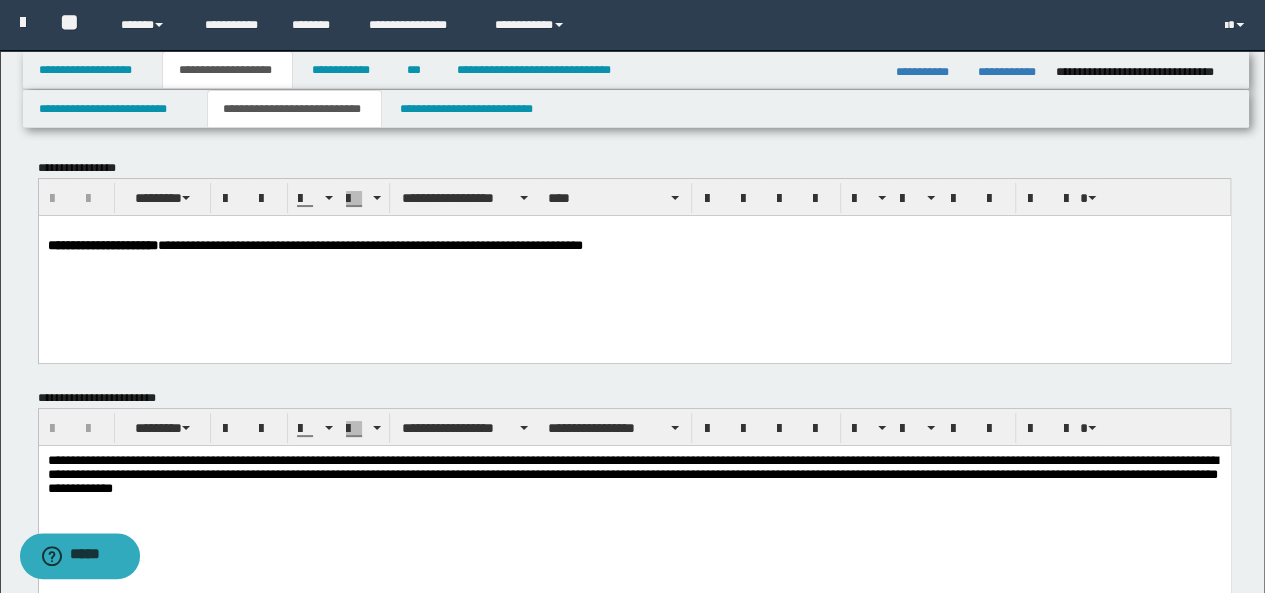 click on "**********" at bounding box center (634, 245) 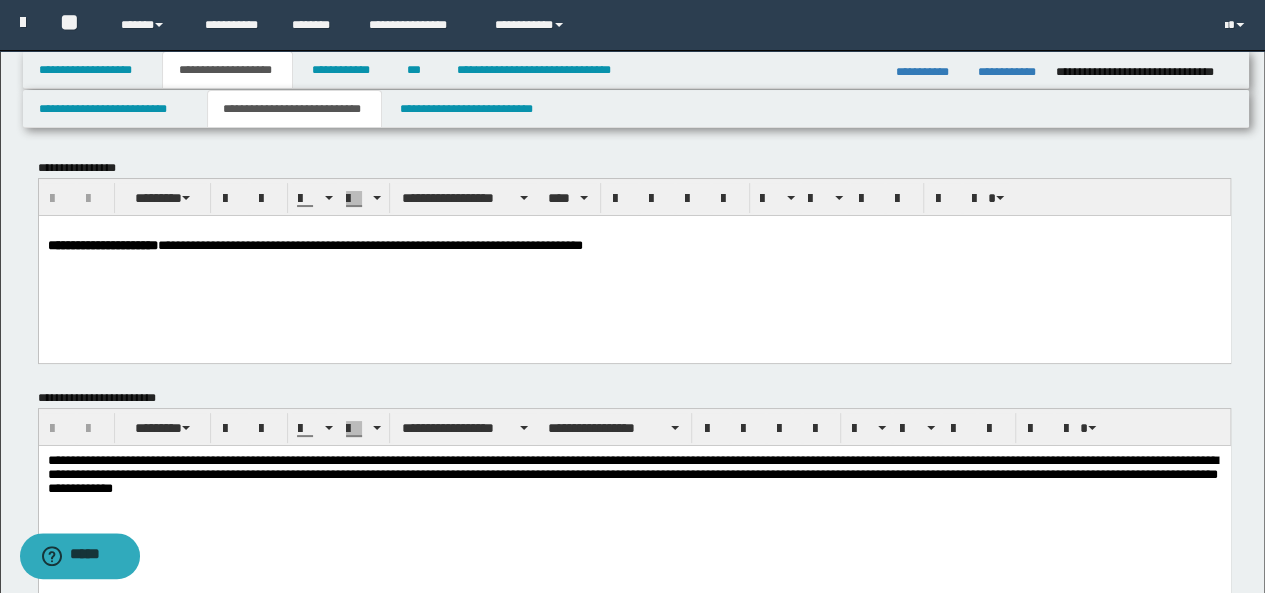 type 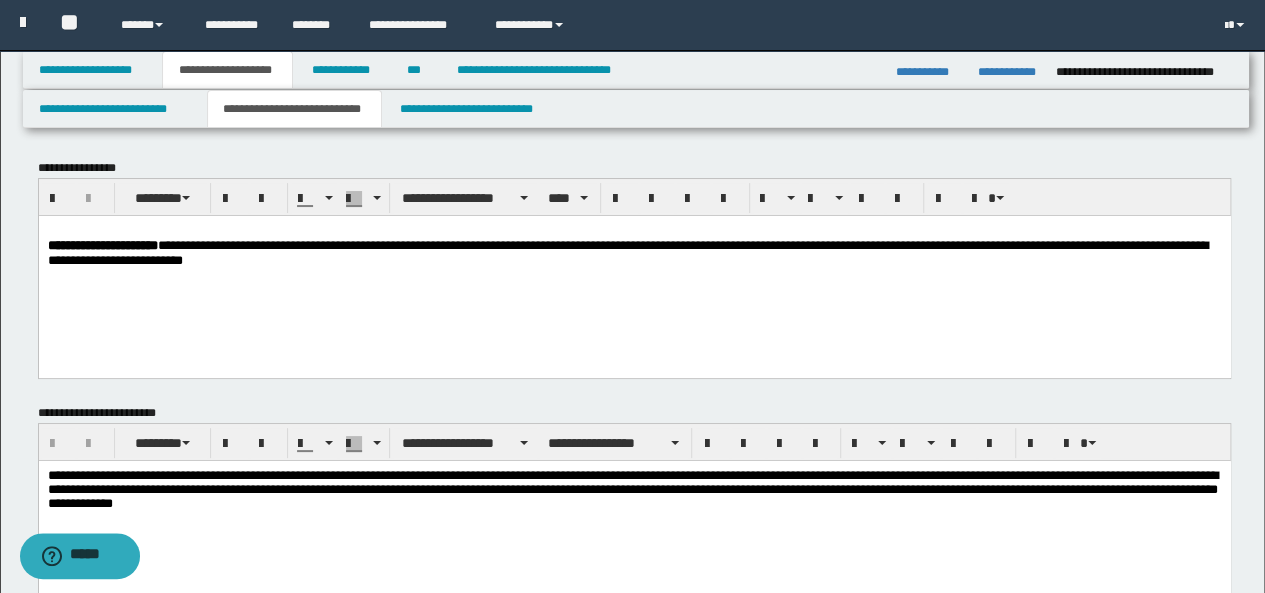 click on "**********" at bounding box center [627, 251] 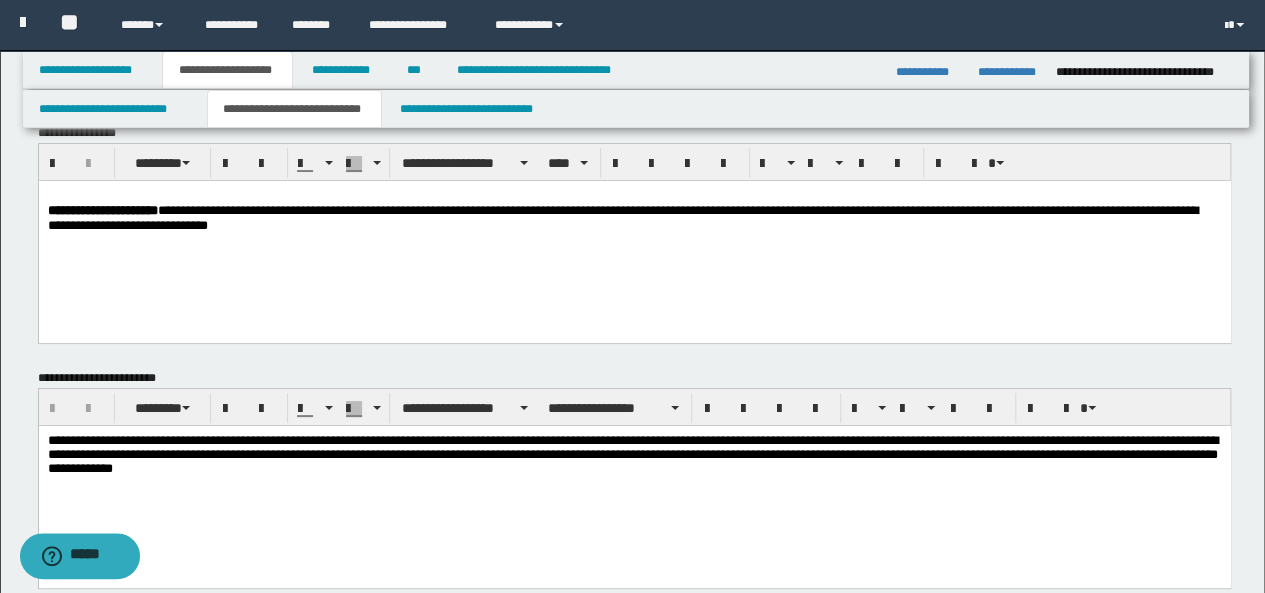 scroll, scrollTop: 40, scrollLeft: 0, axis: vertical 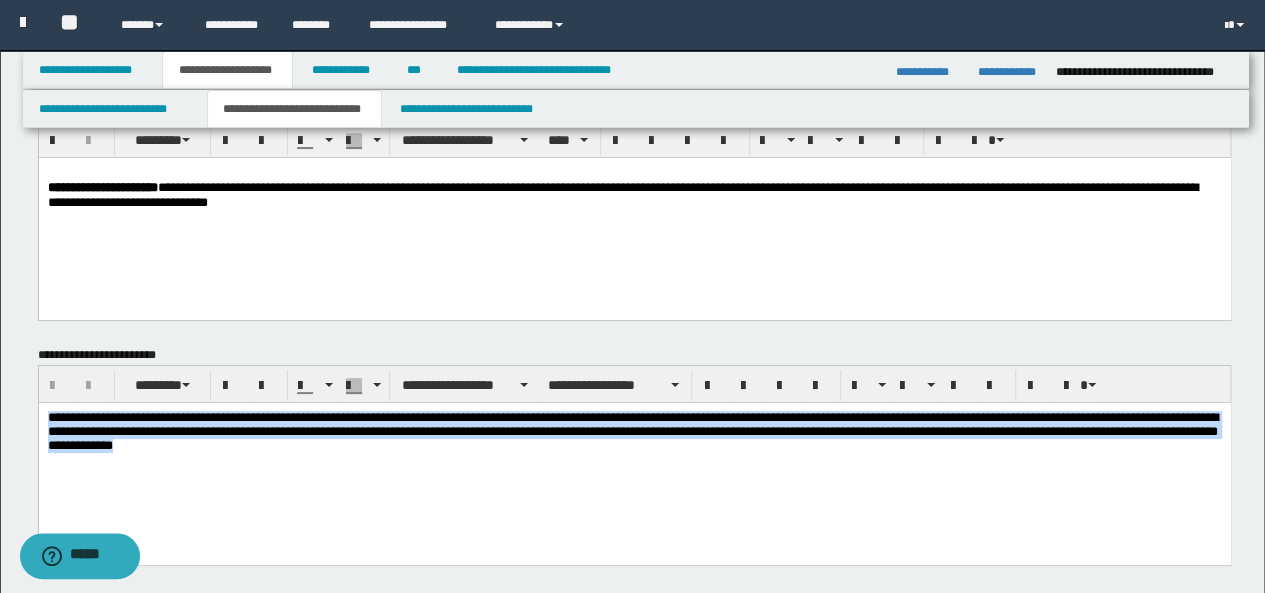 drag, startPoint x: 288, startPoint y: 451, endPoint x: 74, endPoint y: 820, distance: 426.56418 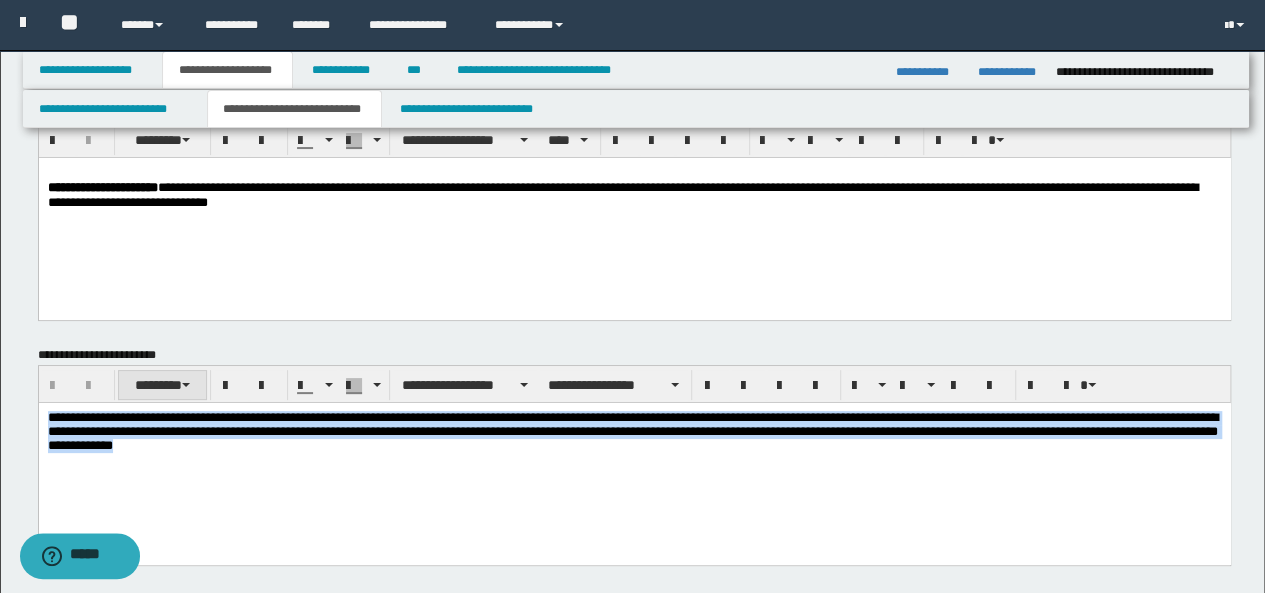 click on "********" at bounding box center (162, 385) 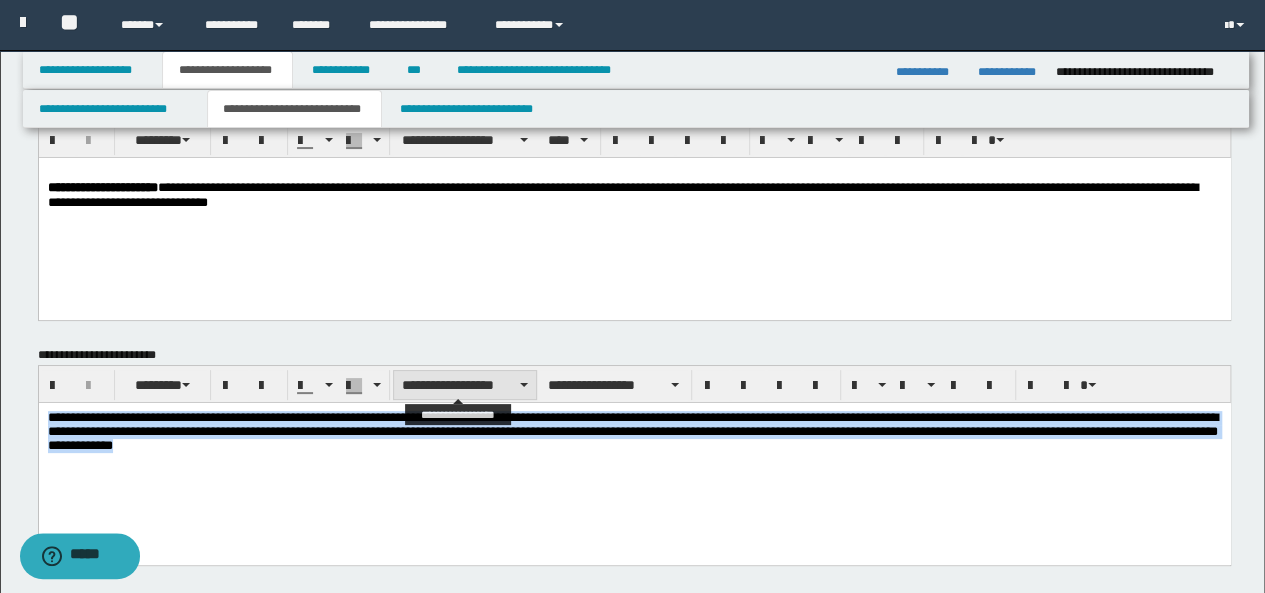 click at bounding box center [524, 385] 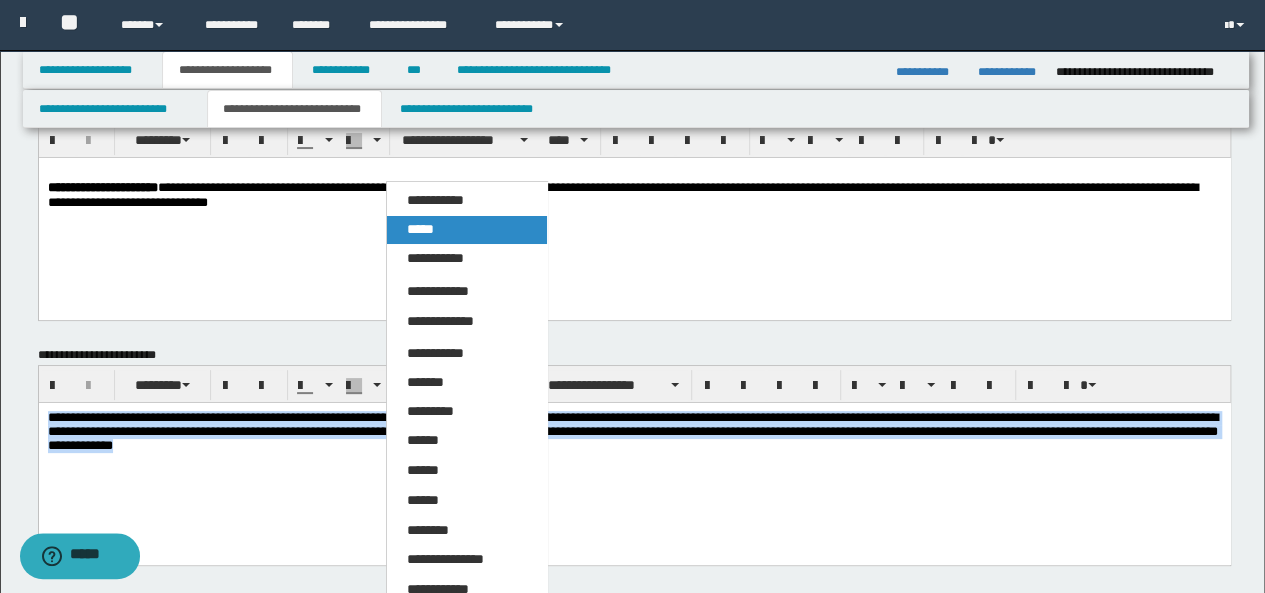 click on "*****" at bounding box center [466, 230] 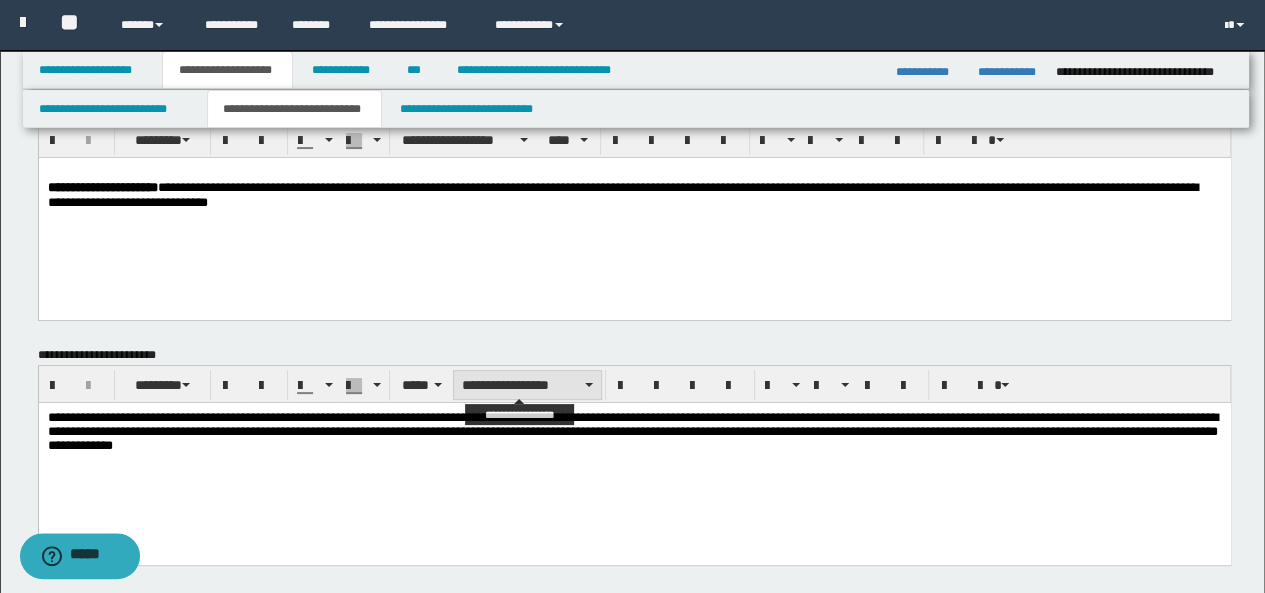 click at bounding box center (589, 385) 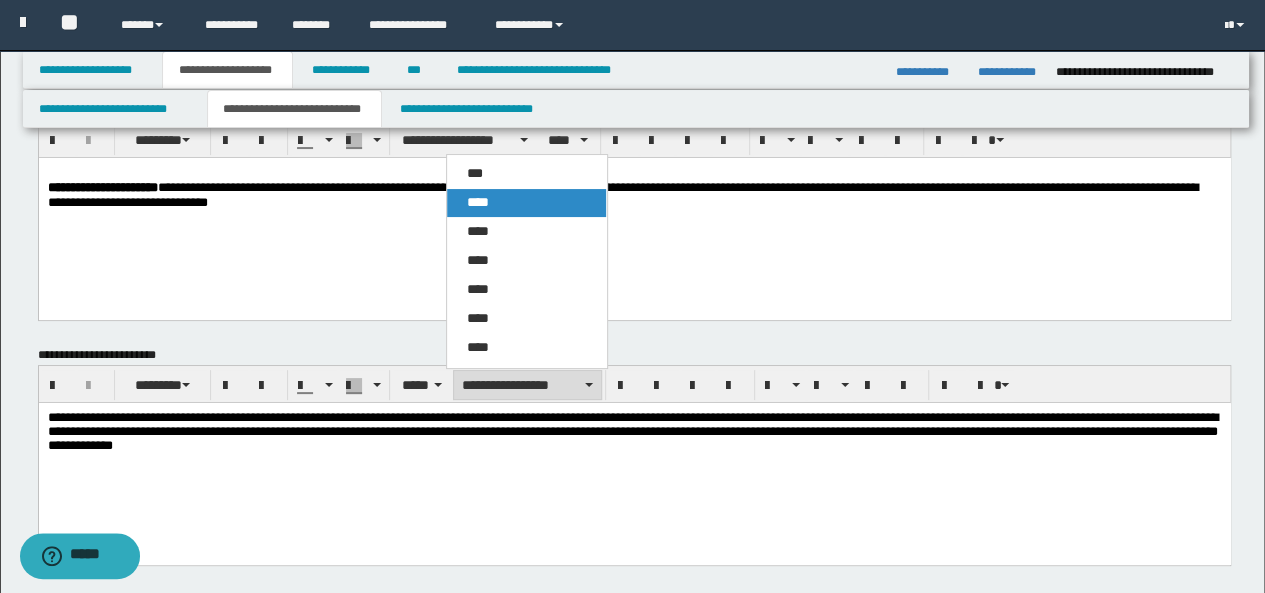 click on "****" at bounding box center [478, 202] 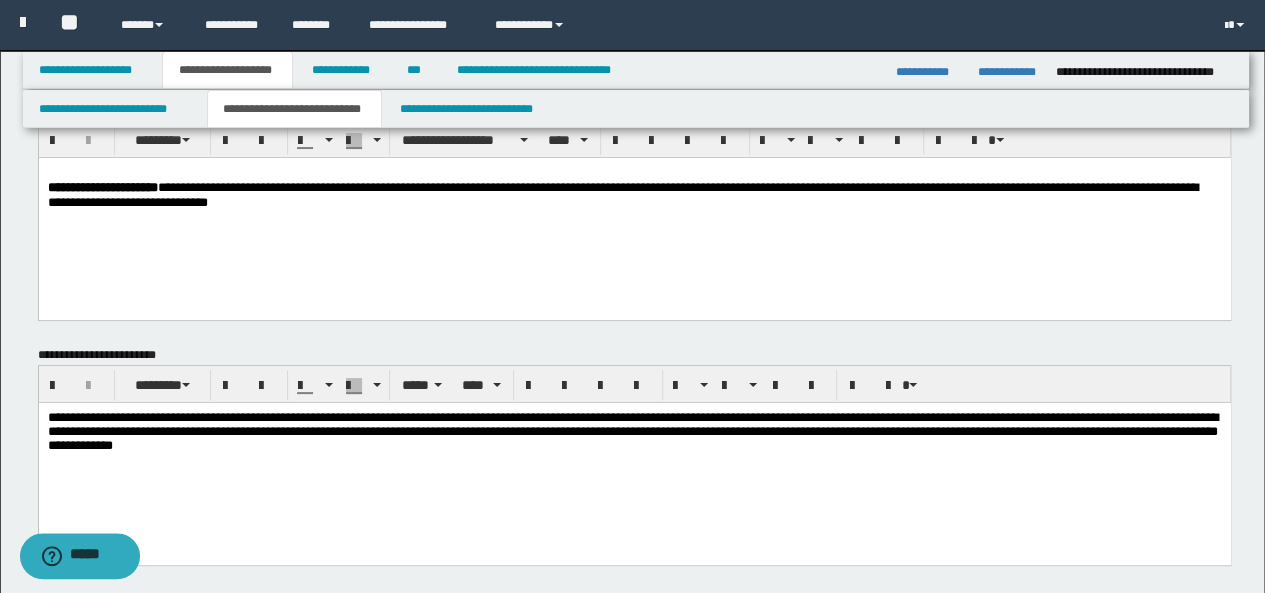 click on "**********" at bounding box center (634, 459) 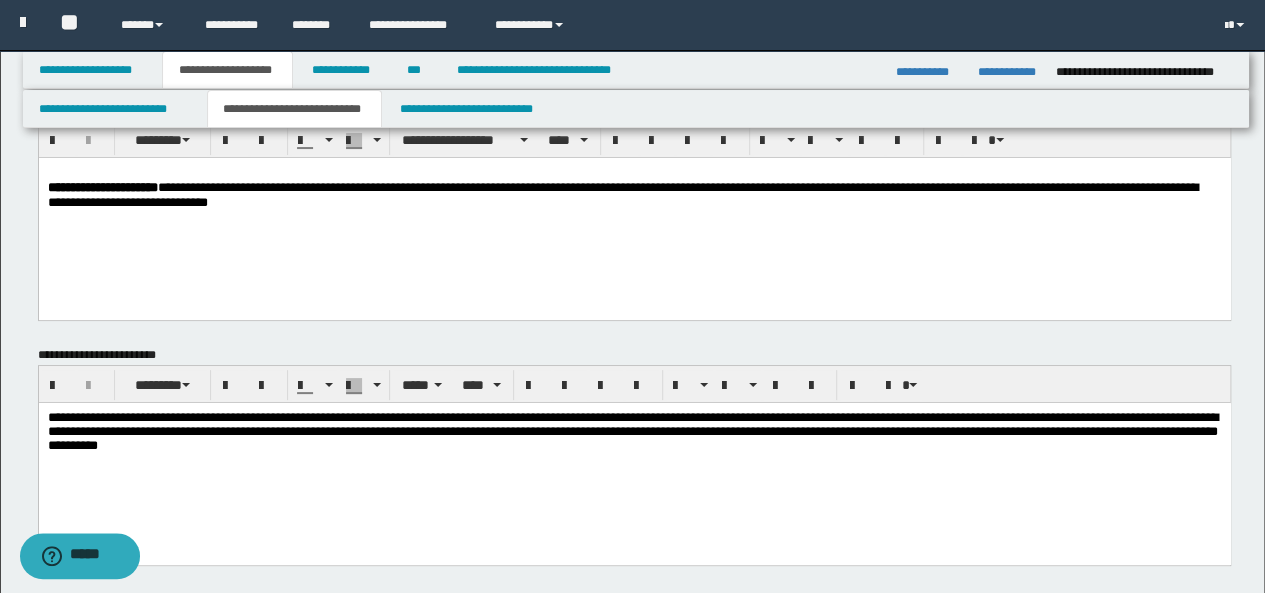 click on "**********" at bounding box center [632, 431] 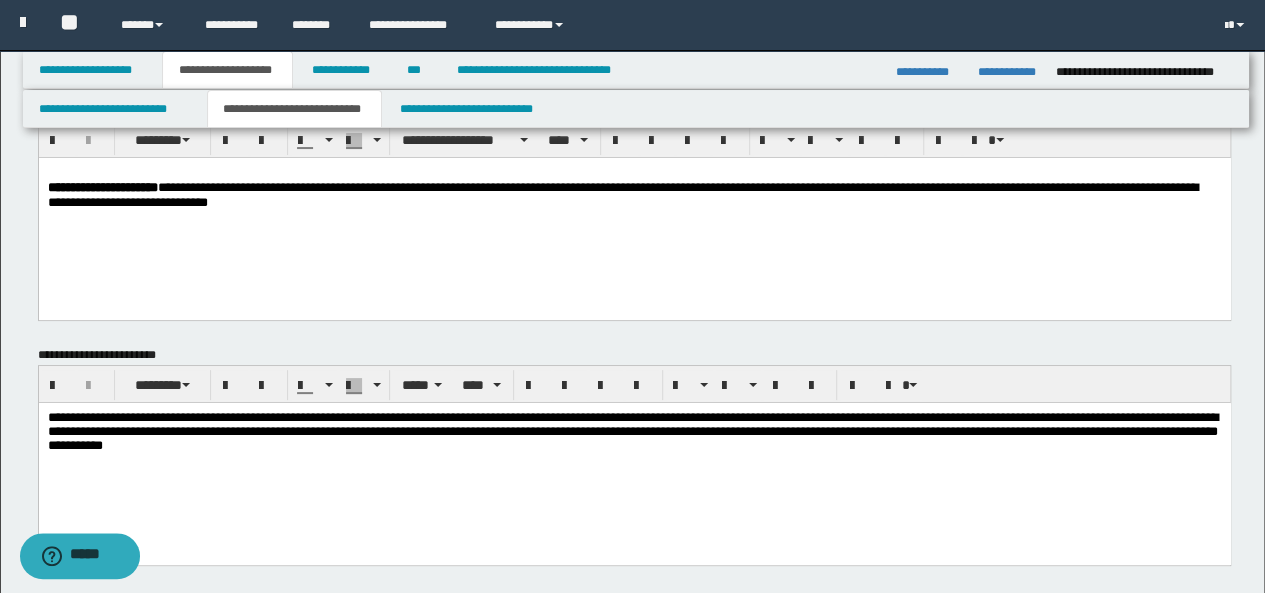 click on "**********" at bounding box center [632, 431] 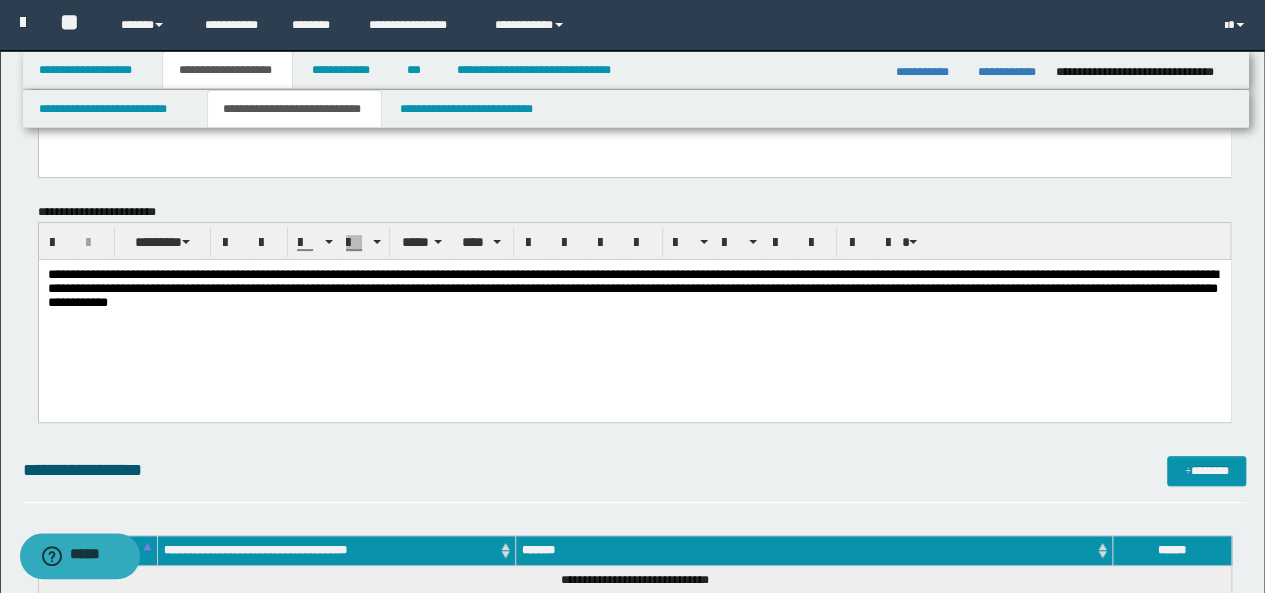 scroll, scrollTop: 202, scrollLeft: 0, axis: vertical 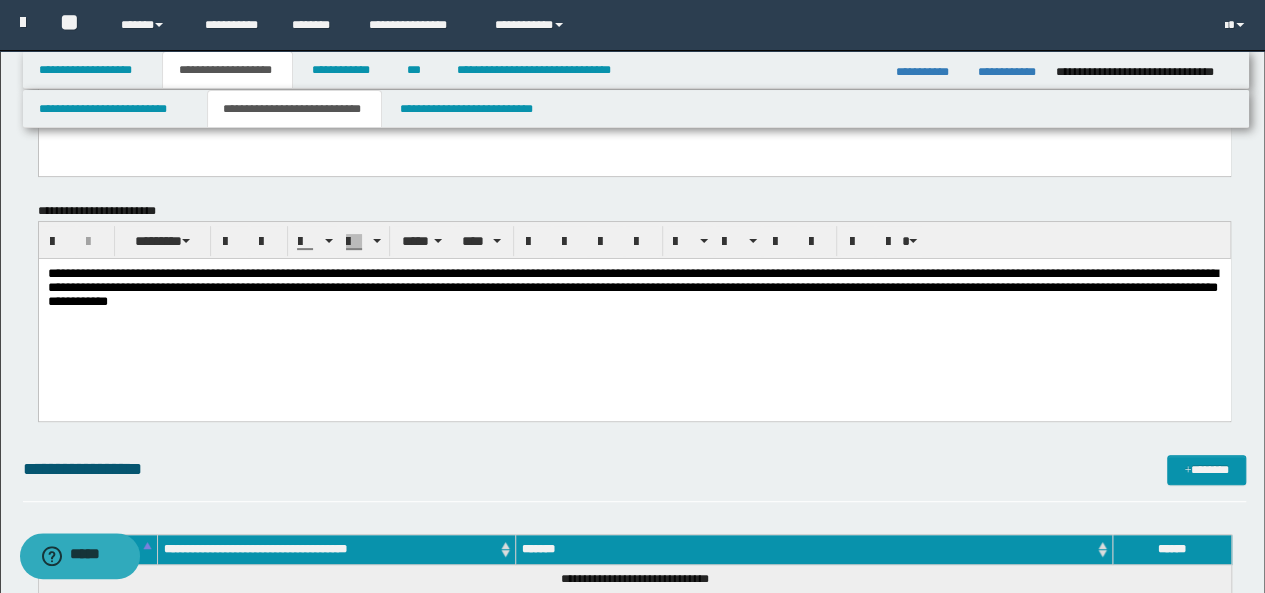click on "**********" at bounding box center (632, 287) 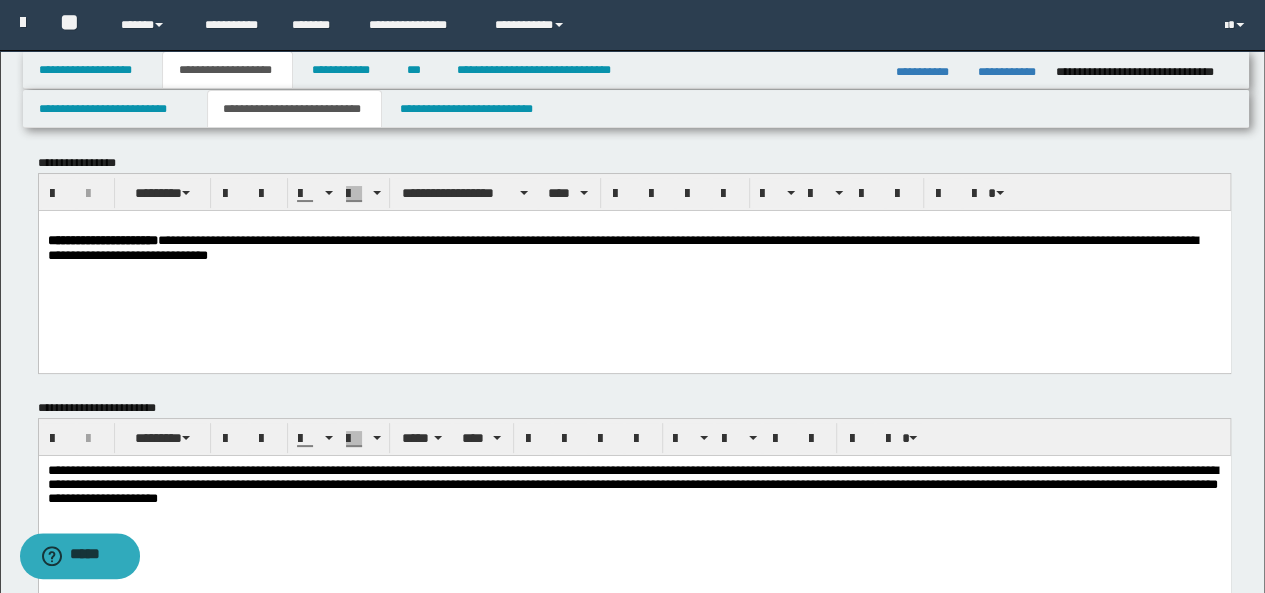 scroll, scrollTop: 0, scrollLeft: 0, axis: both 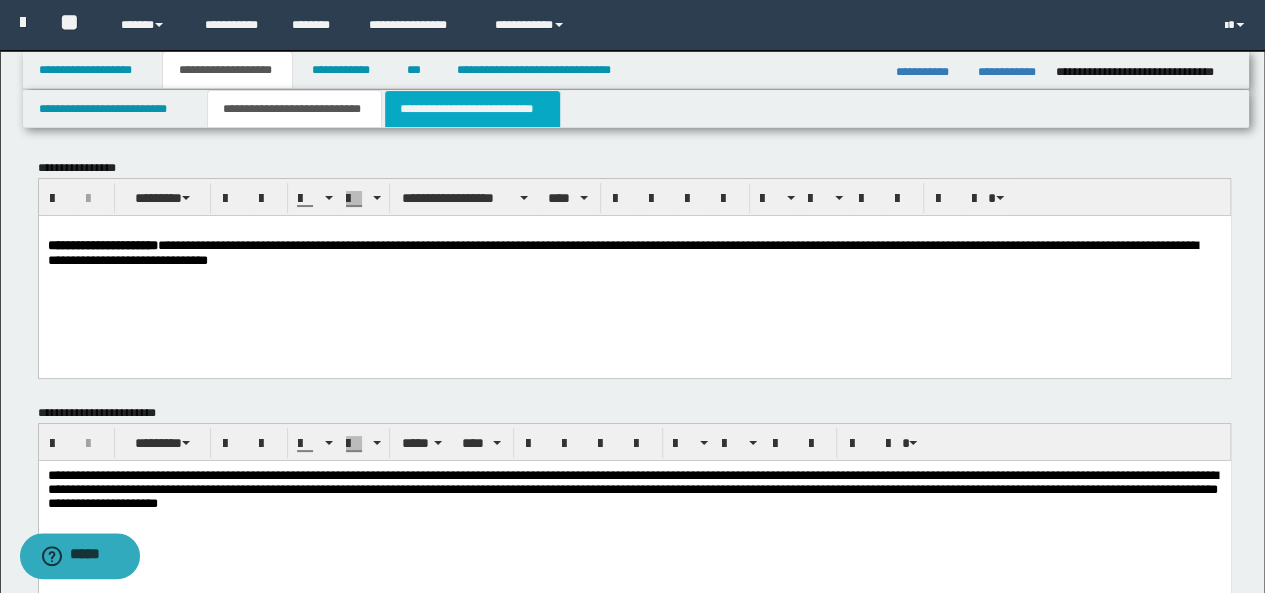 click on "**********" at bounding box center [472, 109] 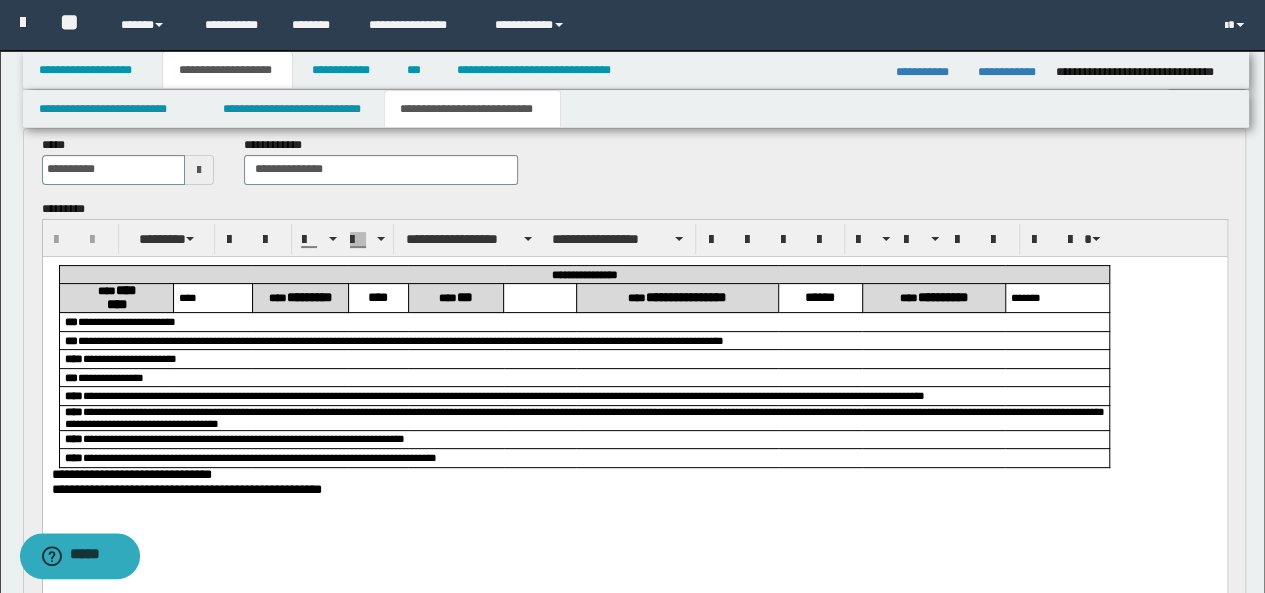 scroll, scrollTop: 109, scrollLeft: 0, axis: vertical 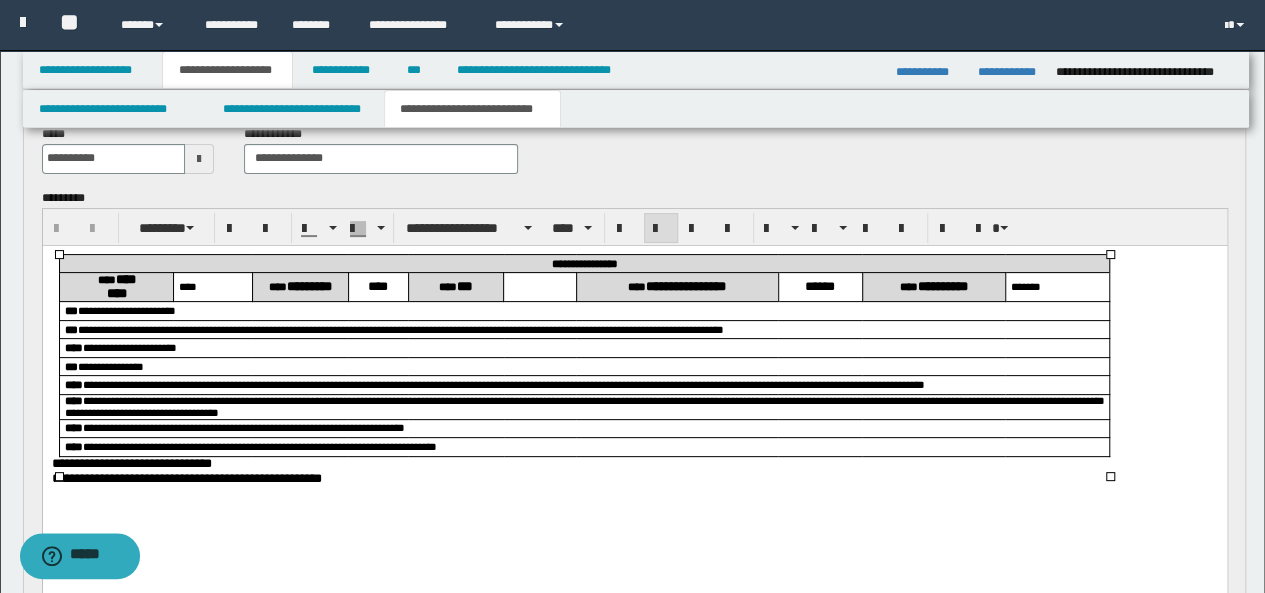 click at bounding box center (539, 286) 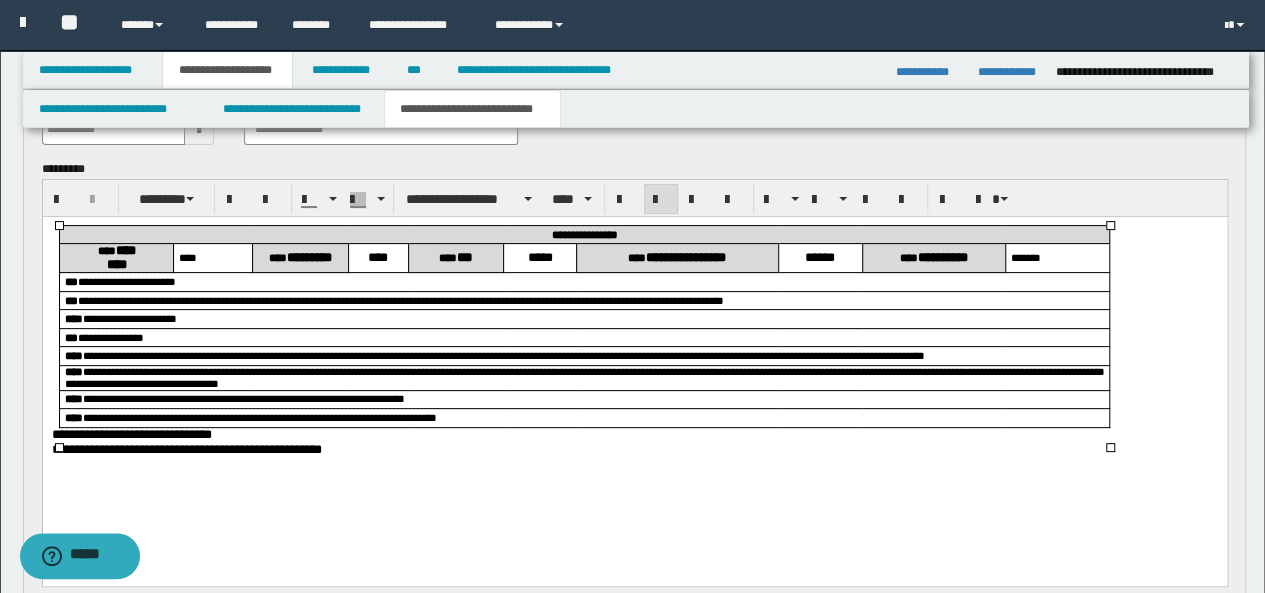 scroll, scrollTop: 147, scrollLeft: 0, axis: vertical 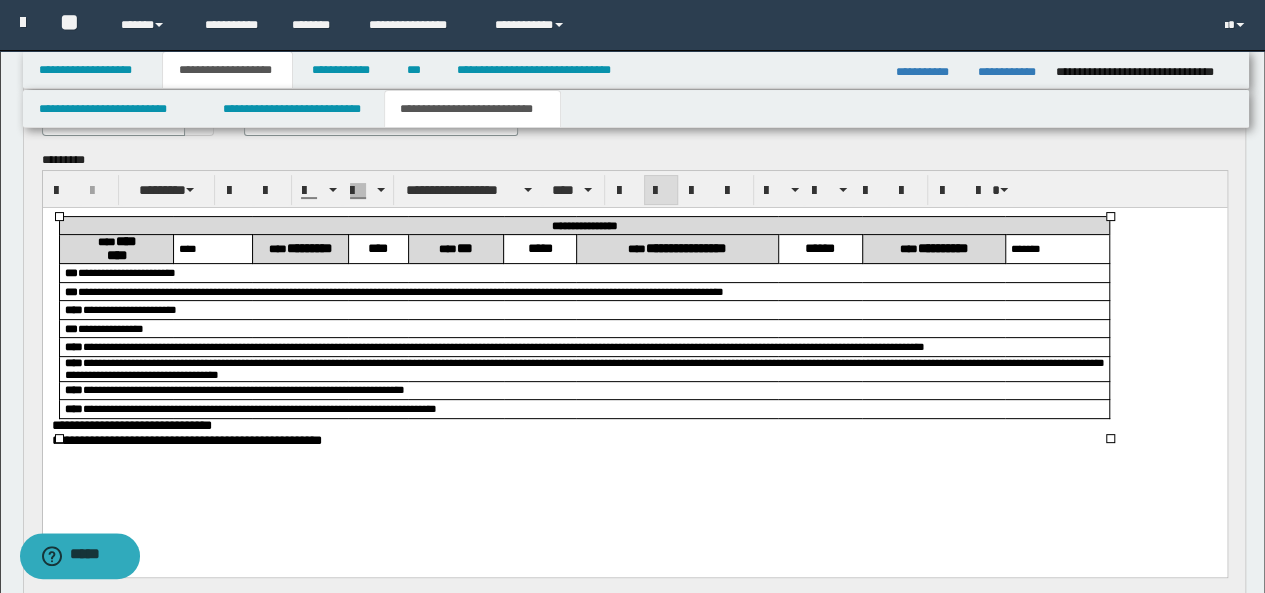 click on "*****" at bounding box center (538, 247) 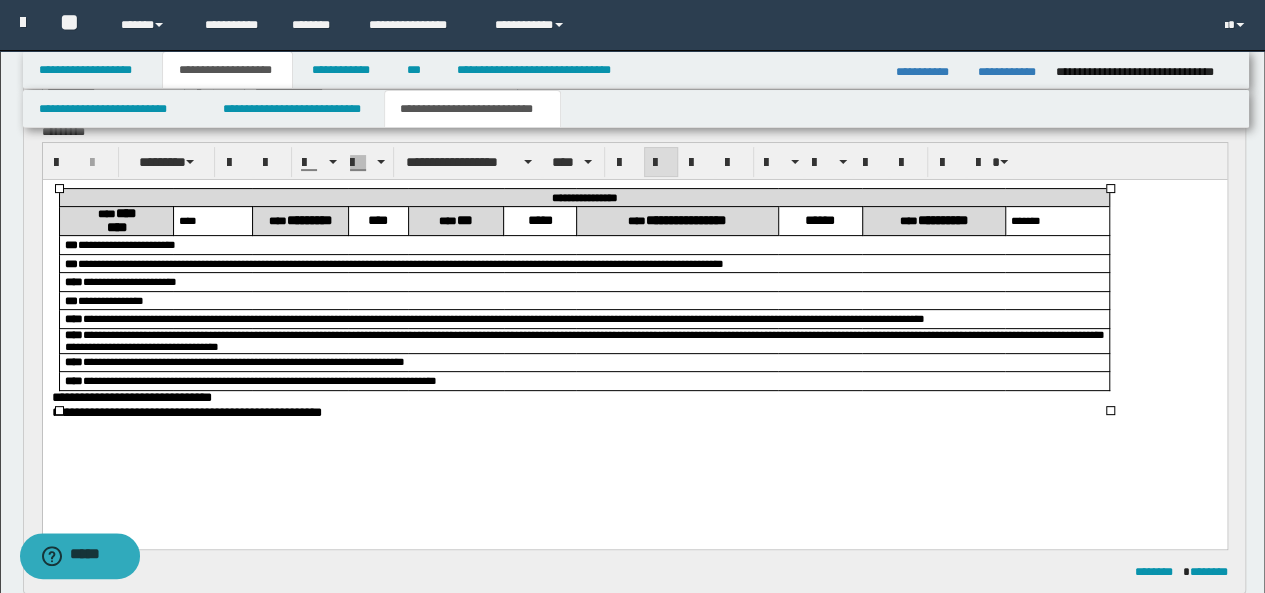 scroll, scrollTop: 176, scrollLeft: 0, axis: vertical 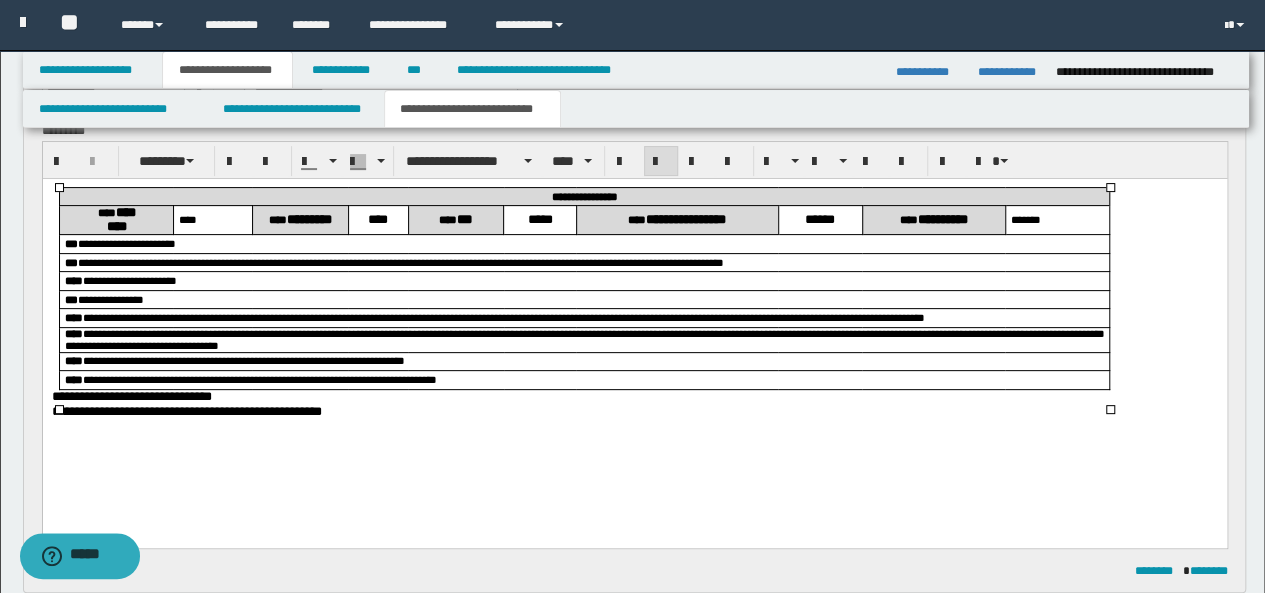 click on "**********" at bounding box center [503, 316] 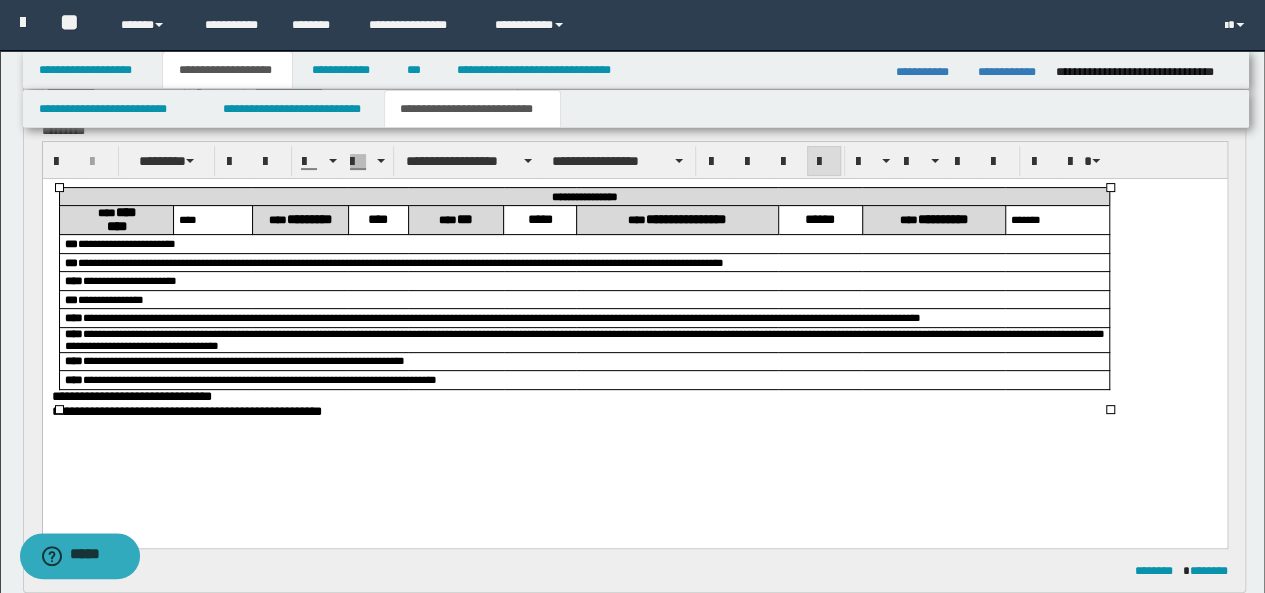 click on "**********" at bounding box center (584, 338) 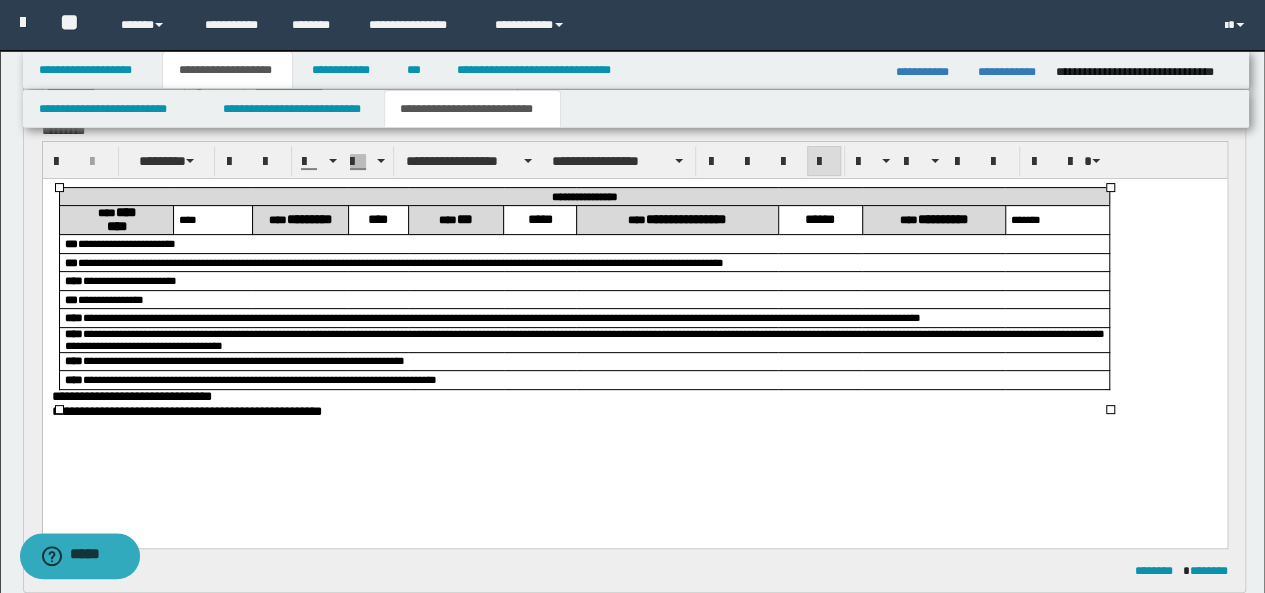 click on "**********" at bounding box center (584, 339) 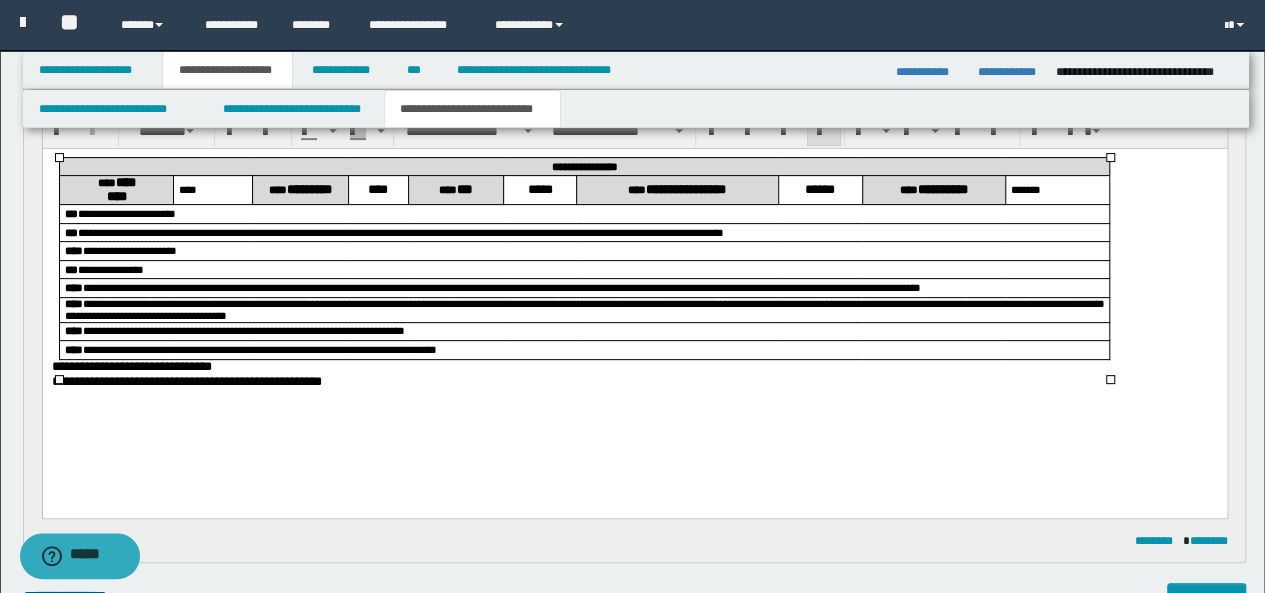 scroll, scrollTop: 217, scrollLeft: 0, axis: vertical 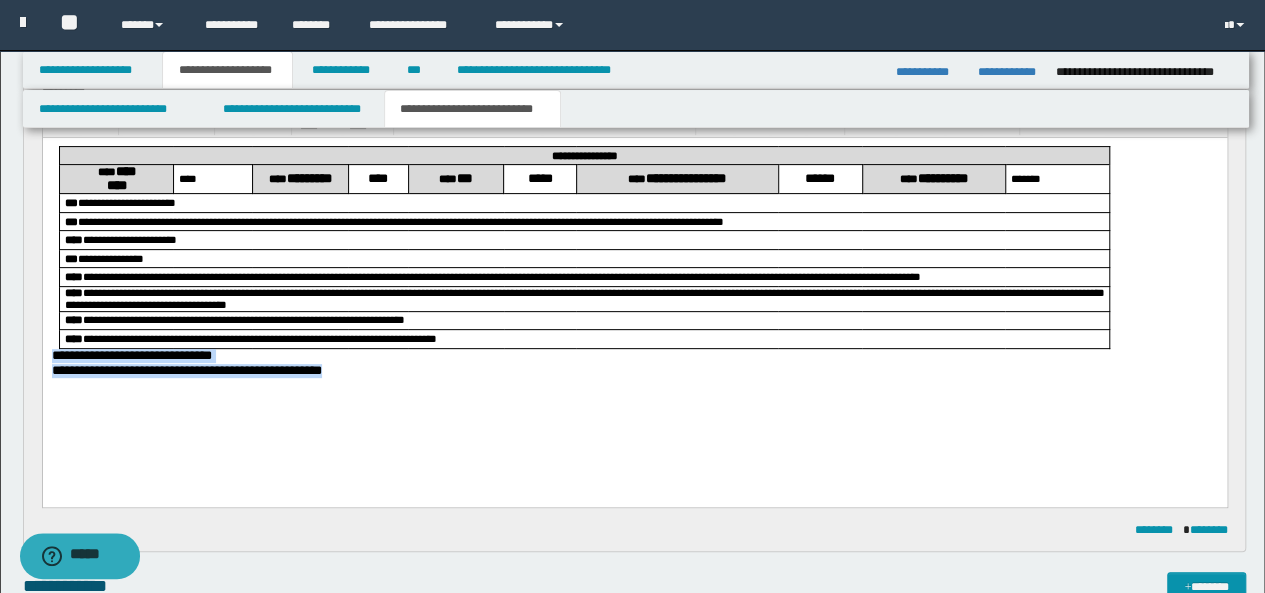 drag, startPoint x: 351, startPoint y: 391, endPoint x: 44, endPoint y: 375, distance: 307.41666 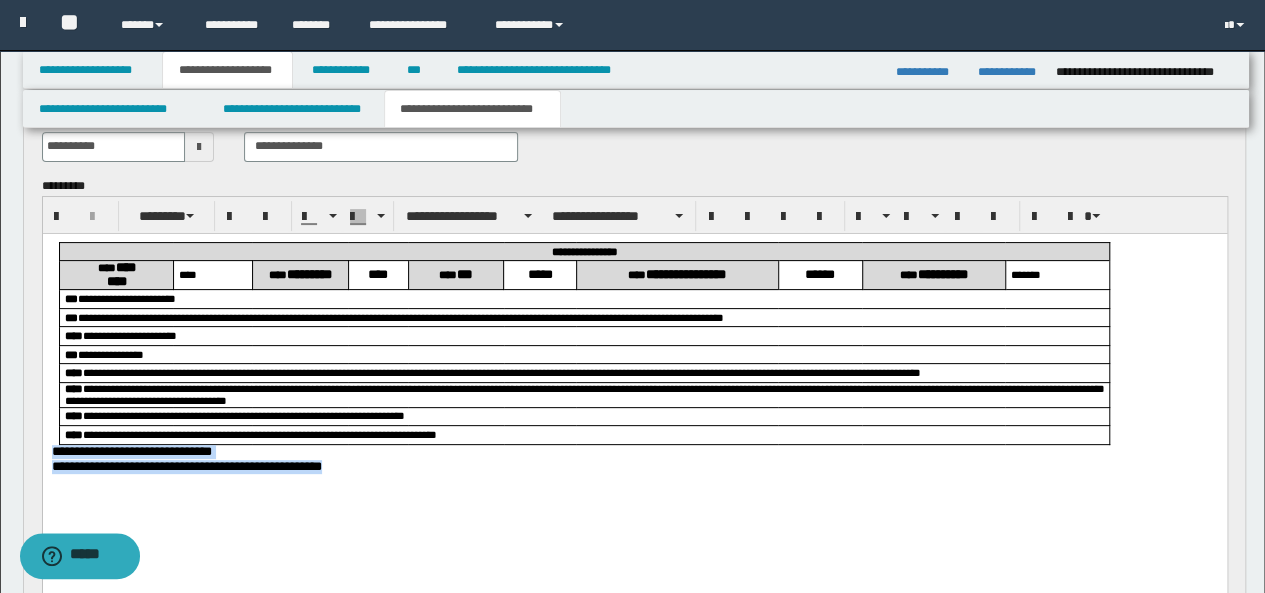 scroll, scrollTop: 69, scrollLeft: 0, axis: vertical 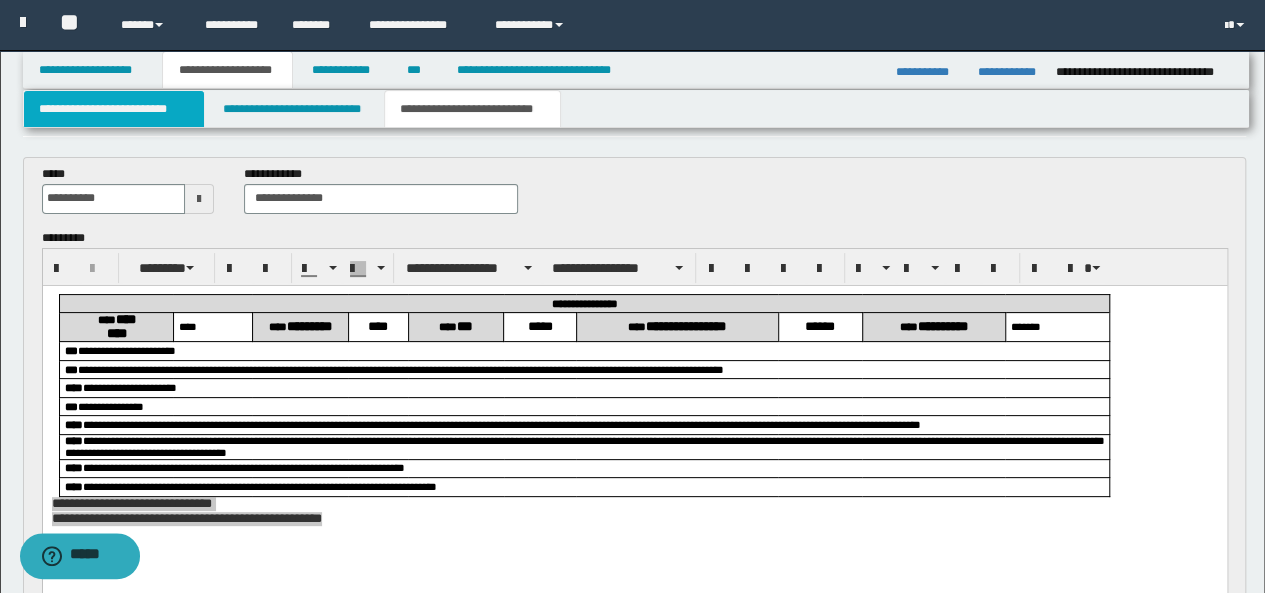 click on "**********" at bounding box center (114, 109) 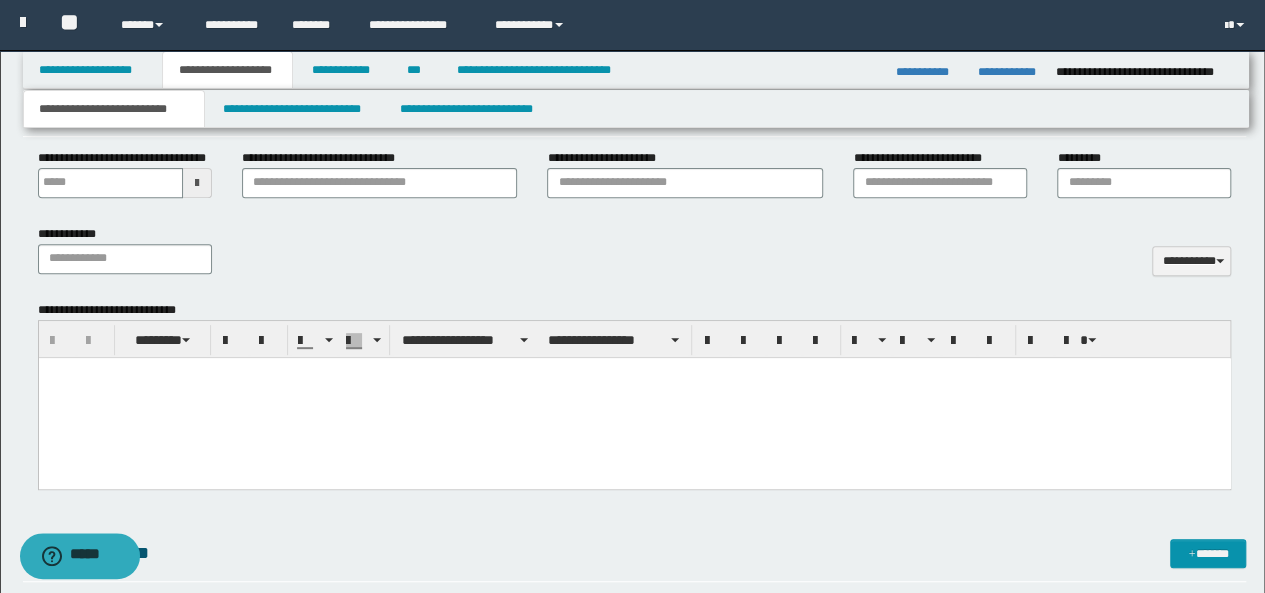 scroll, scrollTop: 0, scrollLeft: 0, axis: both 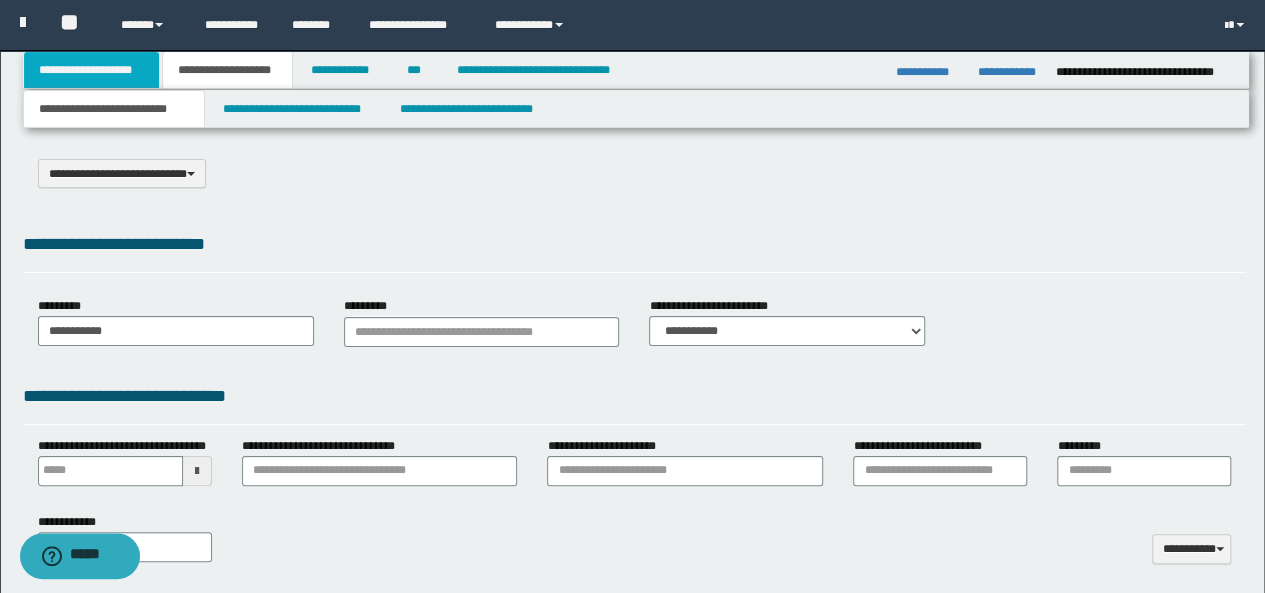 click on "**********" at bounding box center [92, 70] 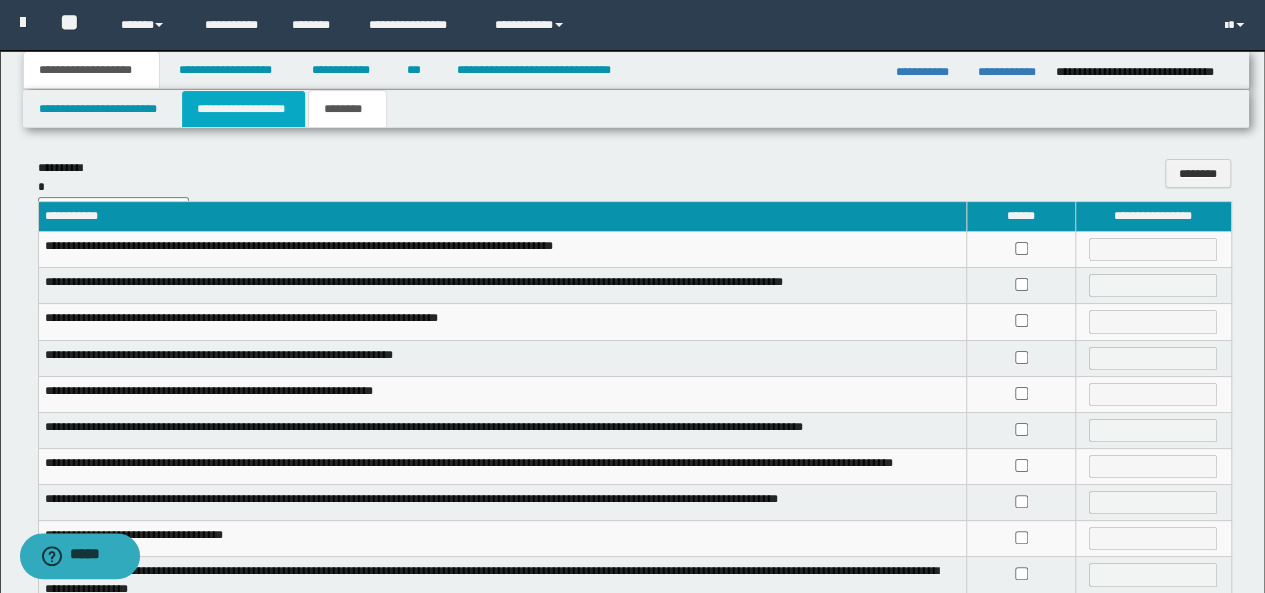 click on "**********" at bounding box center (243, 109) 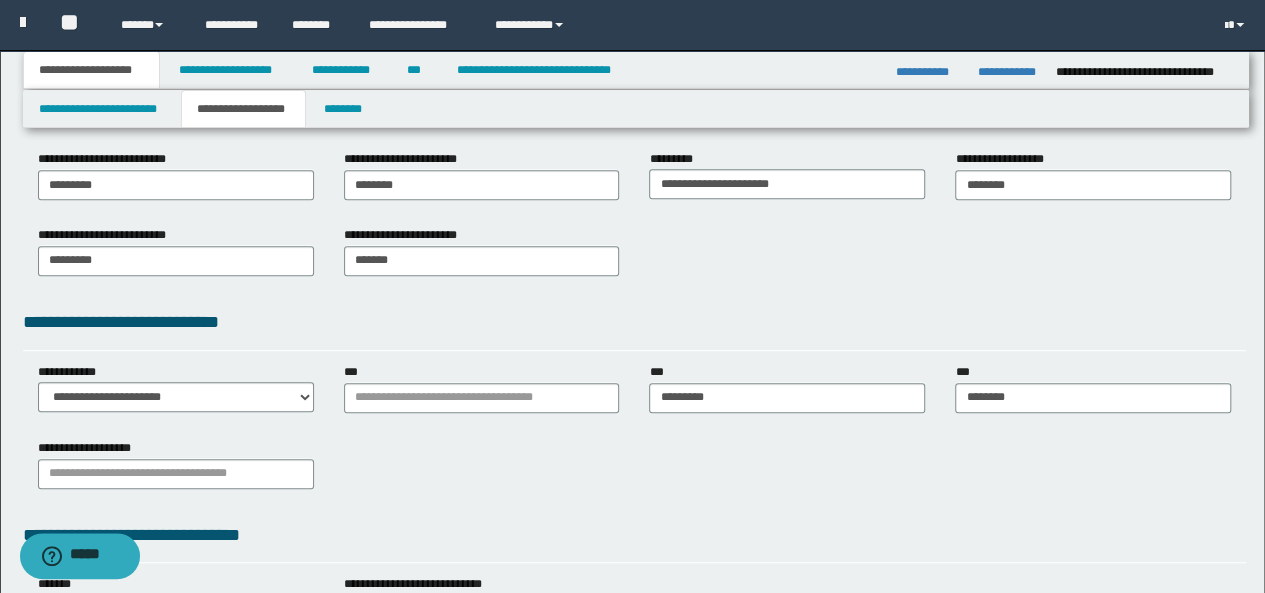 scroll, scrollTop: 0, scrollLeft: 0, axis: both 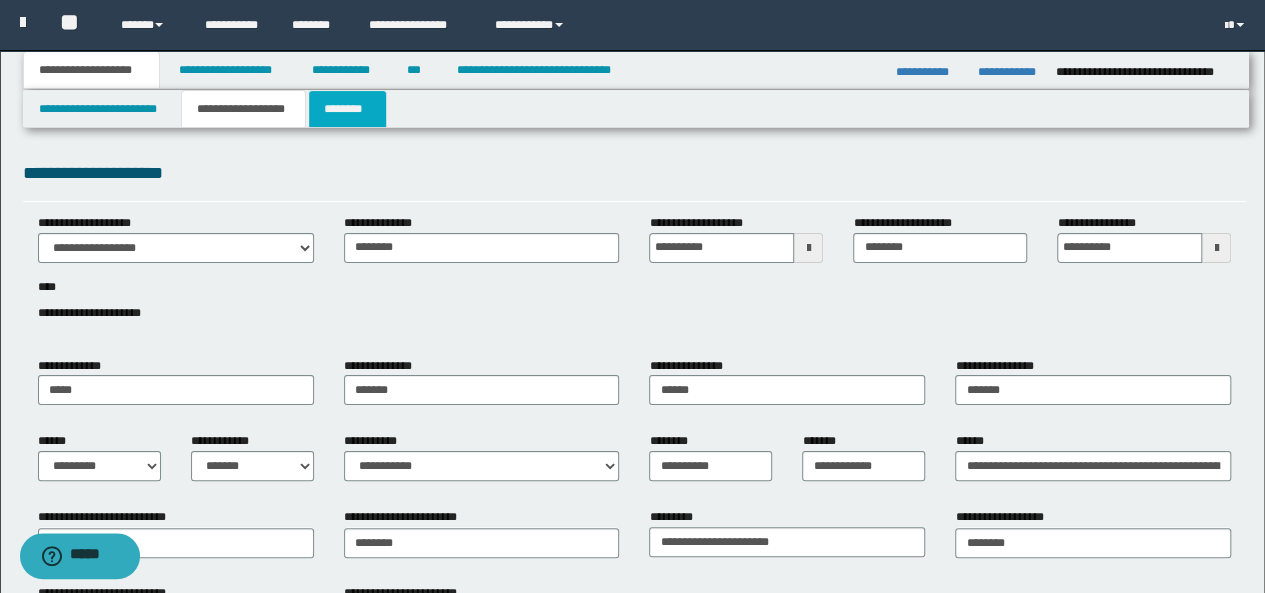click on "********" at bounding box center (347, 109) 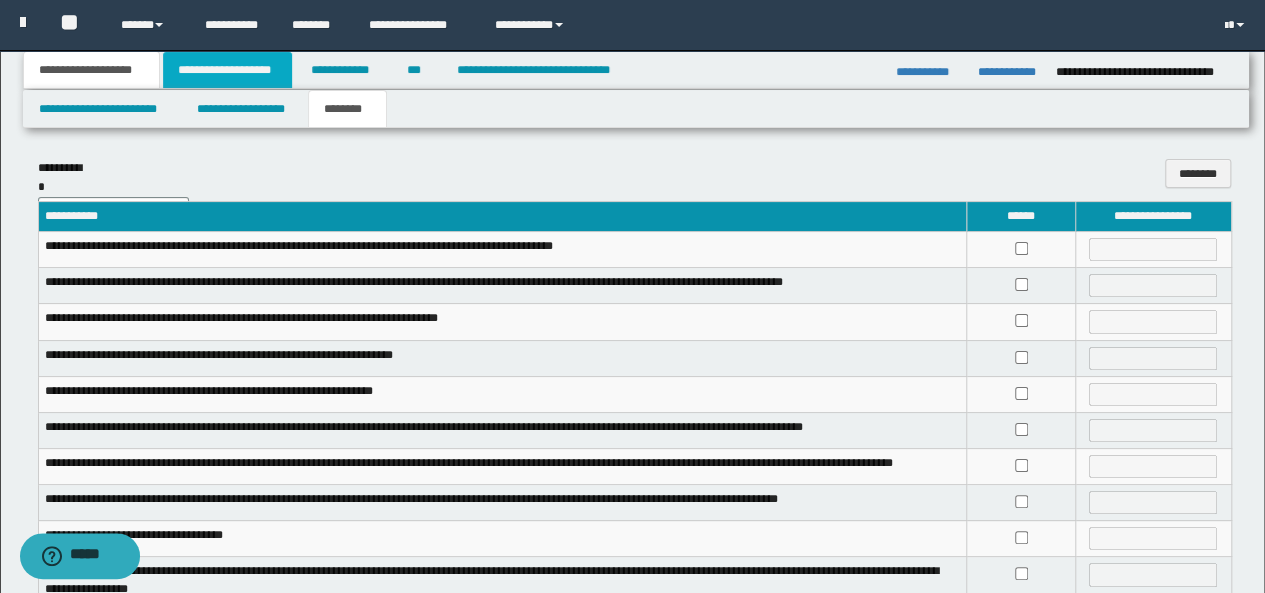 click on "**********" at bounding box center [227, 70] 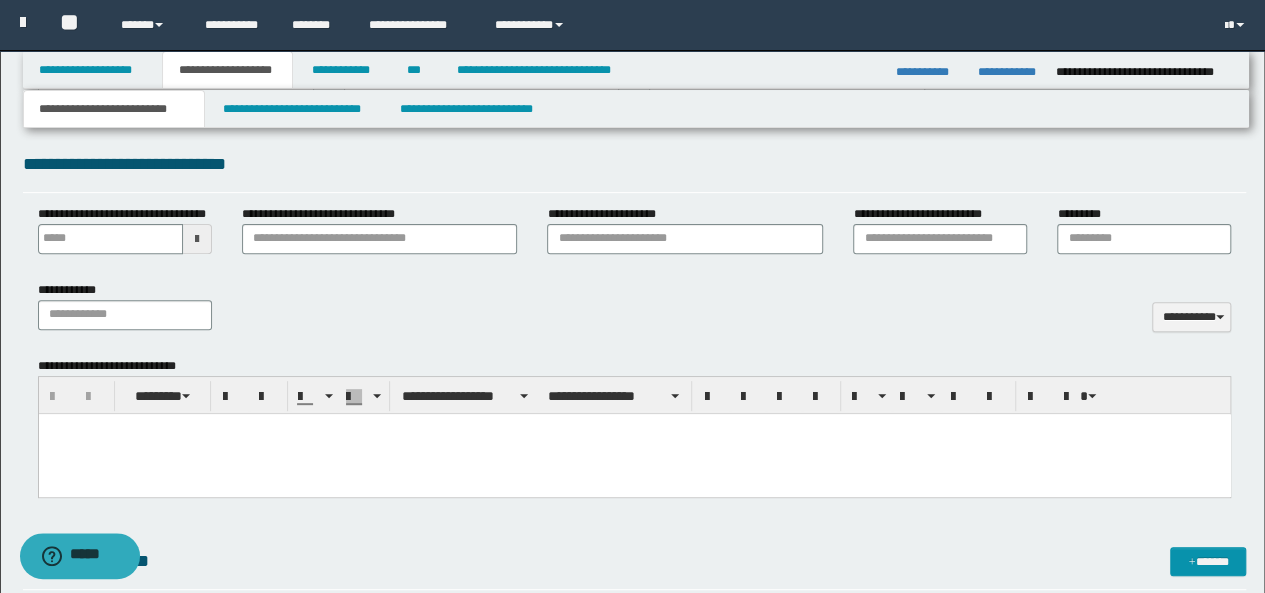 scroll, scrollTop: 0, scrollLeft: 0, axis: both 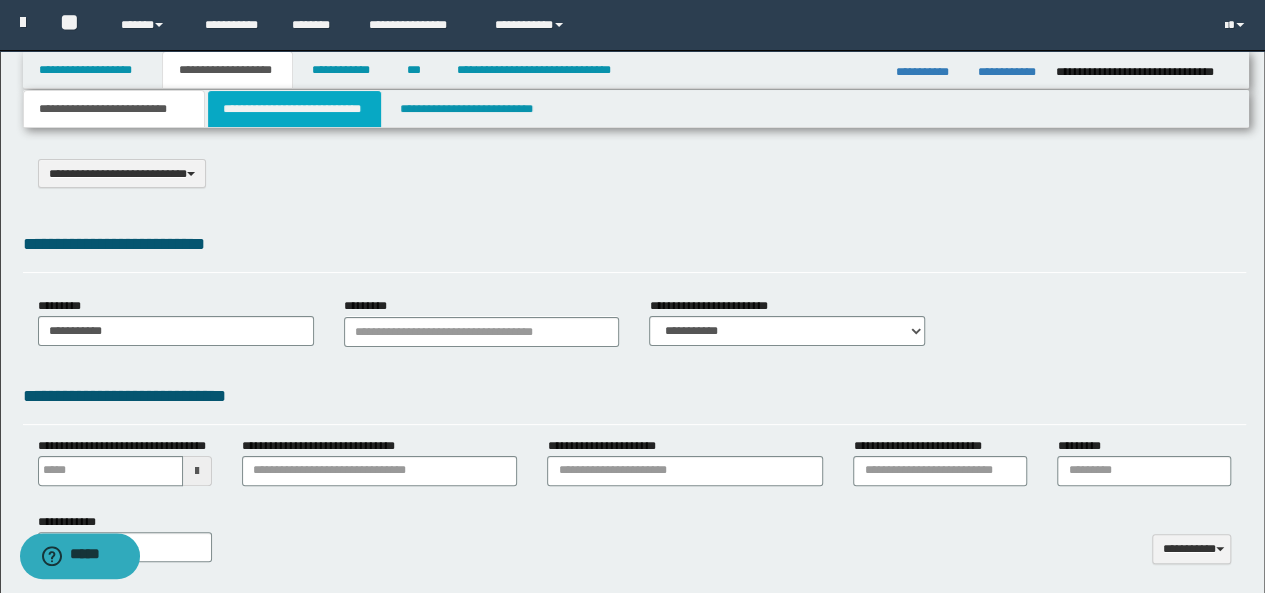 click on "**********" at bounding box center [294, 109] 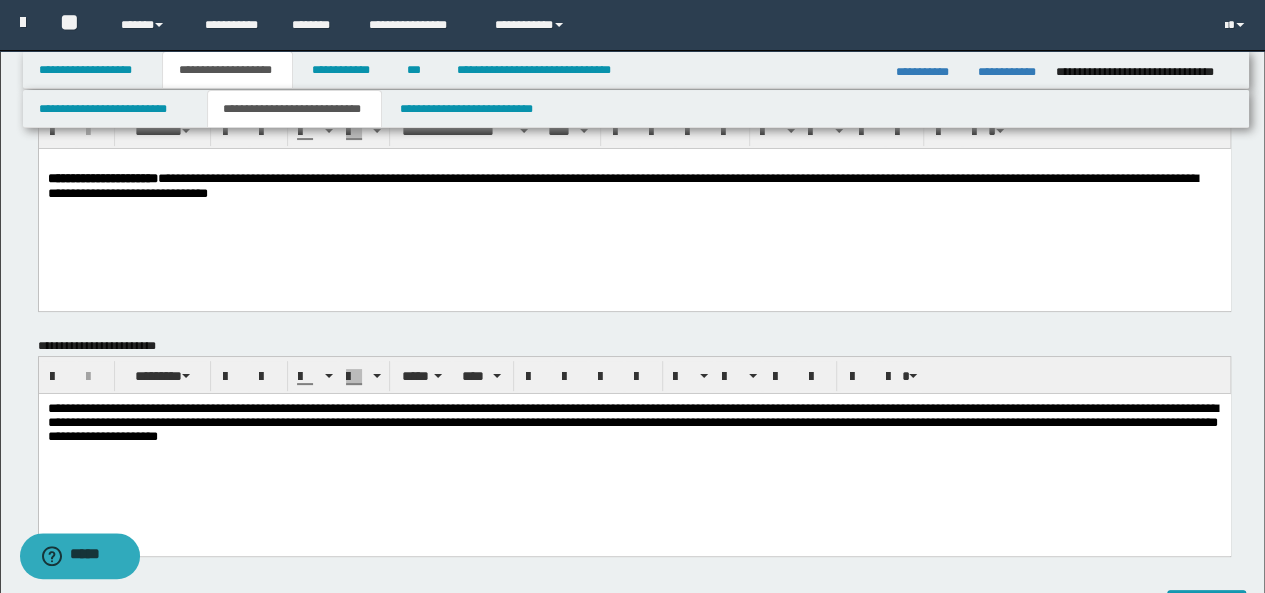 scroll, scrollTop: 71, scrollLeft: 0, axis: vertical 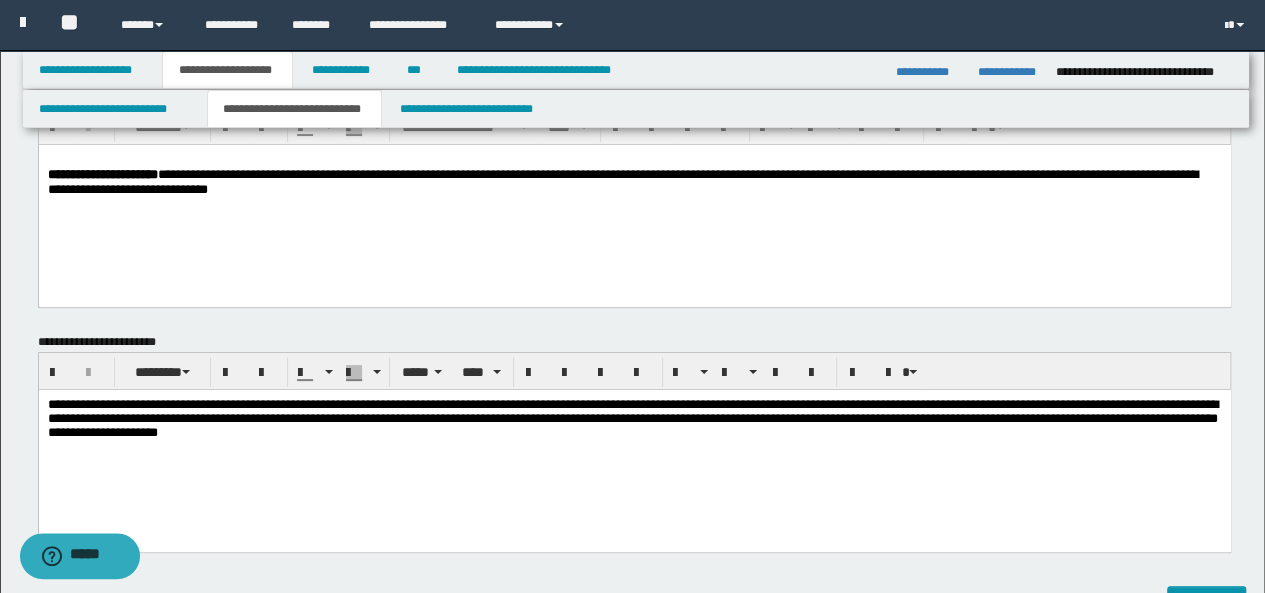 click on "**********" at bounding box center (632, 418) 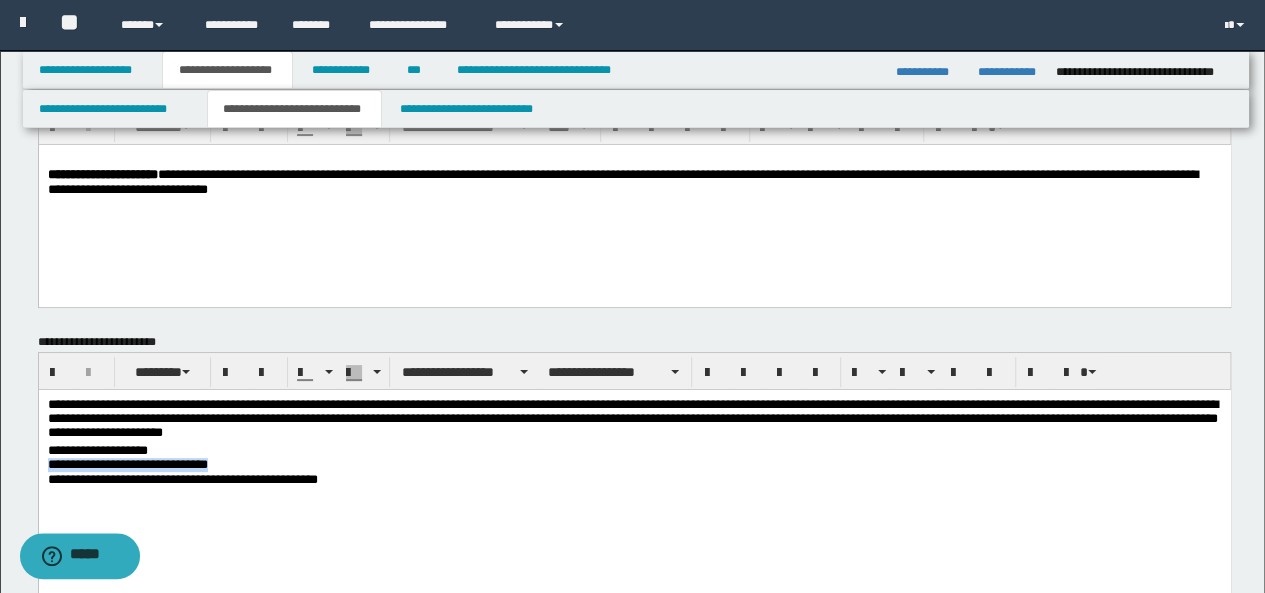 drag, startPoint x: 45, startPoint y: 466, endPoint x: 230, endPoint y: 466, distance: 185 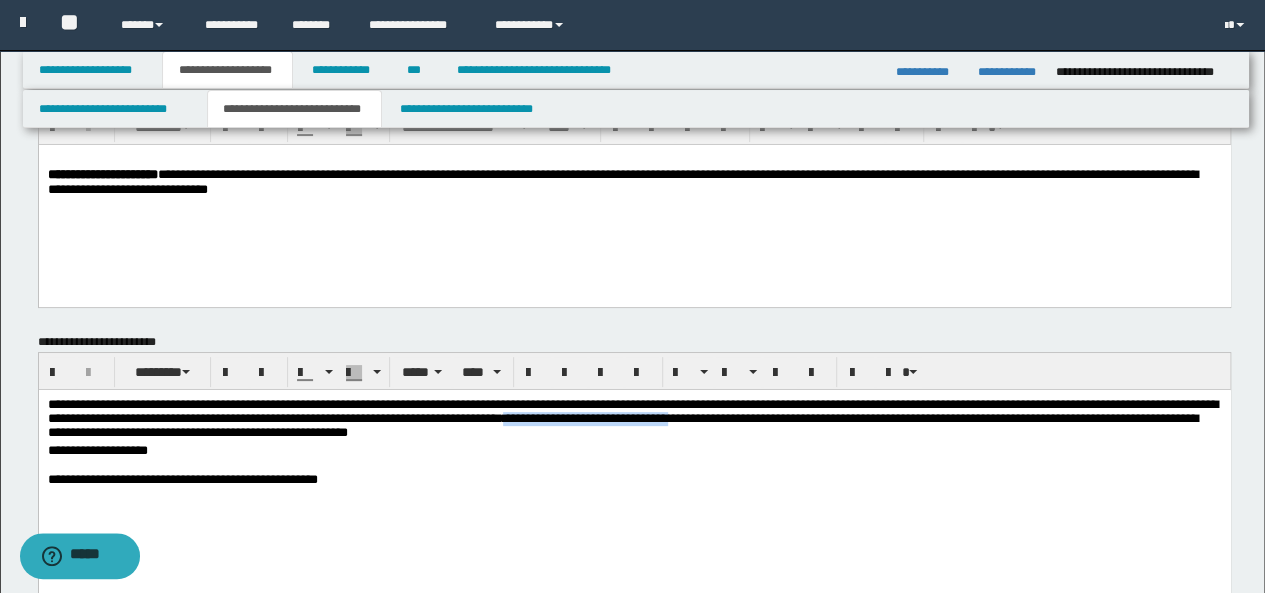 drag, startPoint x: 833, startPoint y: 419, endPoint x: 1037, endPoint y: 420, distance: 204.00246 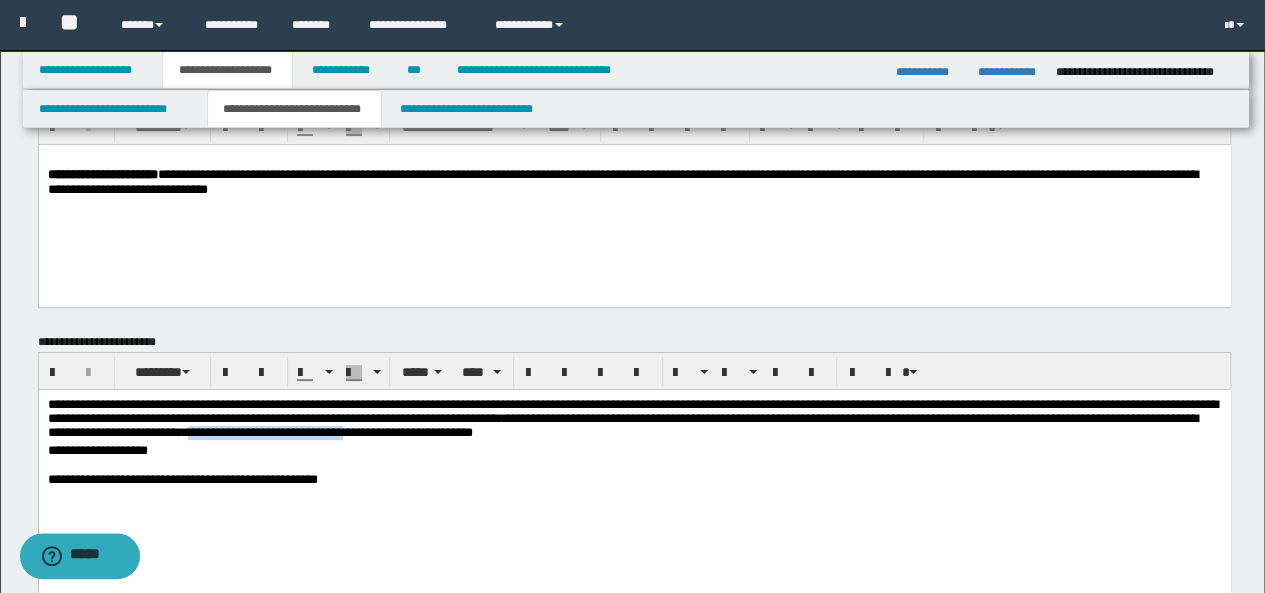 drag, startPoint x: 678, startPoint y: 434, endPoint x: 875, endPoint y: 431, distance: 197.02284 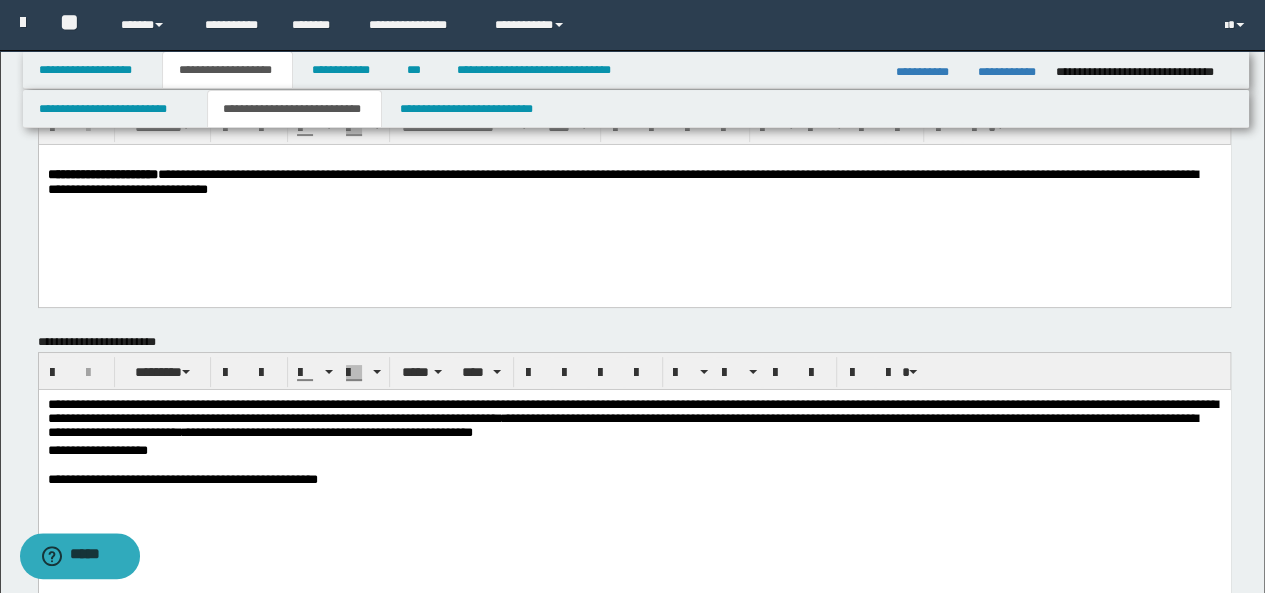 click on "**********" at bounding box center (632, 418) 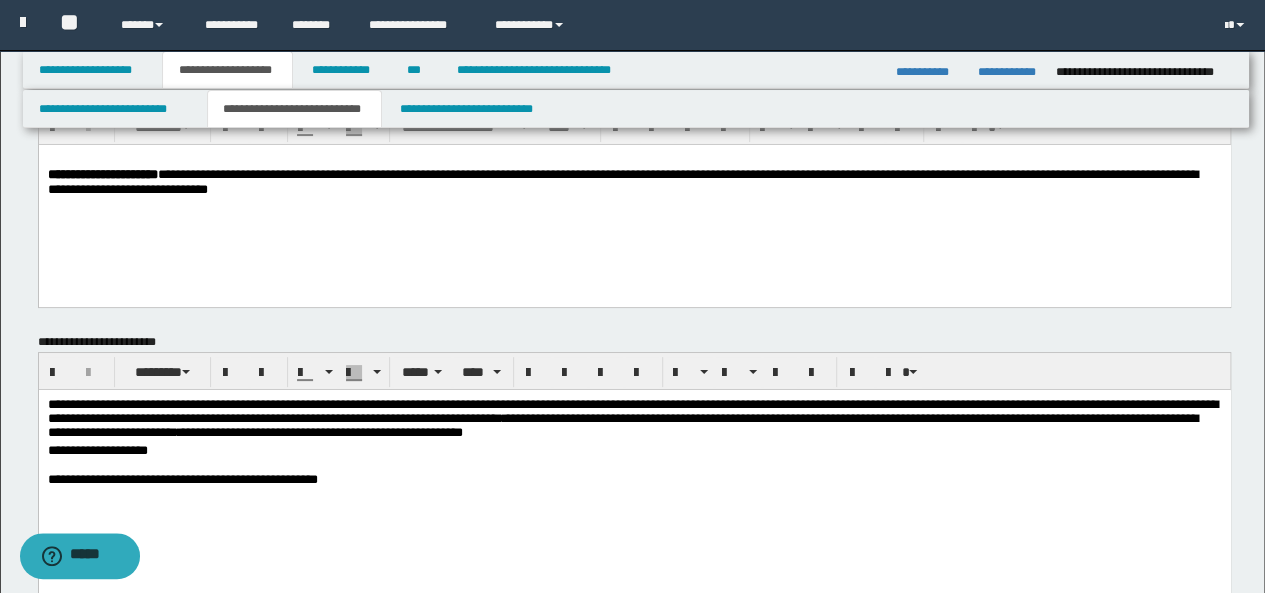 click on "**********" at bounding box center [632, 418] 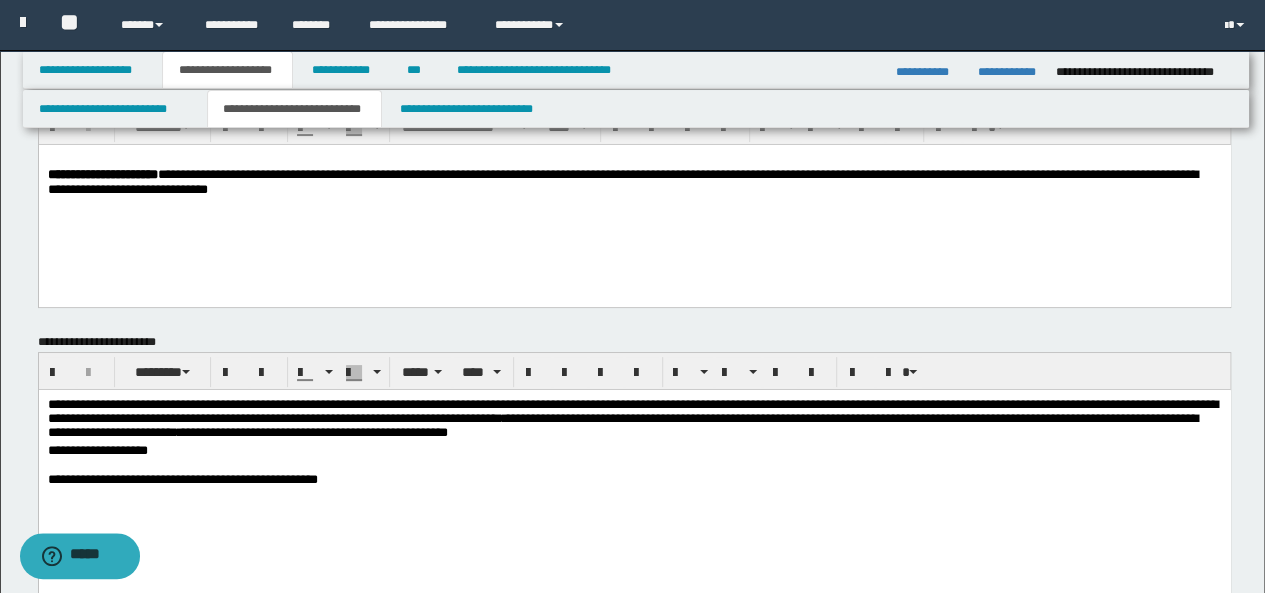 click on "**********" at bounding box center (97, 450) 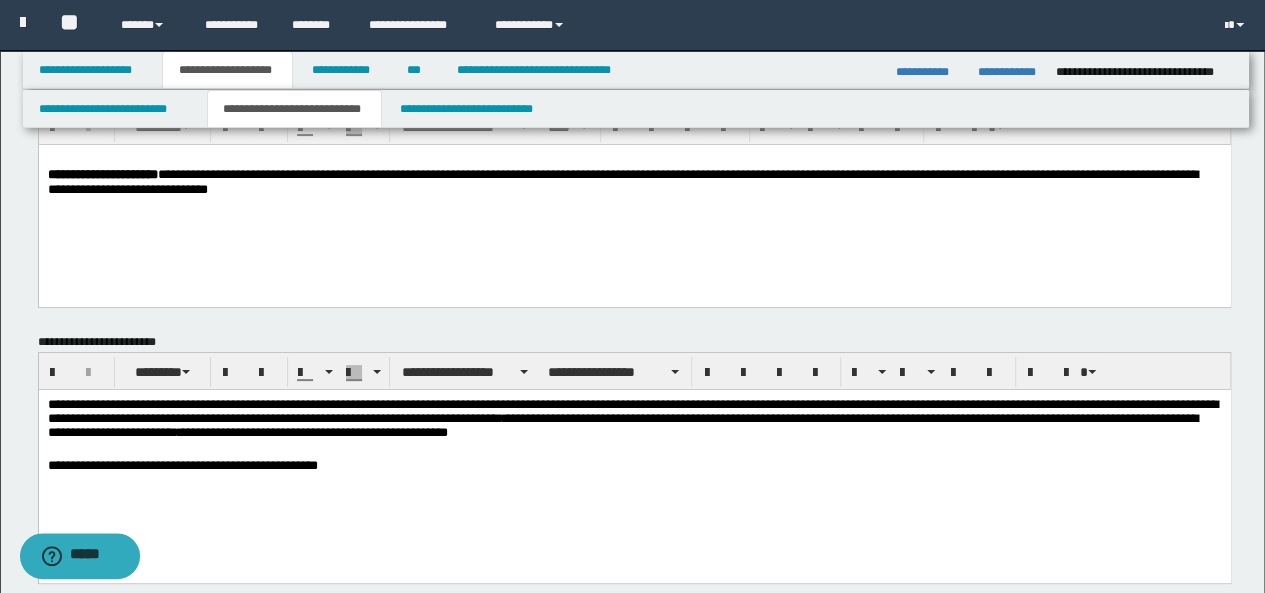 click on "**********" at bounding box center [634, 466] 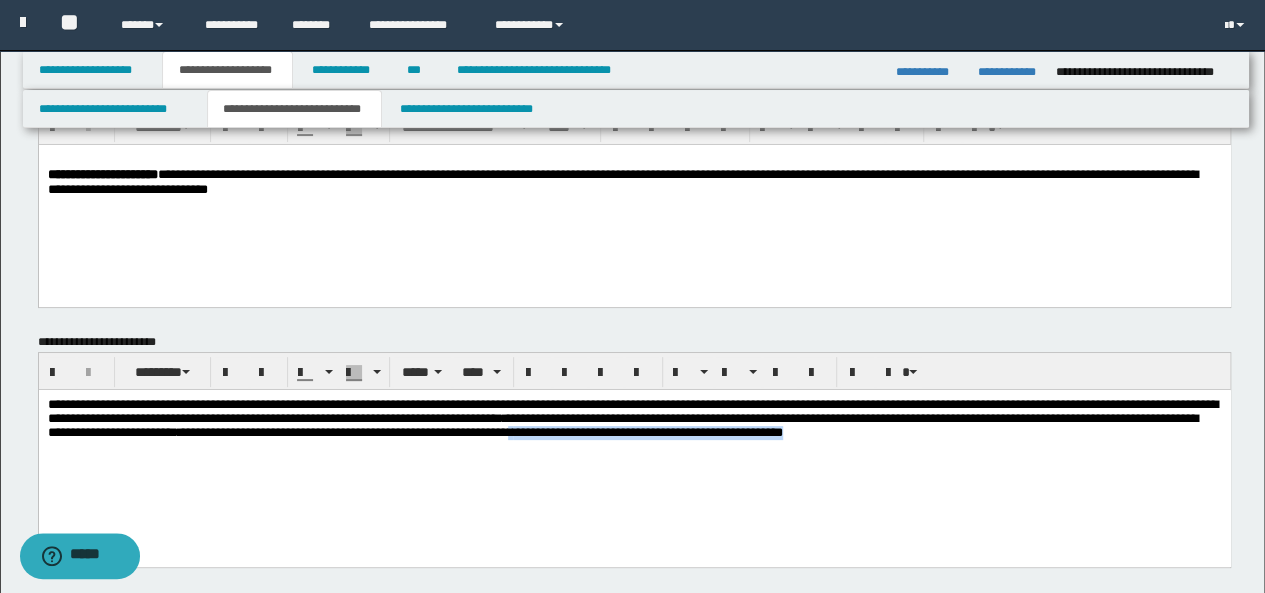 drag, startPoint x: 1074, startPoint y: 437, endPoint x: 1080, endPoint y: 460, distance: 23.769728 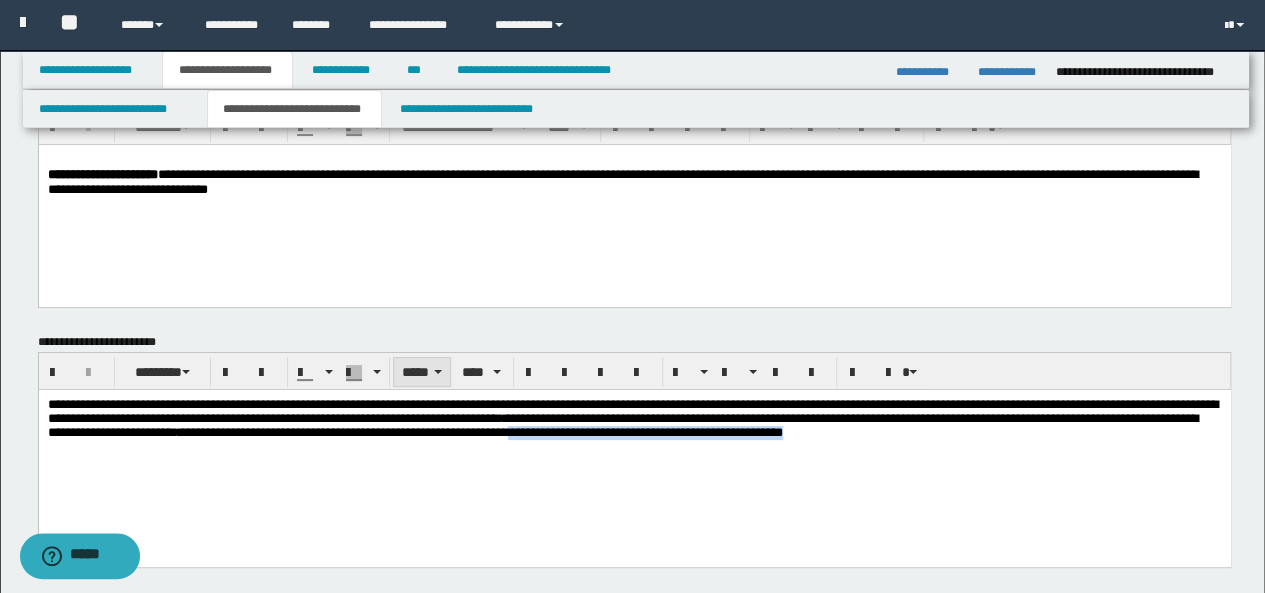 click on "*****" at bounding box center (422, 372) 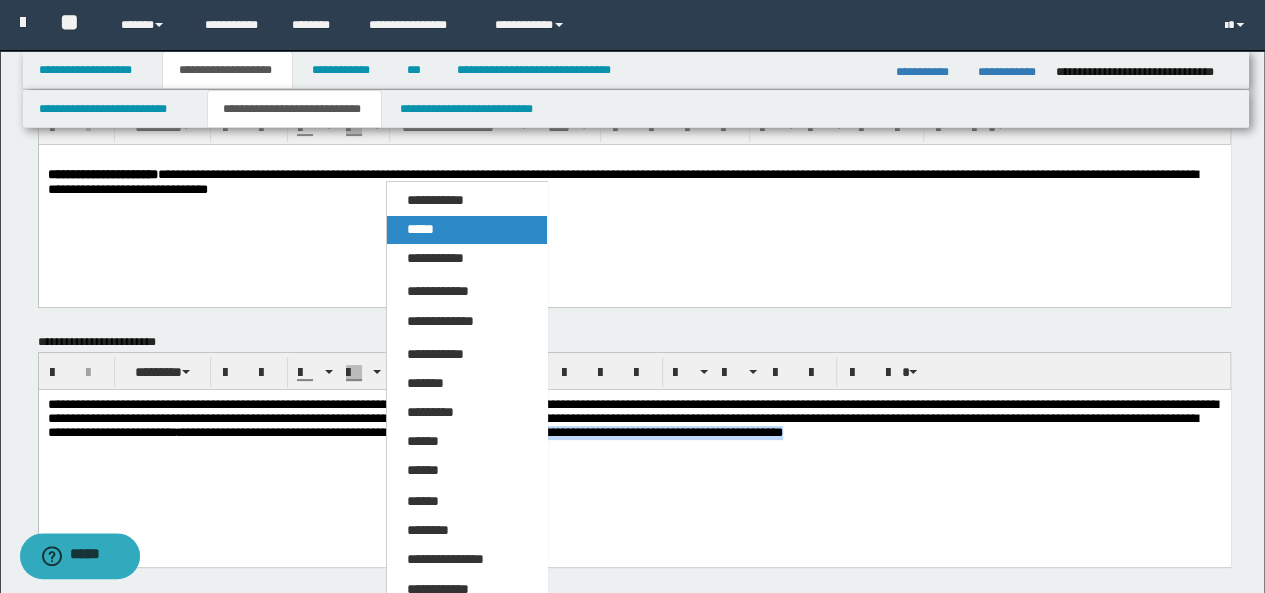 click on "*****" at bounding box center (420, 229) 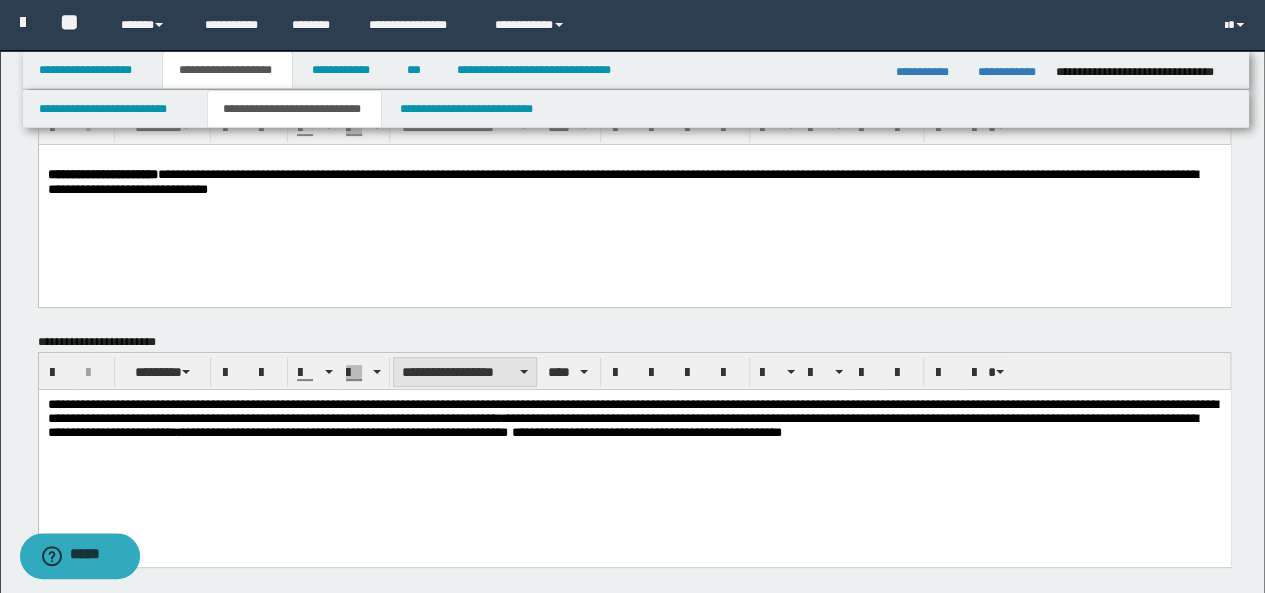 click on "**********" at bounding box center (465, 372) 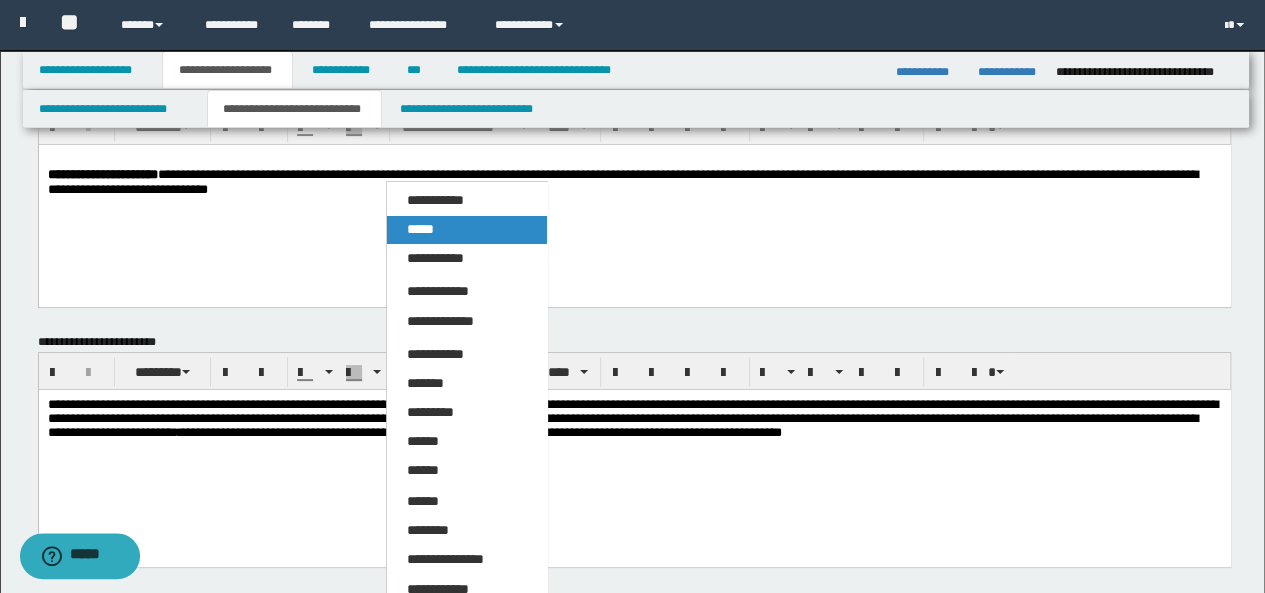 click on "*****" at bounding box center [420, 229] 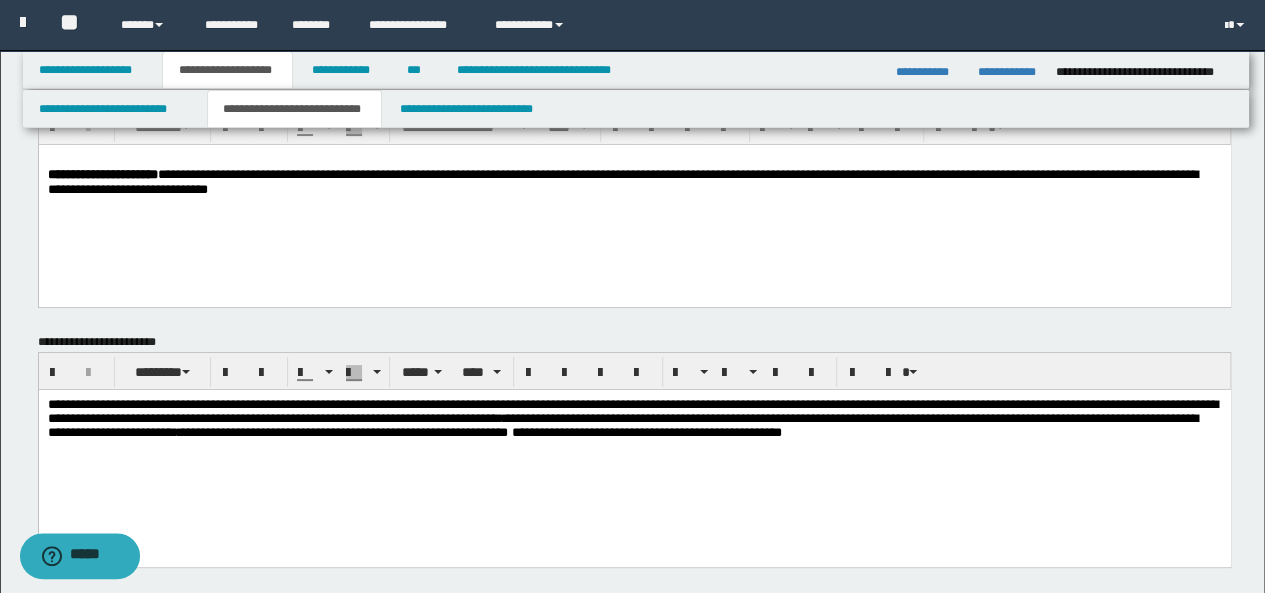 click on "**********" at bounding box center [634, 453] 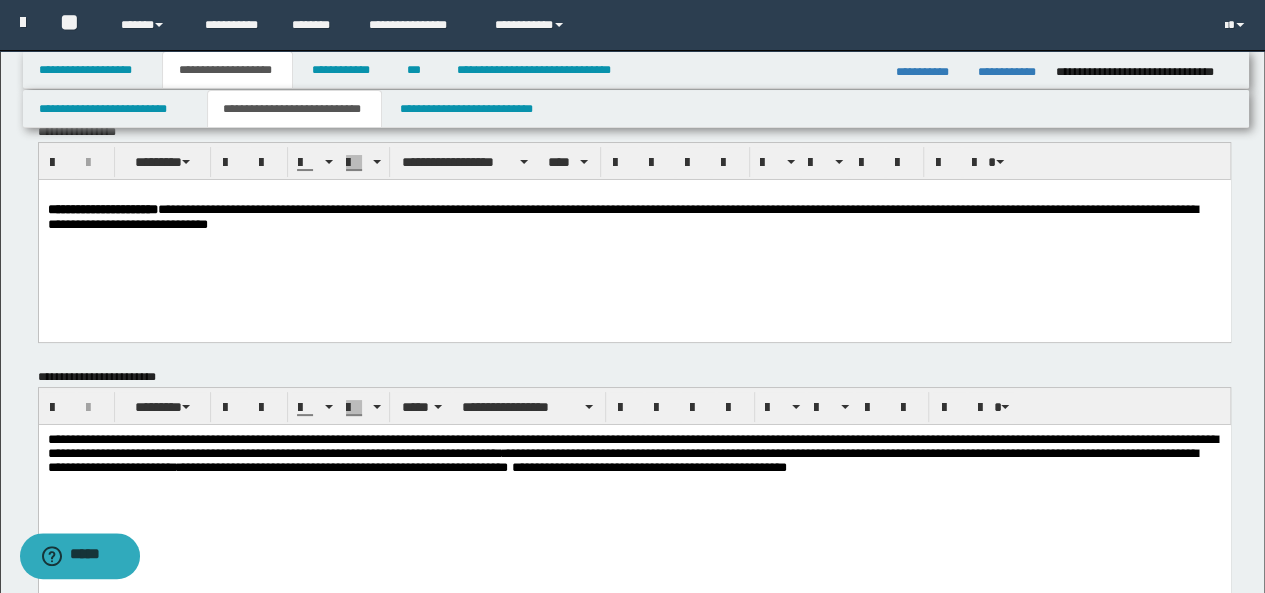 scroll, scrollTop: 0, scrollLeft: 0, axis: both 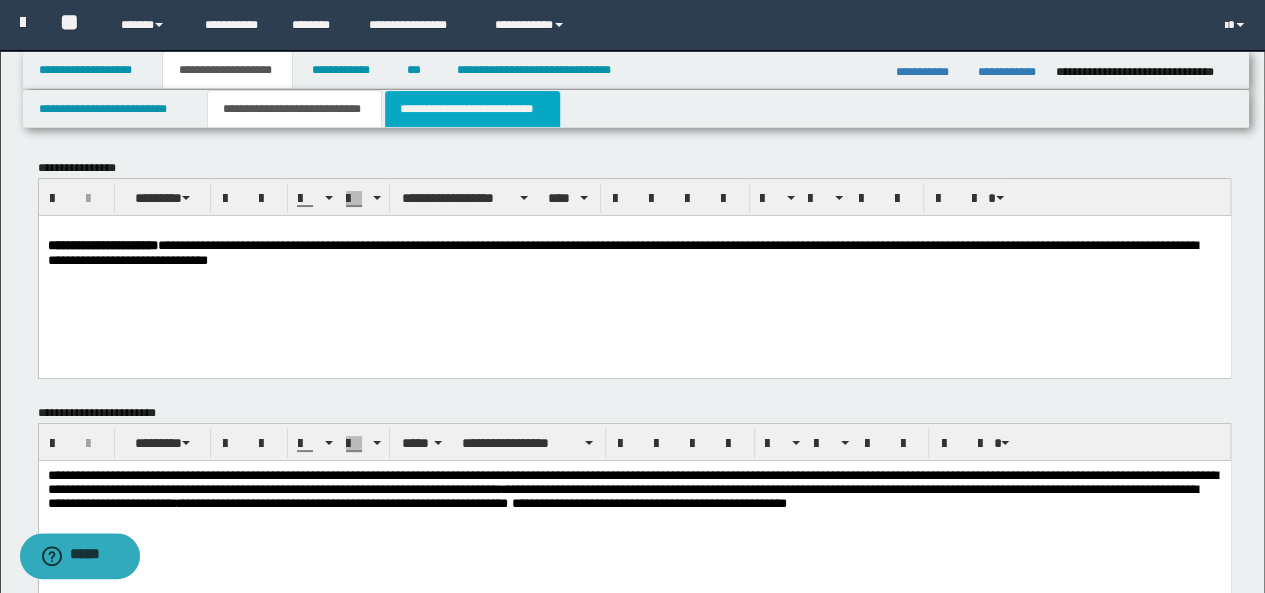 click on "**********" at bounding box center (472, 109) 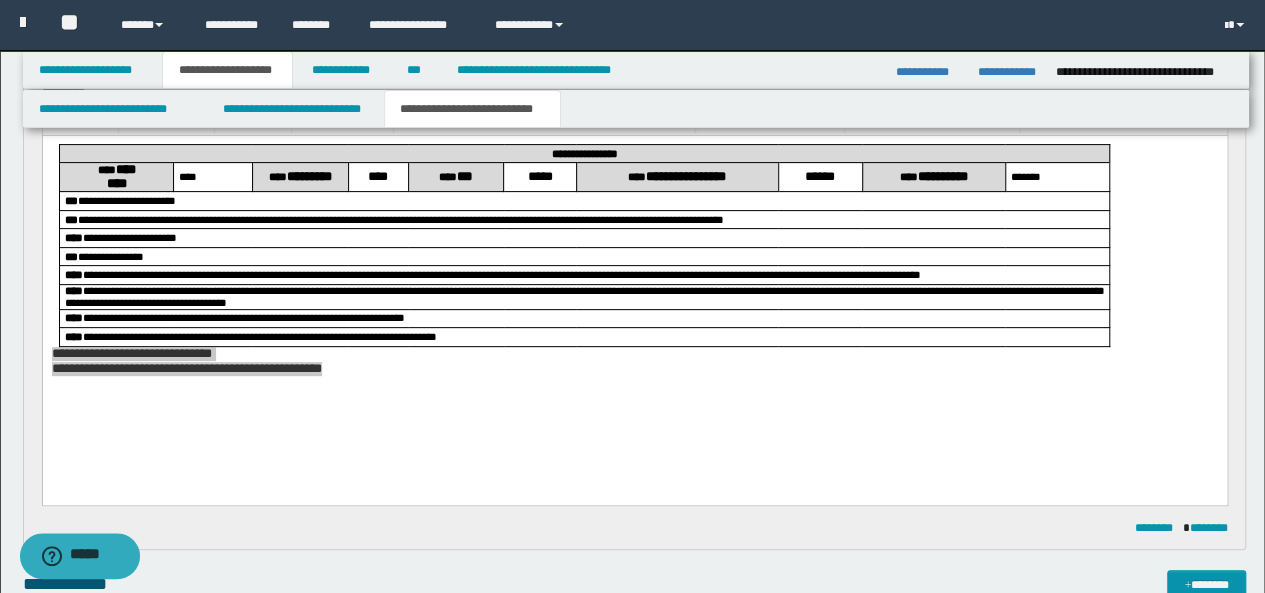 scroll, scrollTop: 220, scrollLeft: 0, axis: vertical 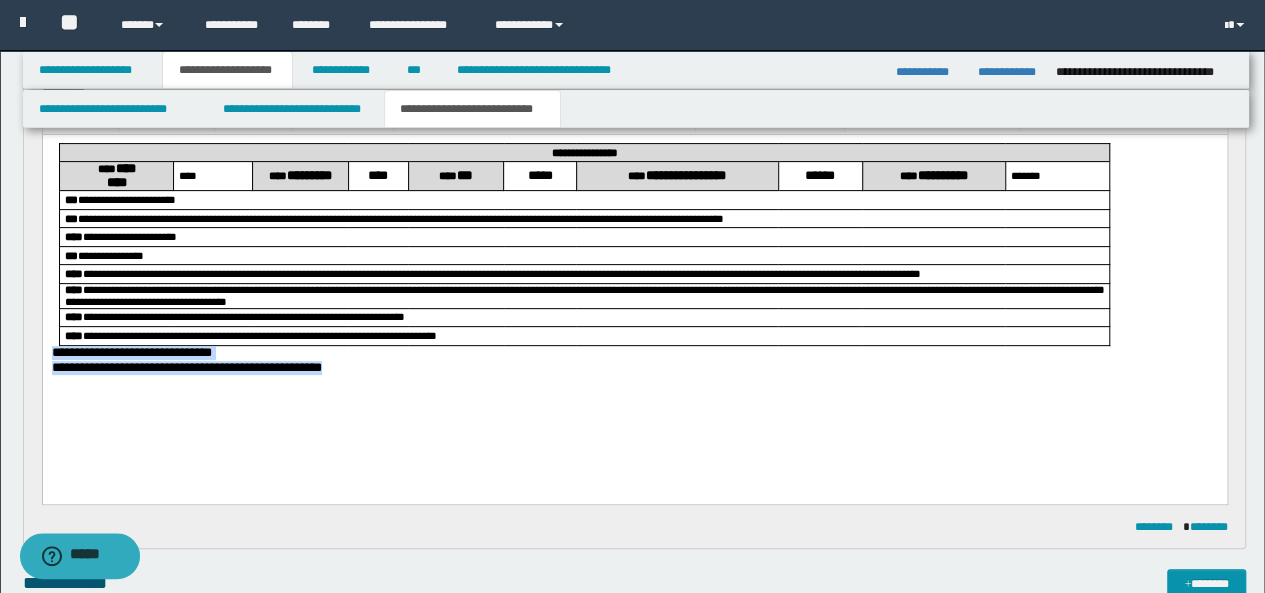 click on "**********" at bounding box center (634, 283) 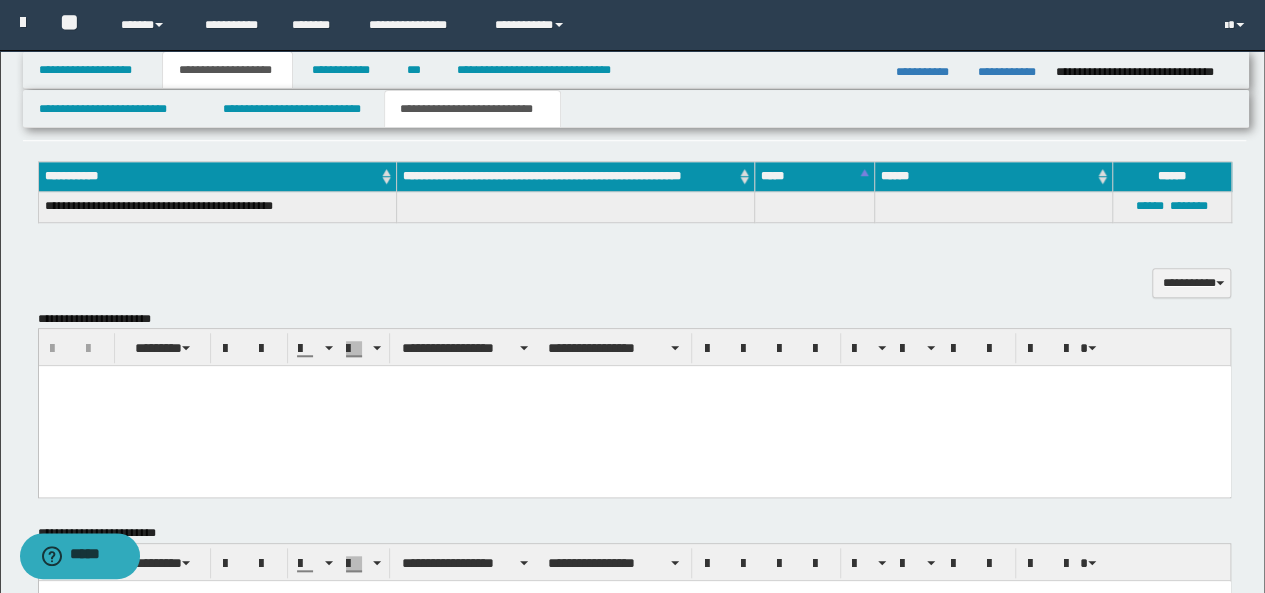 scroll, scrollTop: 638, scrollLeft: 0, axis: vertical 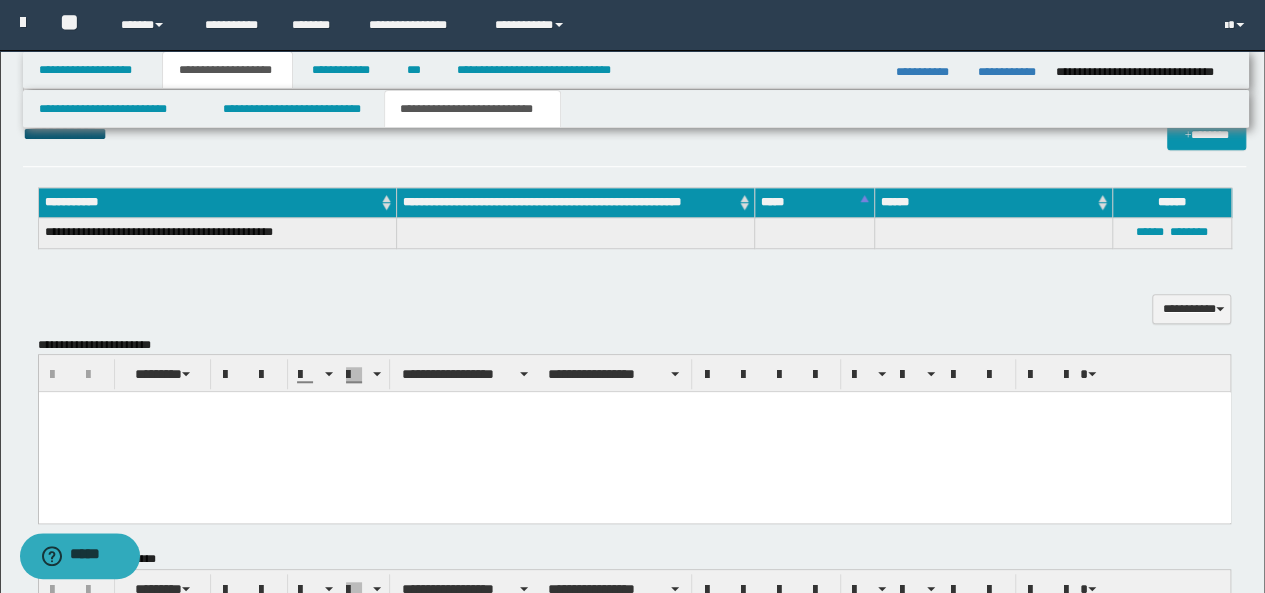click at bounding box center [634, 432] 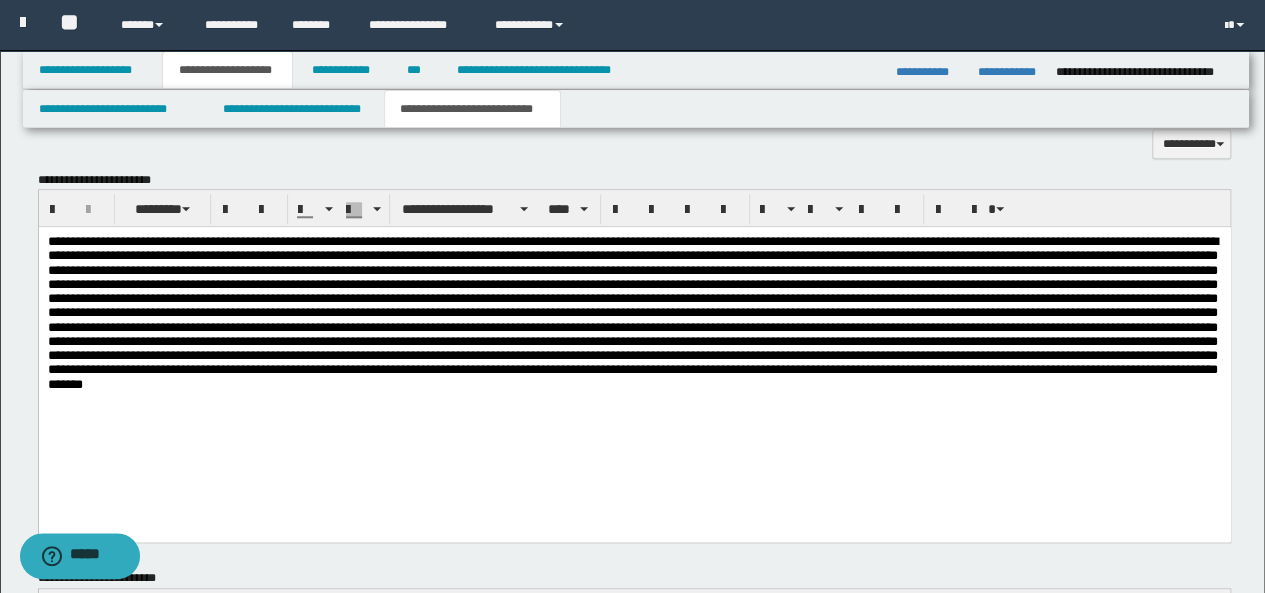 scroll, scrollTop: 802, scrollLeft: 0, axis: vertical 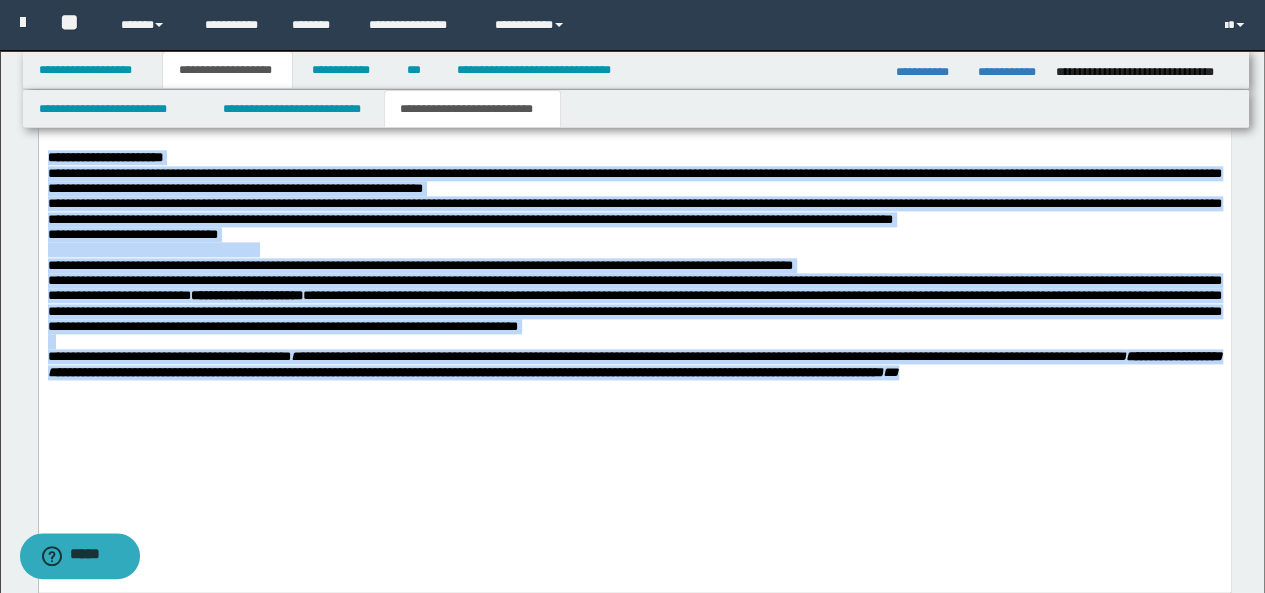 drag, startPoint x: 46, startPoint y: 213, endPoint x: 374, endPoint y: 507, distance: 440.47702 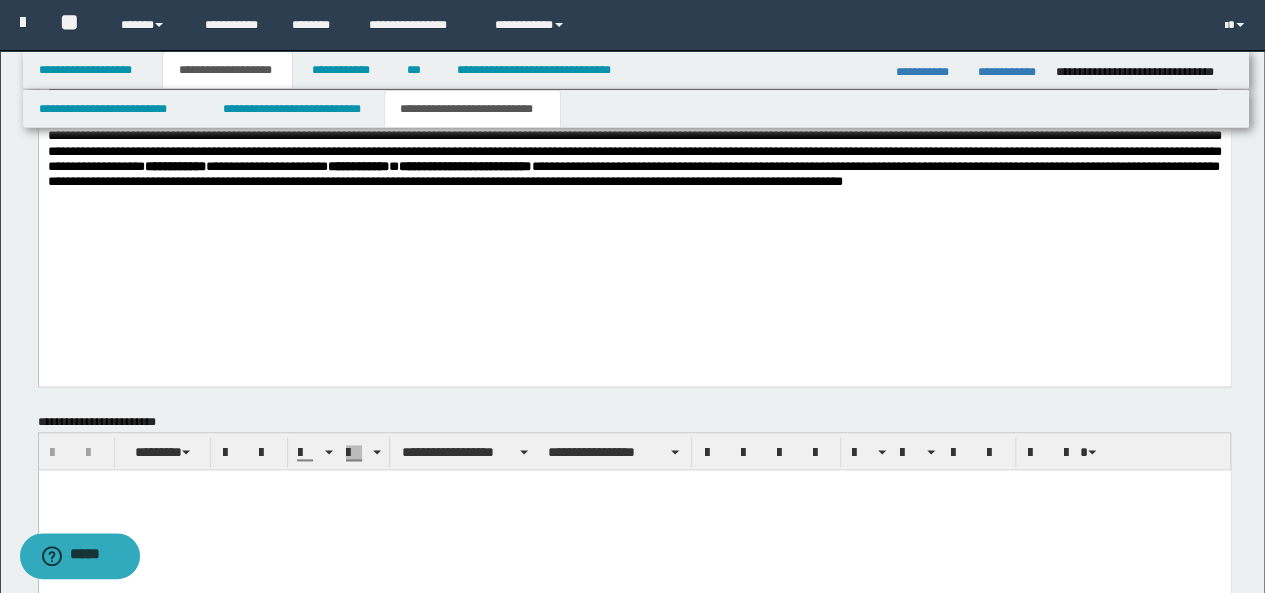 scroll, scrollTop: 1081, scrollLeft: 0, axis: vertical 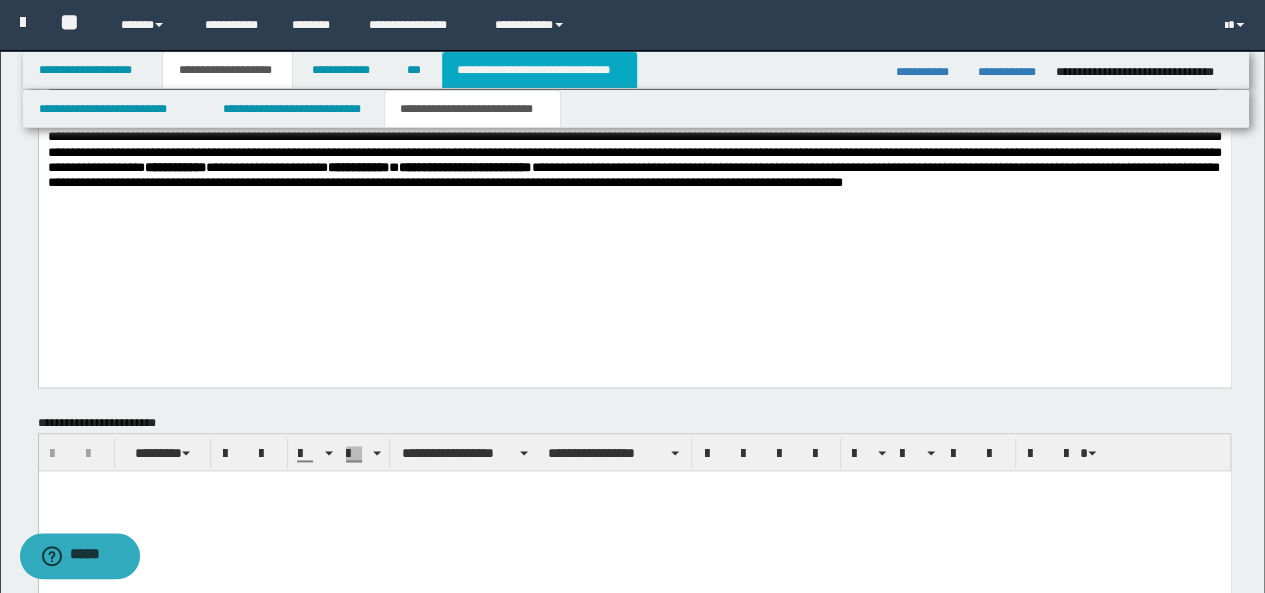 click on "**********" at bounding box center [539, 70] 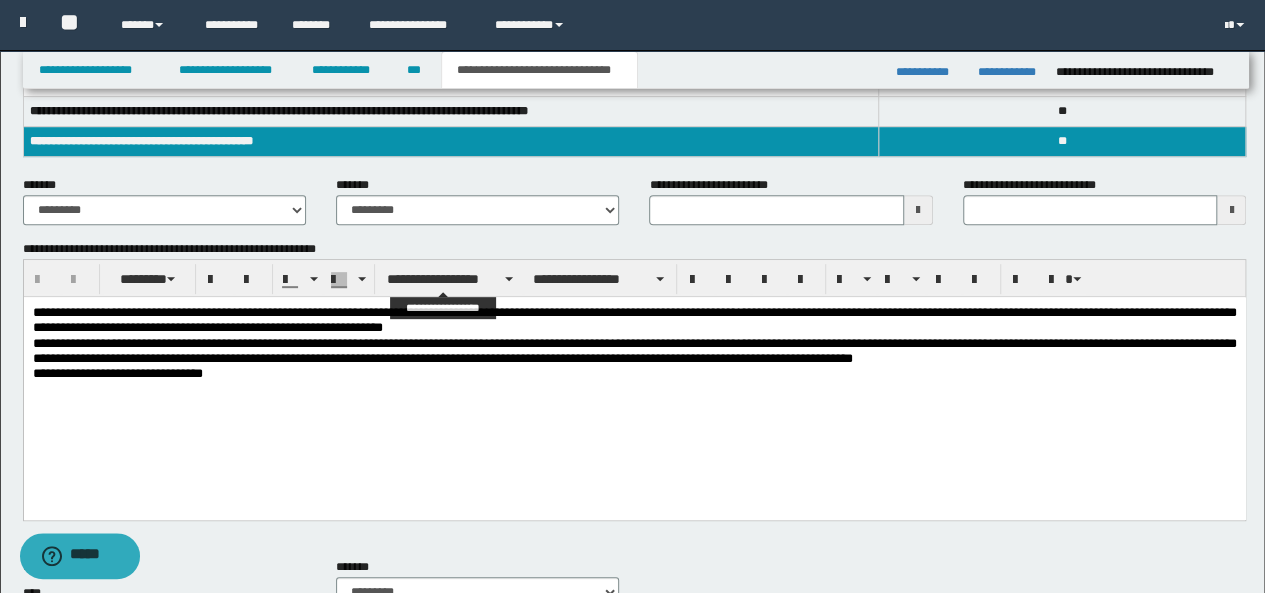 scroll, scrollTop: 336, scrollLeft: 0, axis: vertical 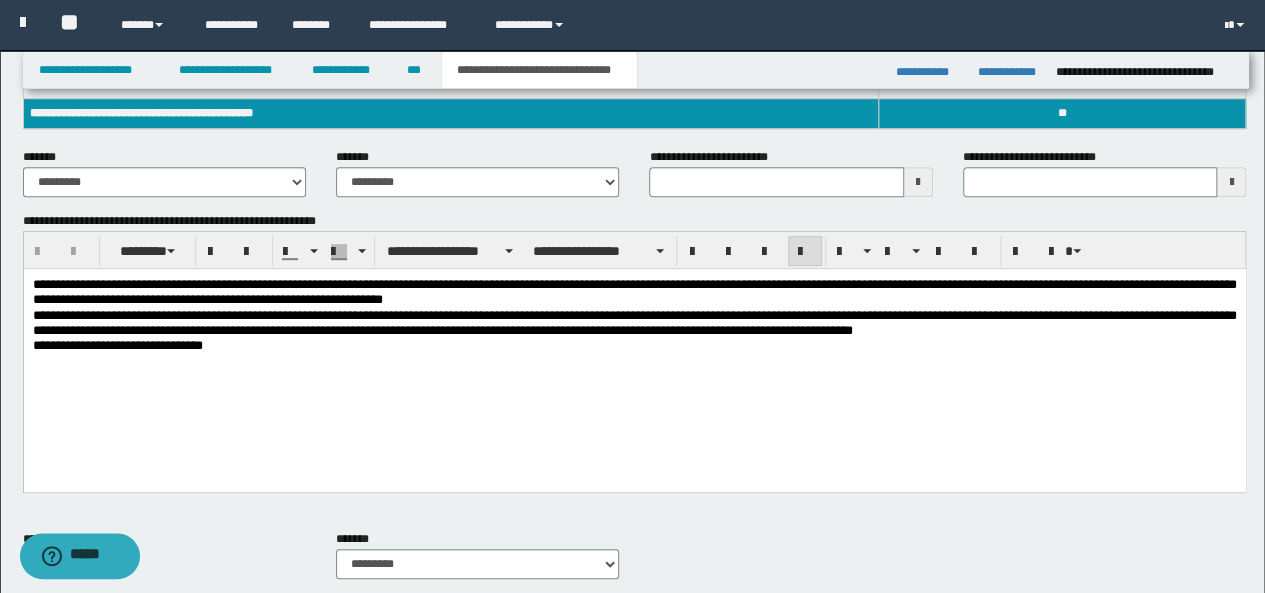 click on "**********" at bounding box center (634, 354) 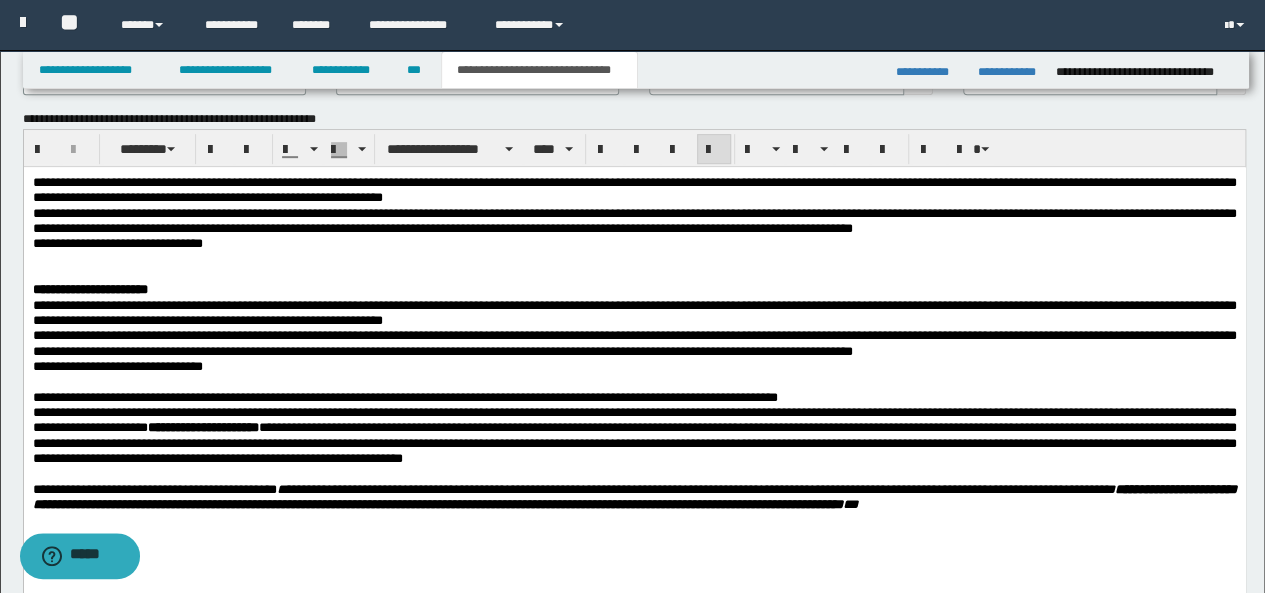scroll, scrollTop: 439, scrollLeft: 0, axis: vertical 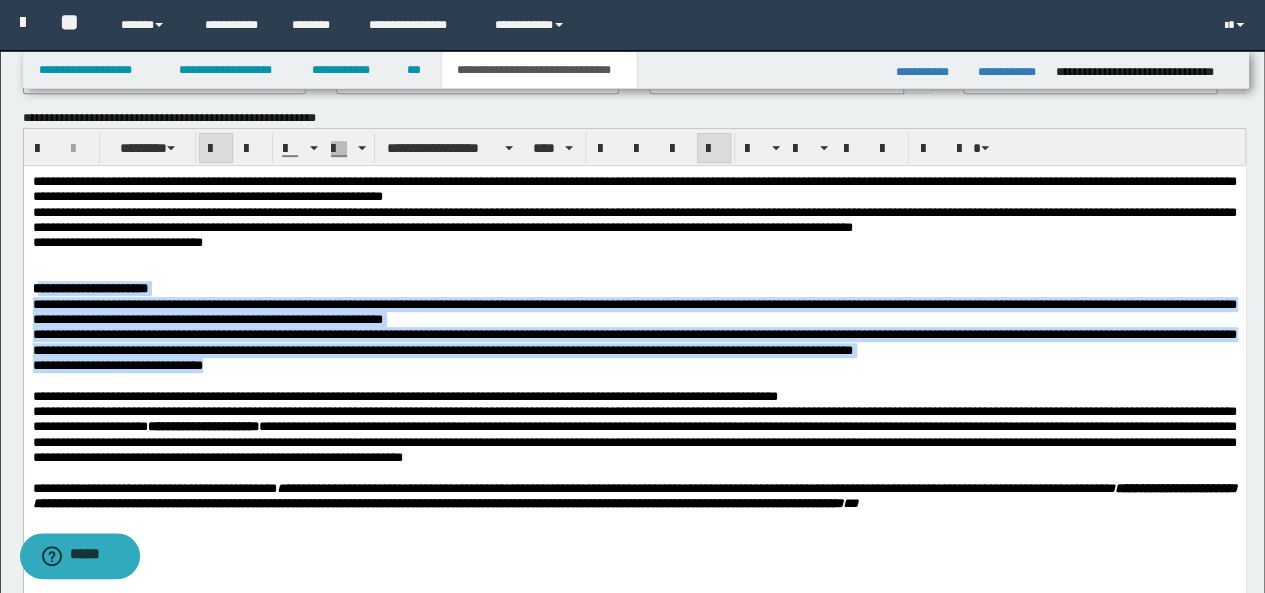drag, startPoint x: 36, startPoint y: 287, endPoint x: 293, endPoint y: 365, distance: 268.57587 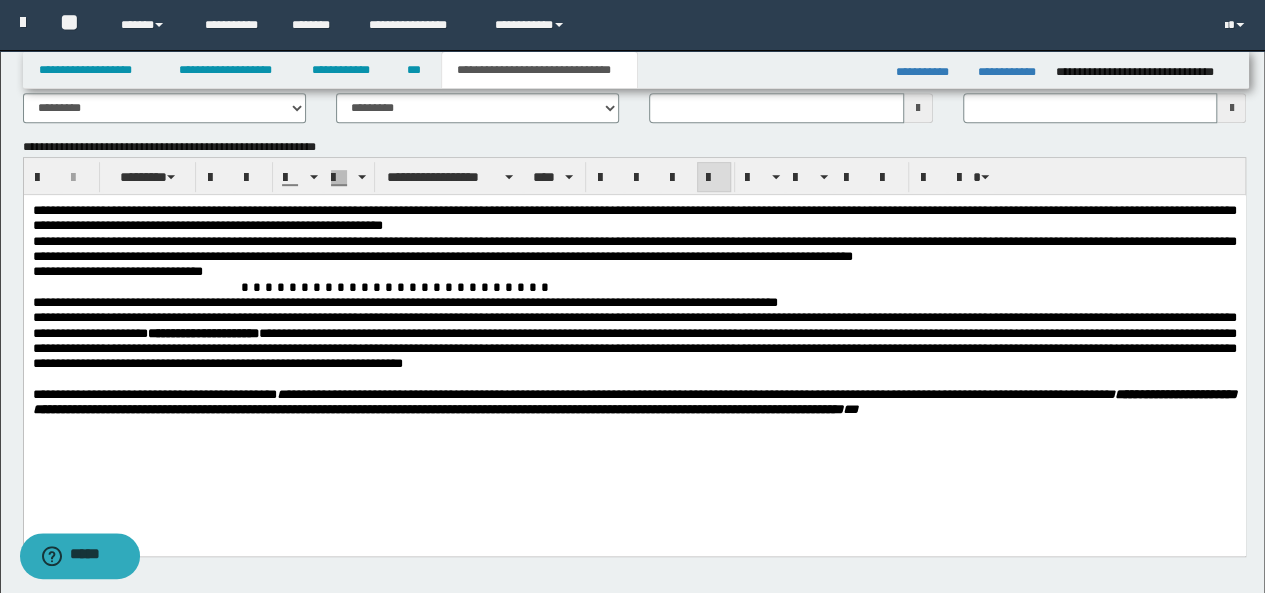 scroll, scrollTop: 409, scrollLeft: 0, axis: vertical 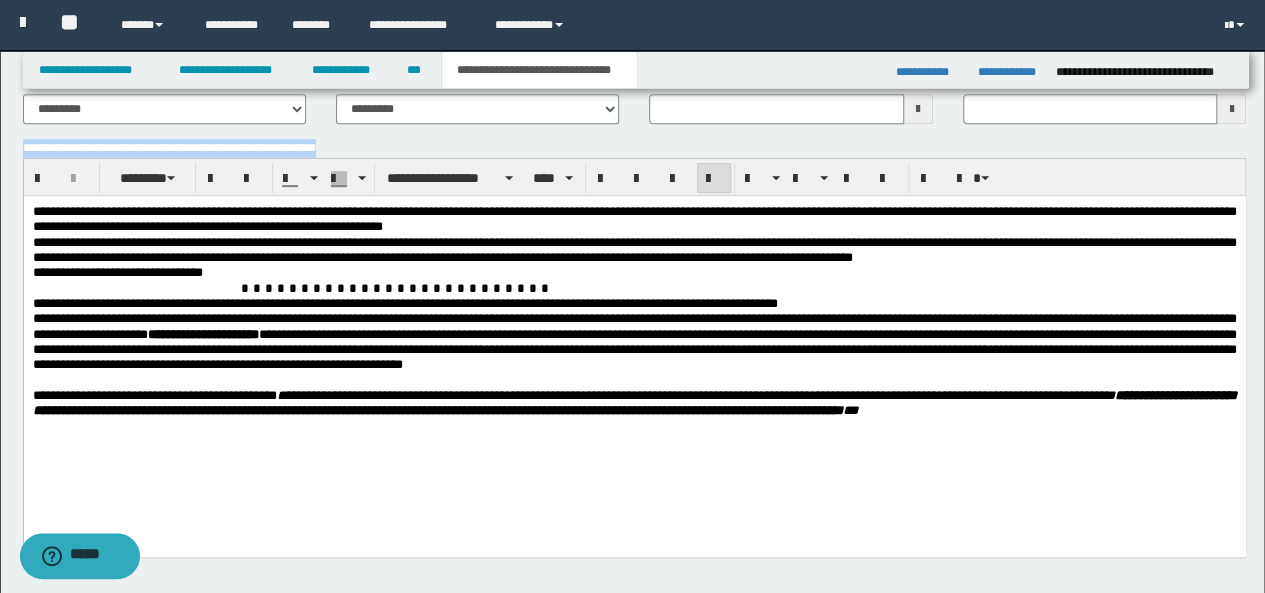drag, startPoint x: 341, startPoint y: 145, endPoint x: 16, endPoint y: 145, distance: 325 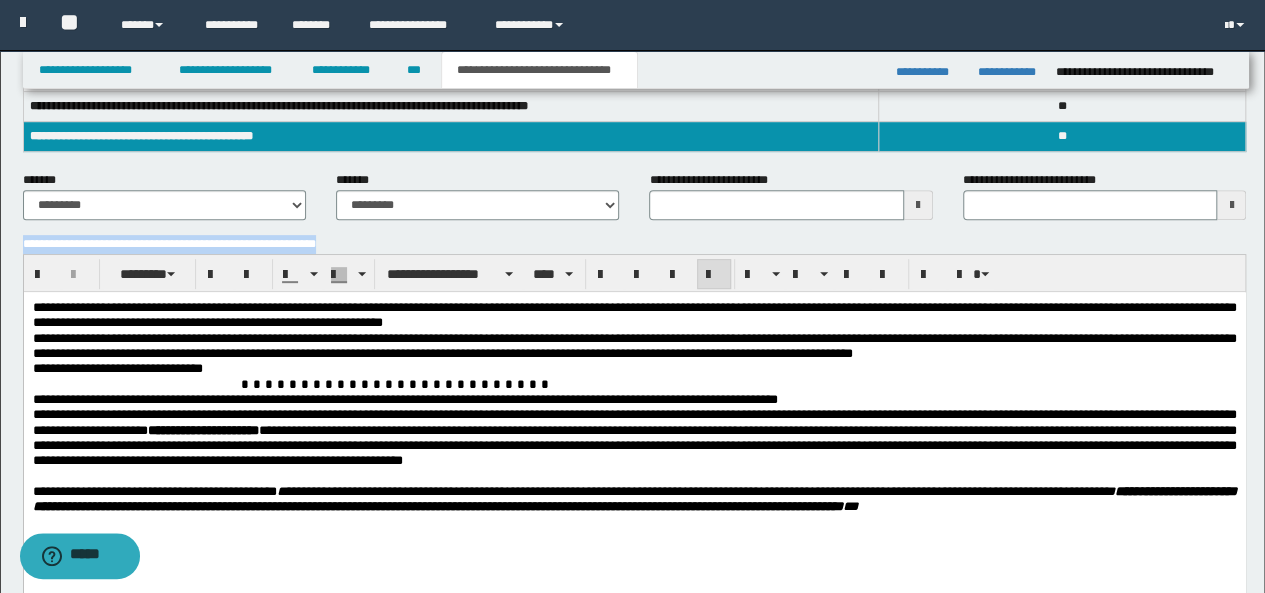 scroll, scrollTop: 306, scrollLeft: 0, axis: vertical 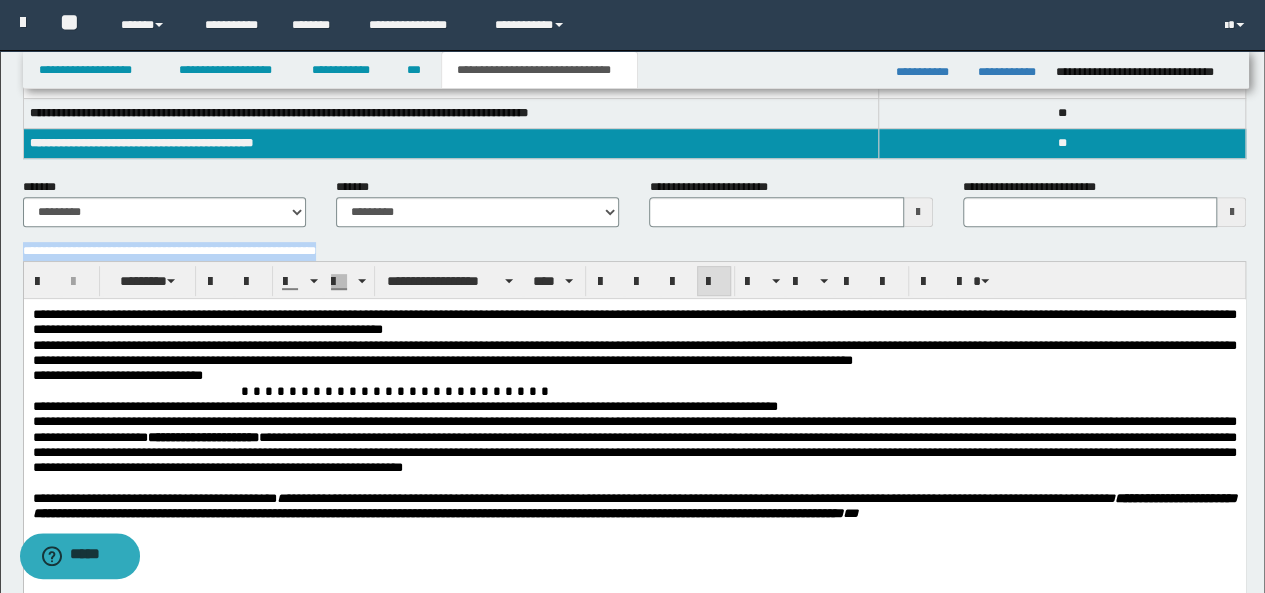 type 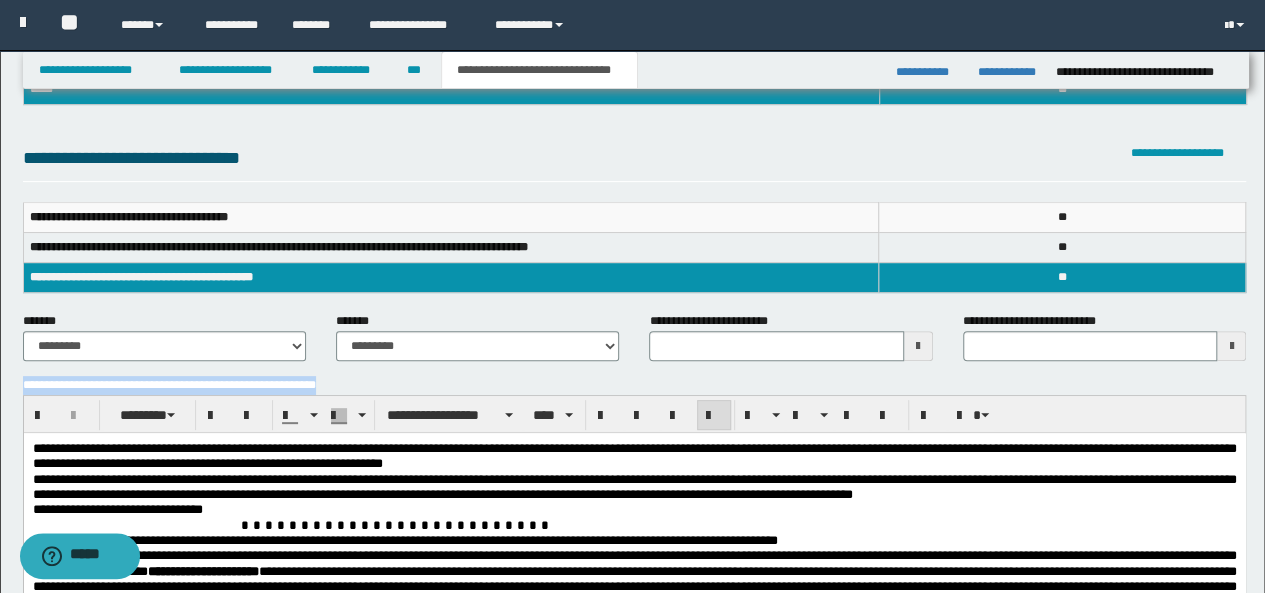 scroll, scrollTop: 0, scrollLeft: 0, axis: both 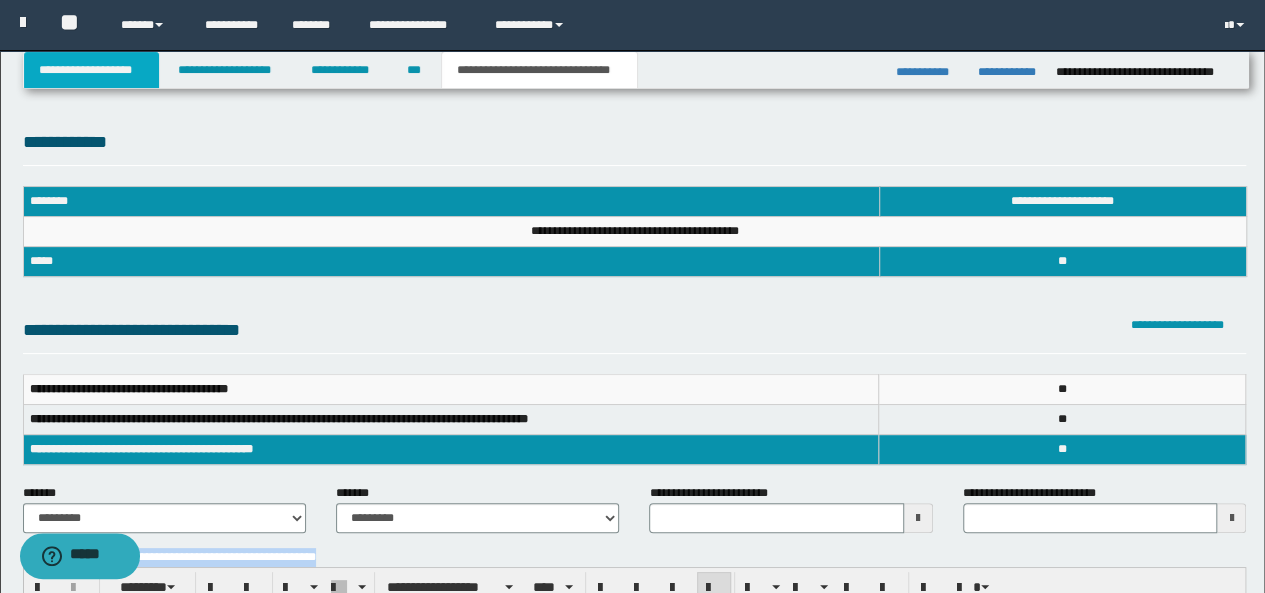 click on "**********" at bounding box center (92, 70) 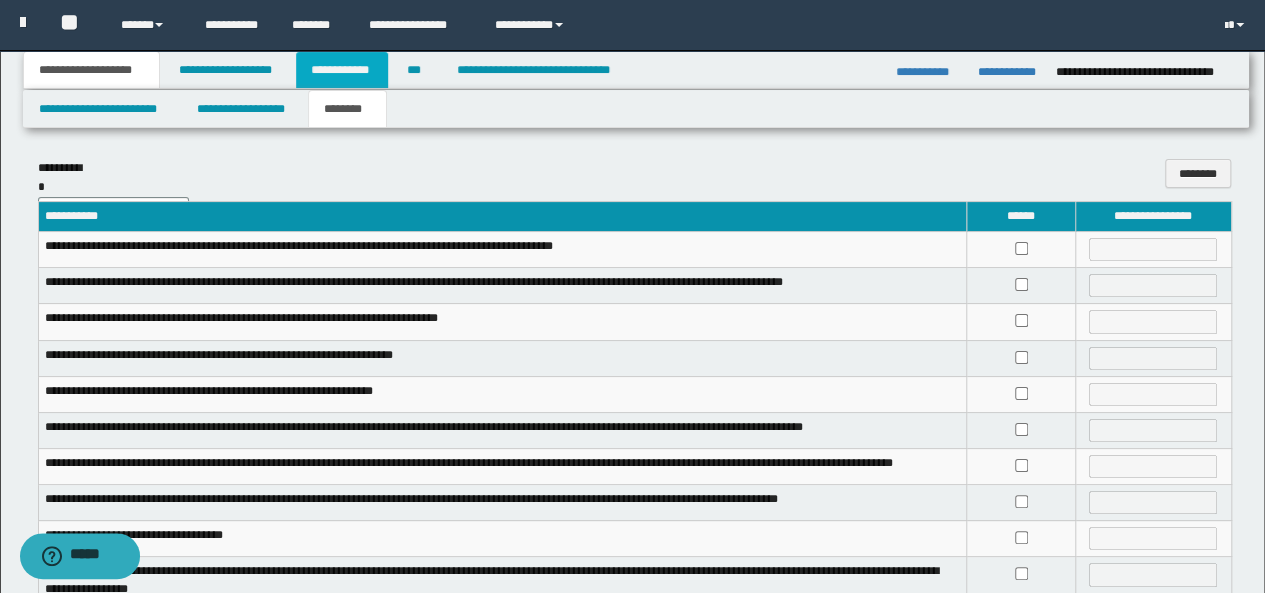 click on "**********" at bounding box center (342, 70) 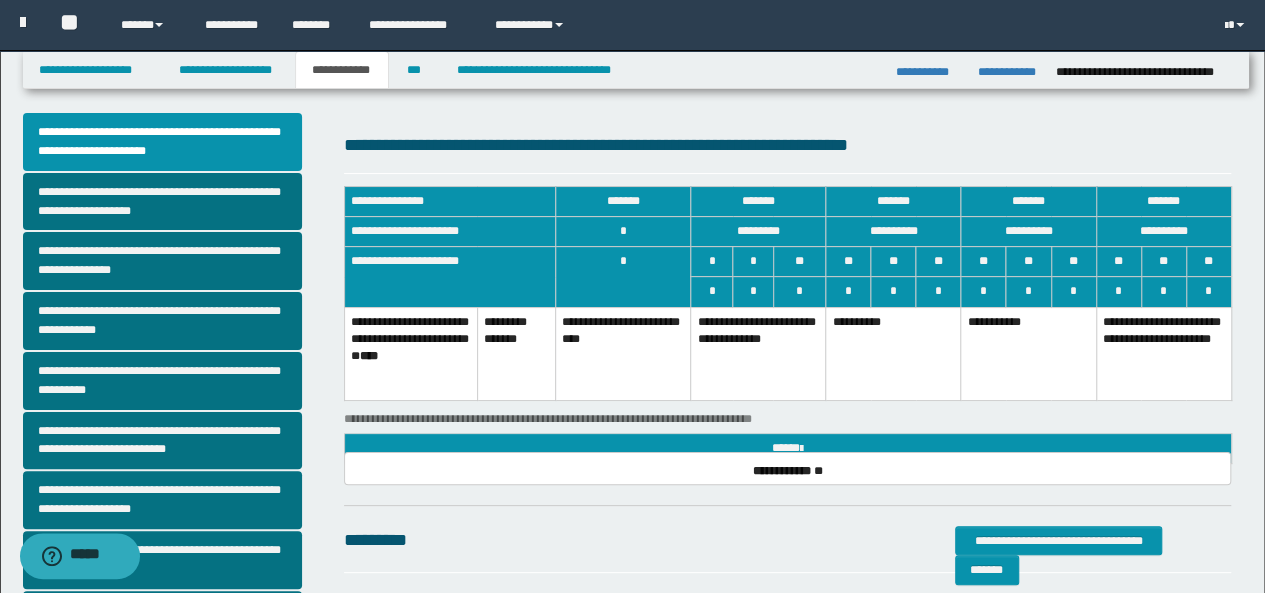scroll, scrollTop: 17, scrollLeft: 0, axis: vertical 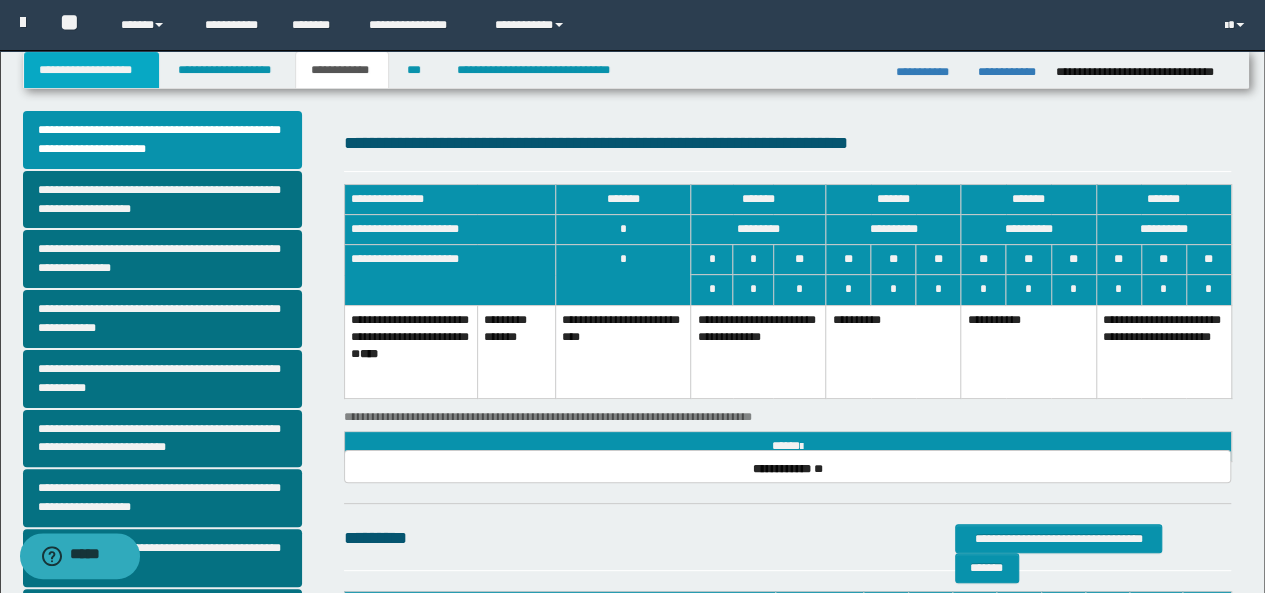 click on "**********" at bounding box center (92, 70) 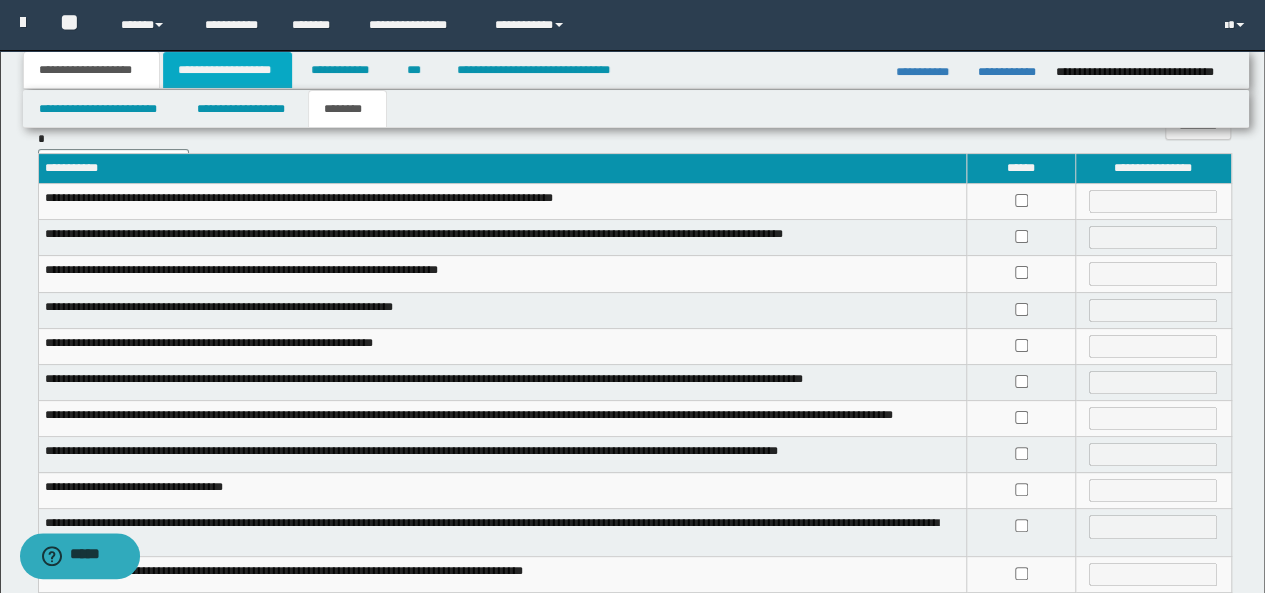 click on "**********" at bounding box center [227, 70] 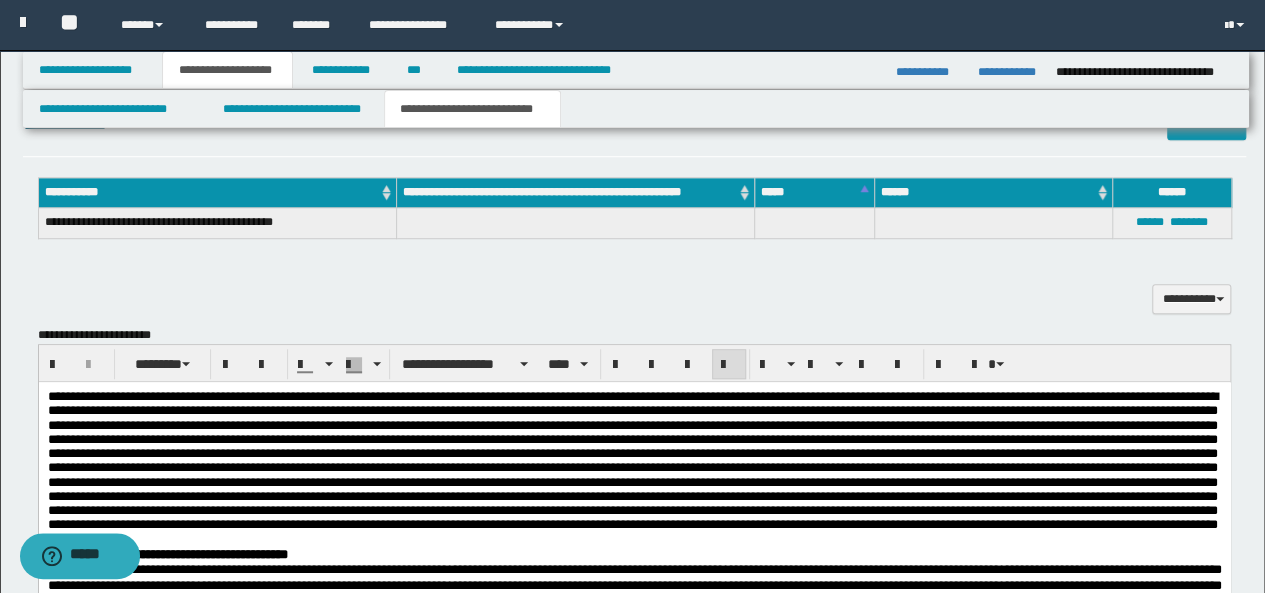 scroll, scrollTop: 649, scrollLeft: 0, axis: vertical 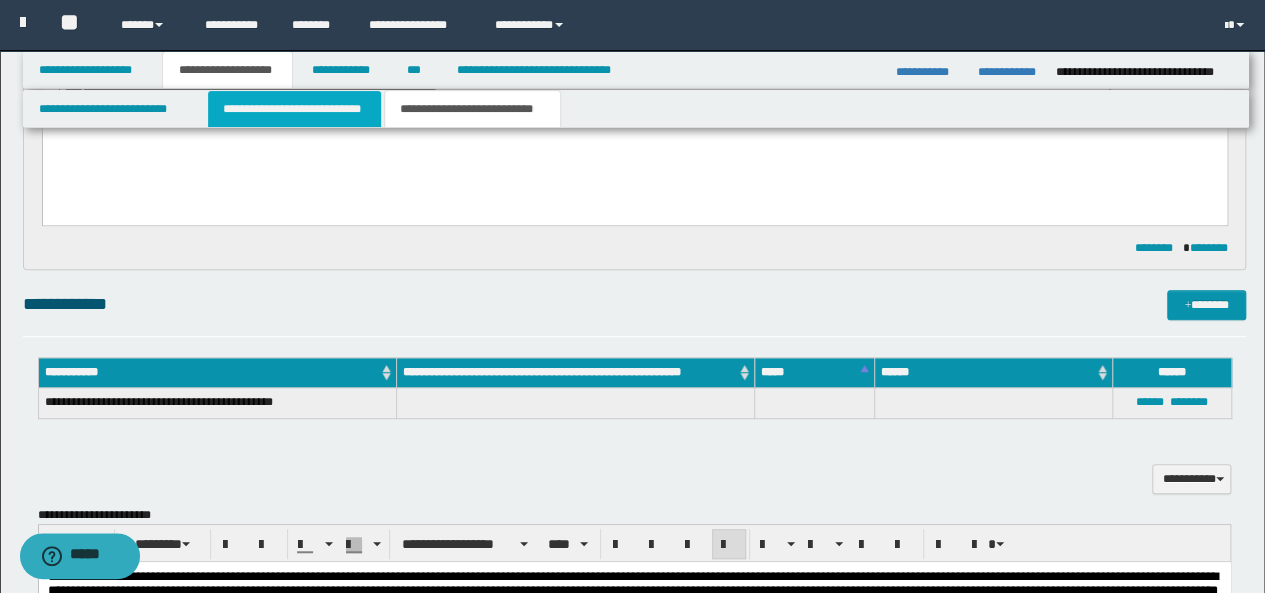 click on "**********" at bounding box center [294, 109] 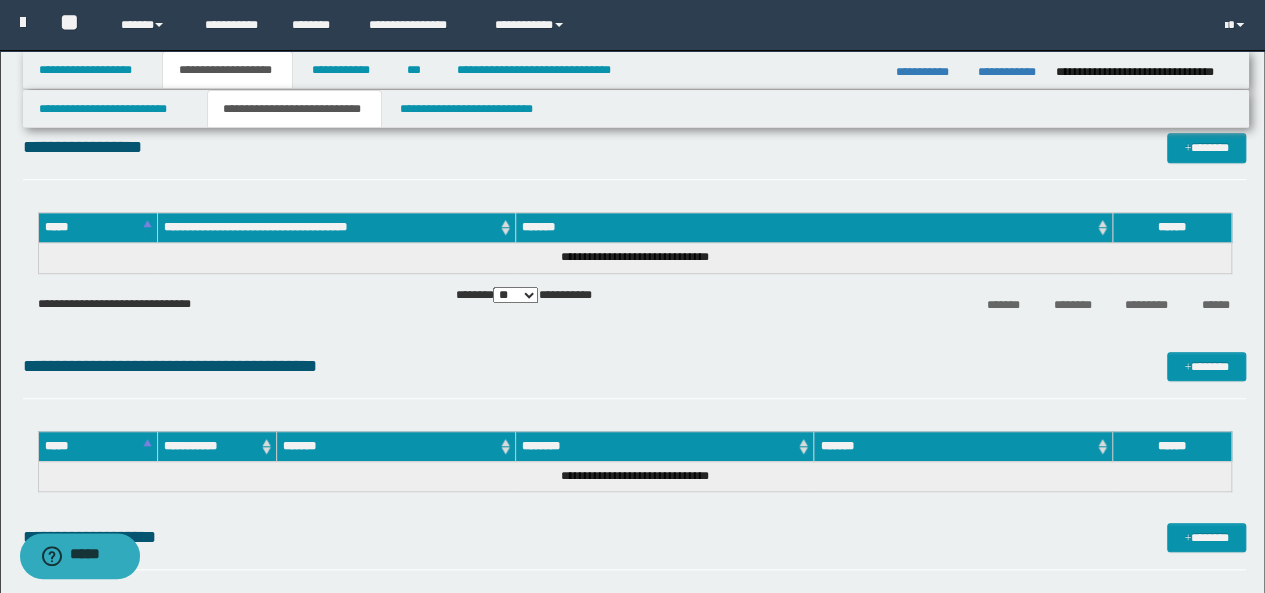 scroll, scrollTop: 537, scrollLeft: 0, axis: vertical 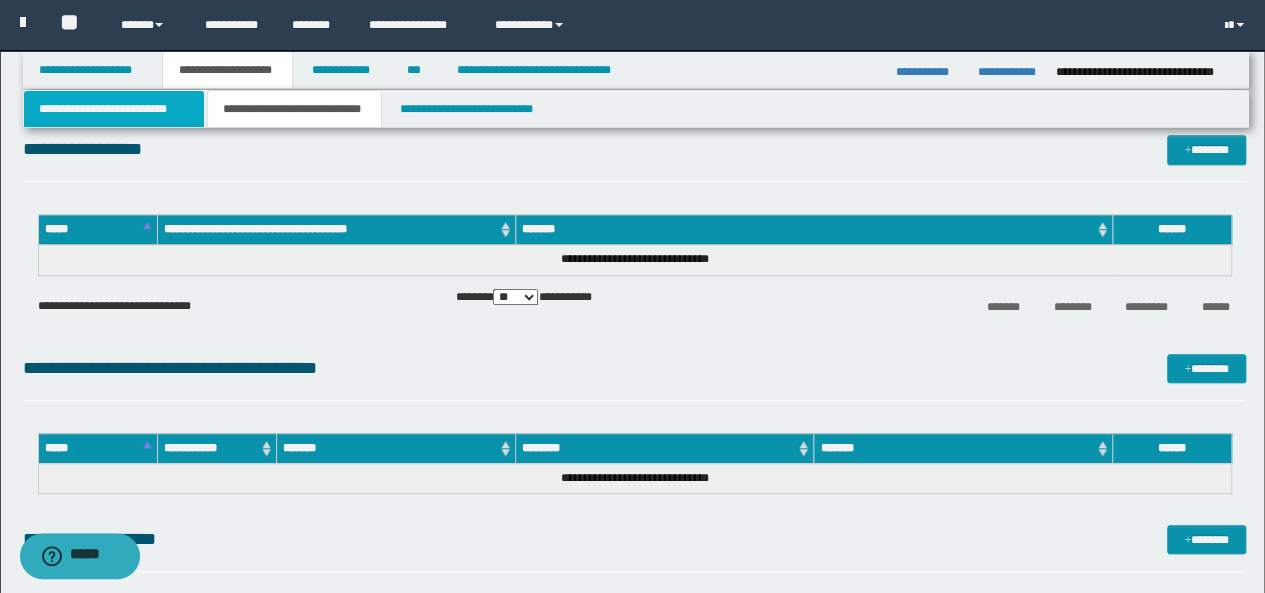click on "**********" at bounding box center (114, 109) 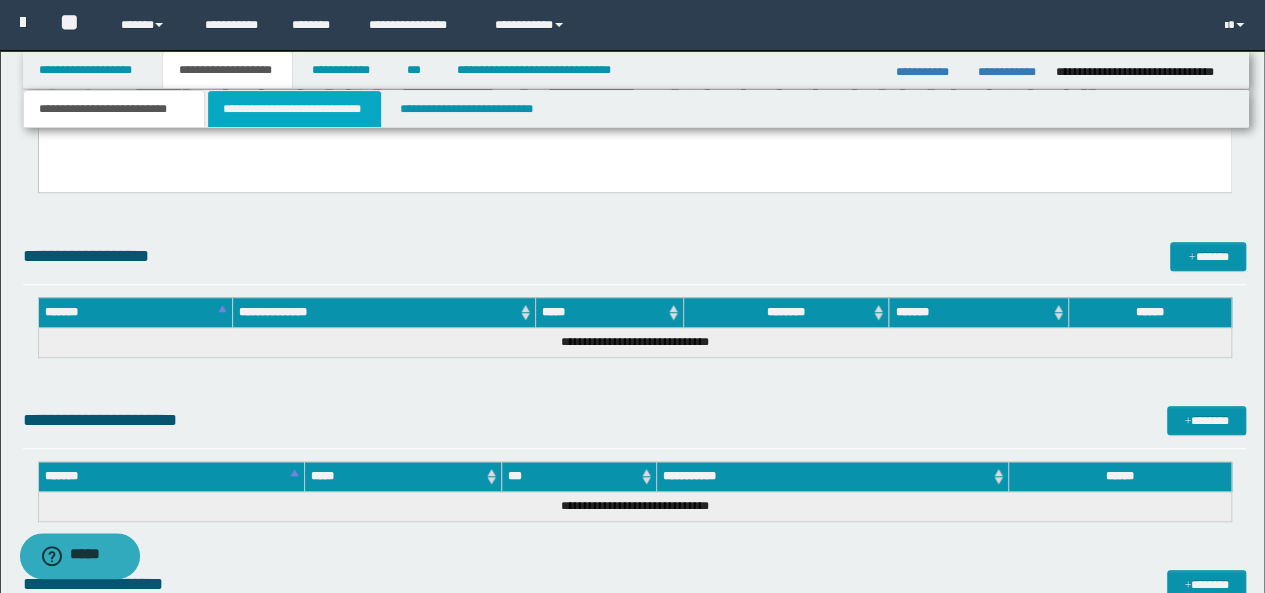 click on "**********" at bounding box center (294, 109) 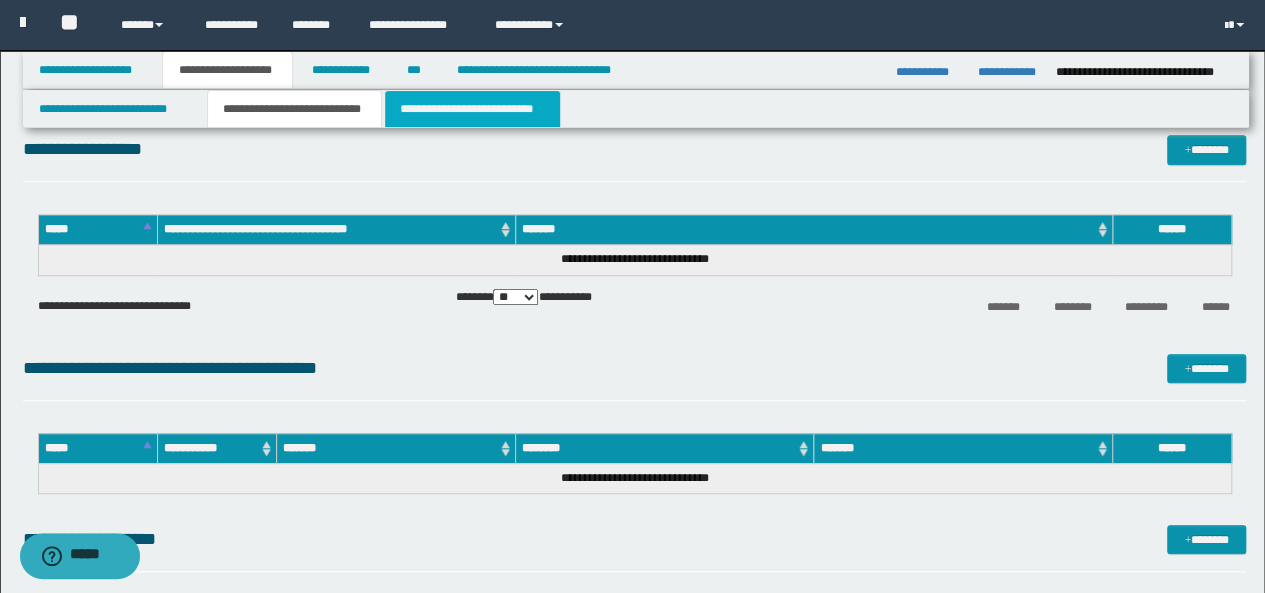 click on "**********" at bounding box center [472, 109] 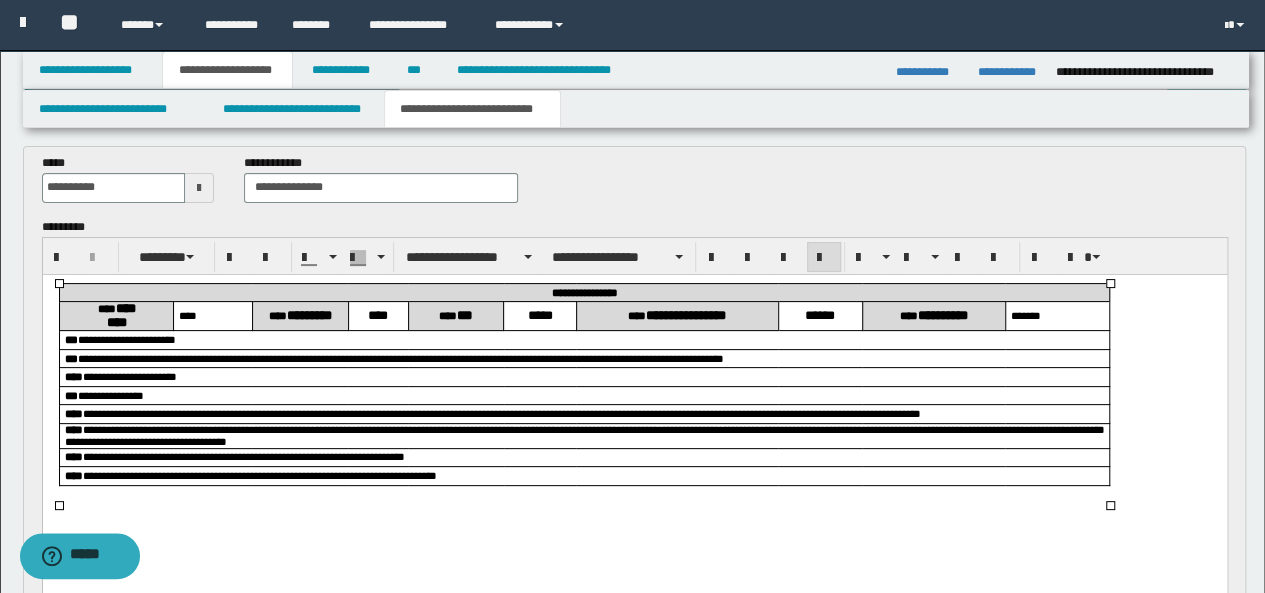 scroll, scrollTop: 72, scrollLeft: 0, axis: vertical 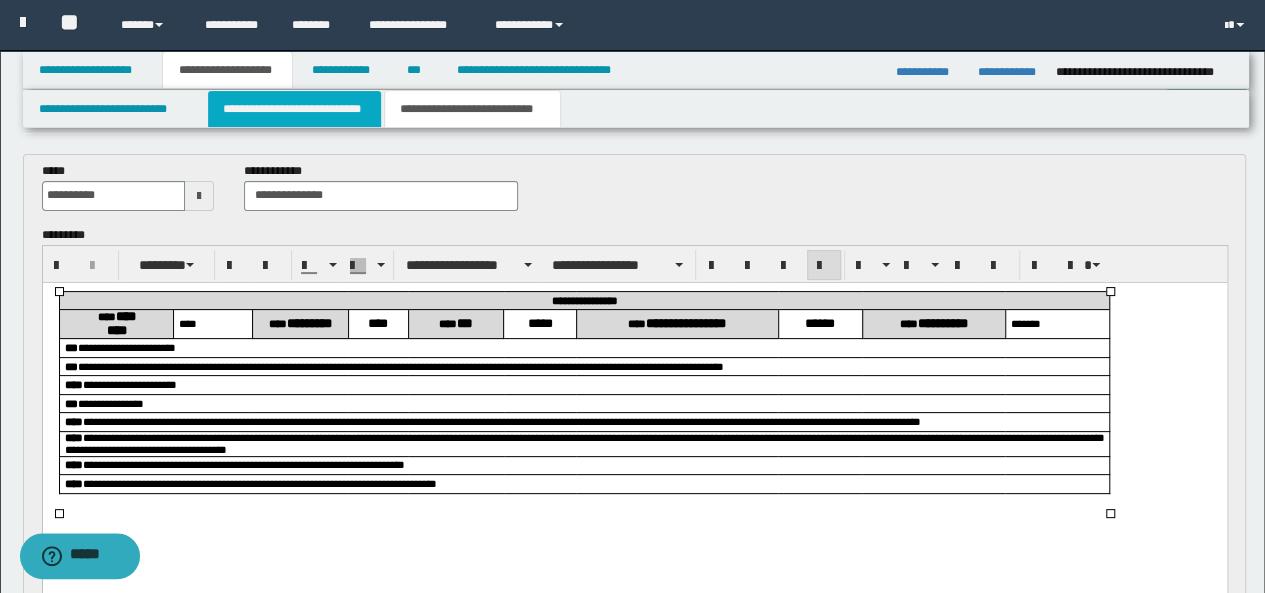 click on "**********" at bounding box center [294, 109] 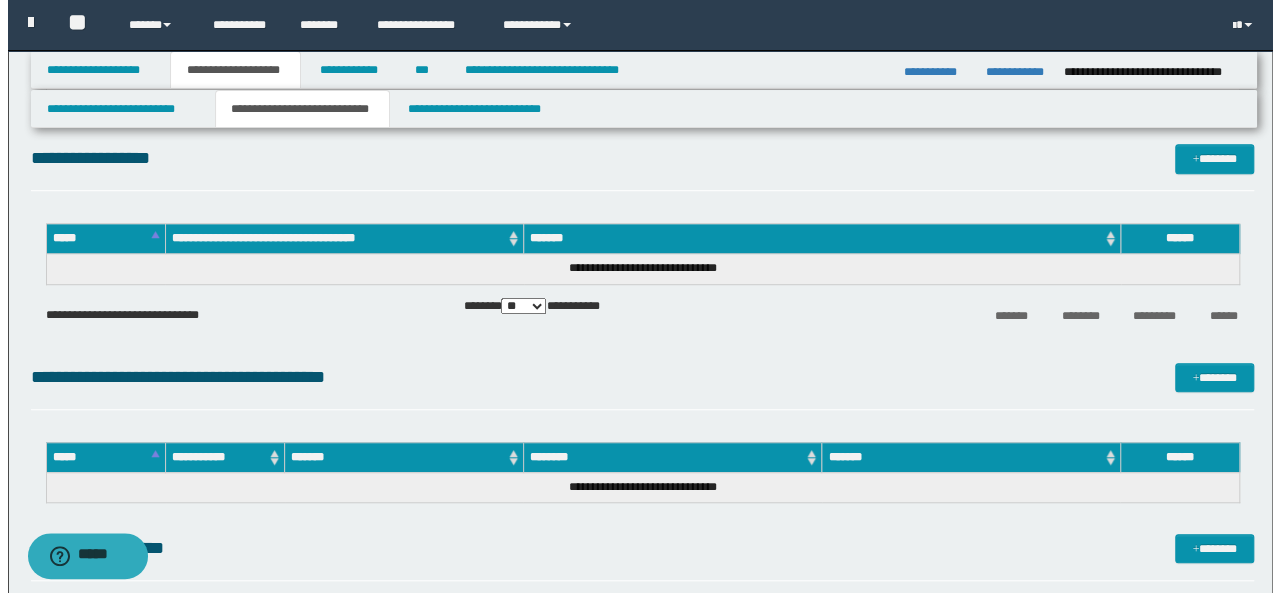 scroll, scrollTop: 529, scrollLeft: 0, axis: vertical 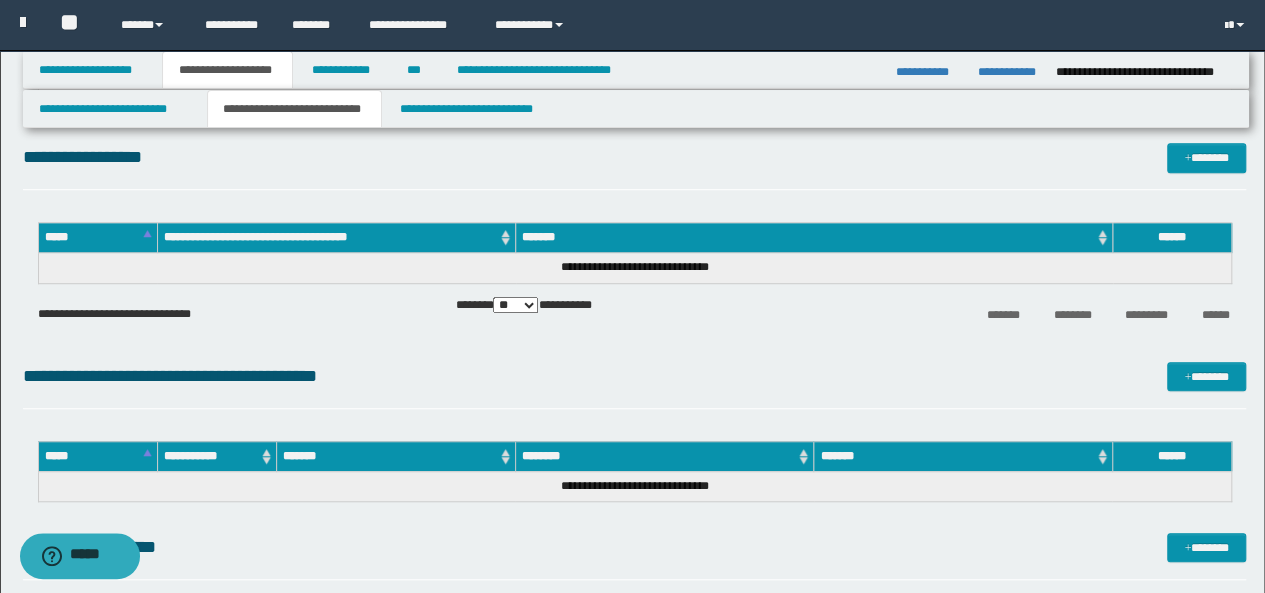 click on "**********" at bounding box center [635, 157] 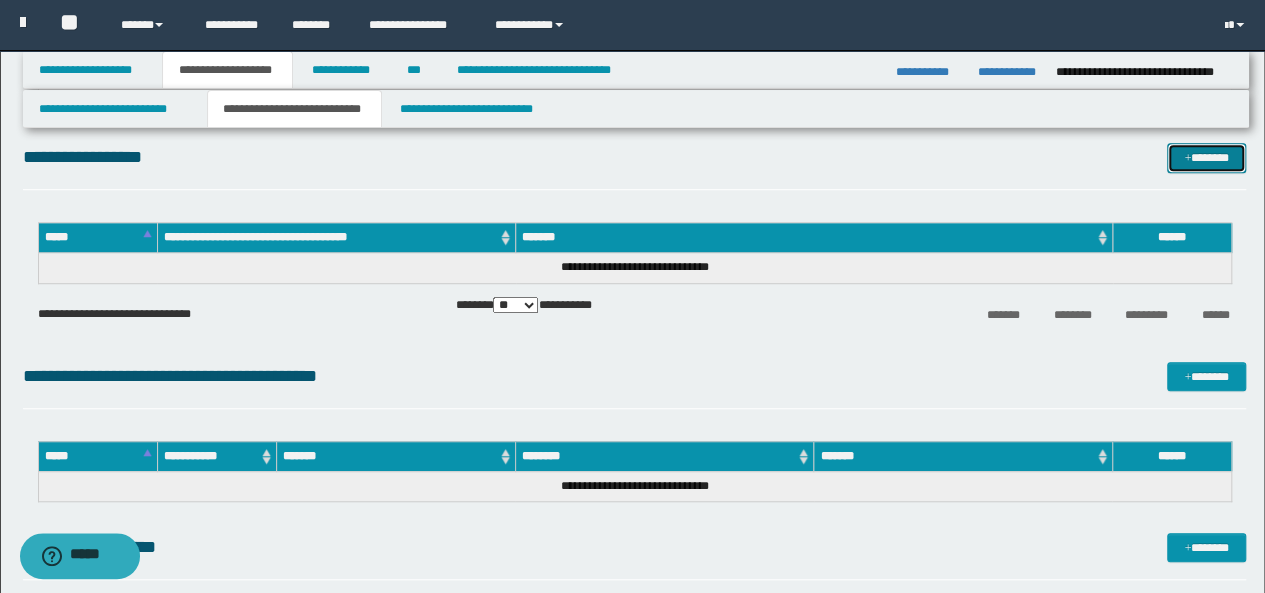 click on "*******" at bounding box center [1206, 157] 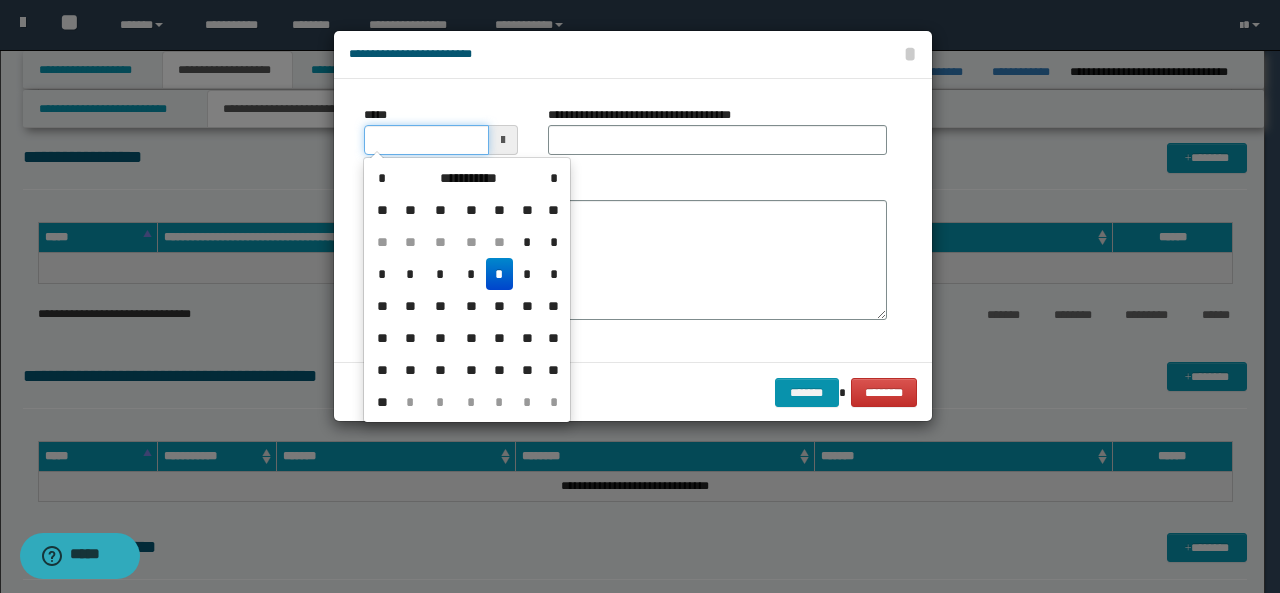 click on "*****" at bounding box center (426, 140) 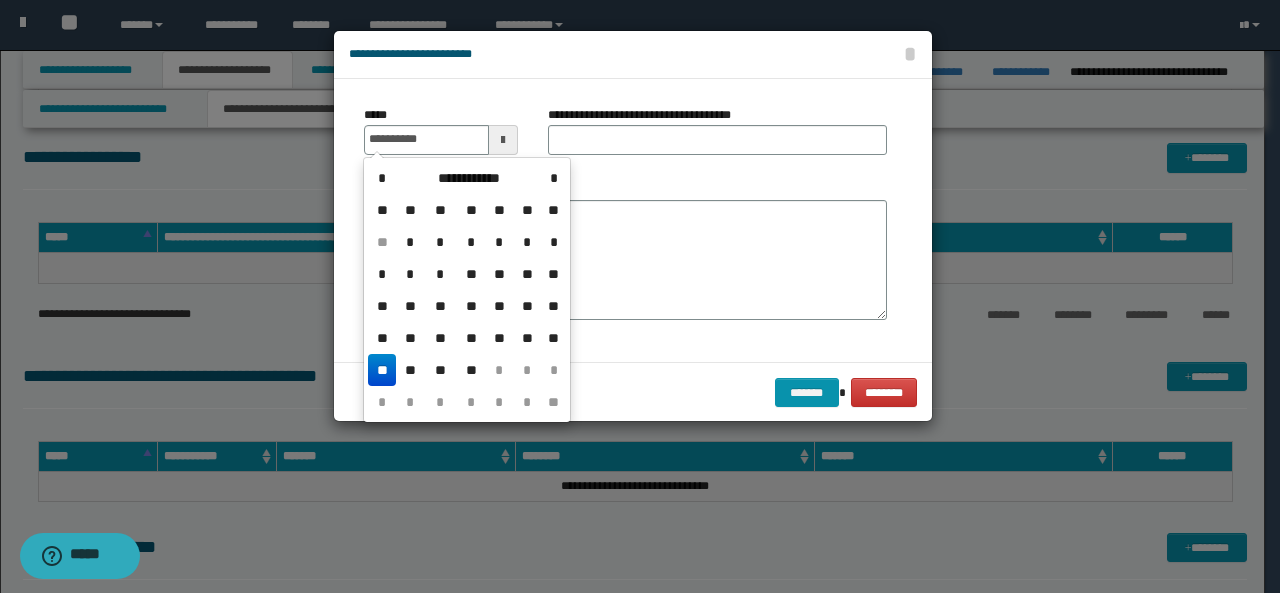 click on "**********" at bounding box center [633, 55] 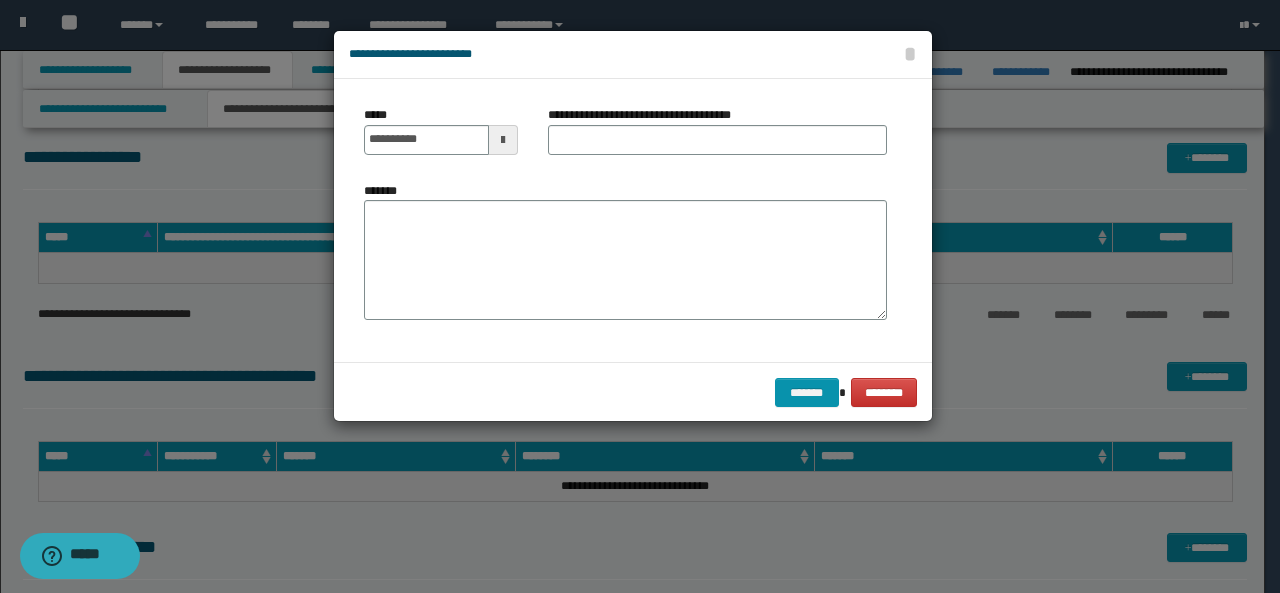 click at bounding box center (640, 296) 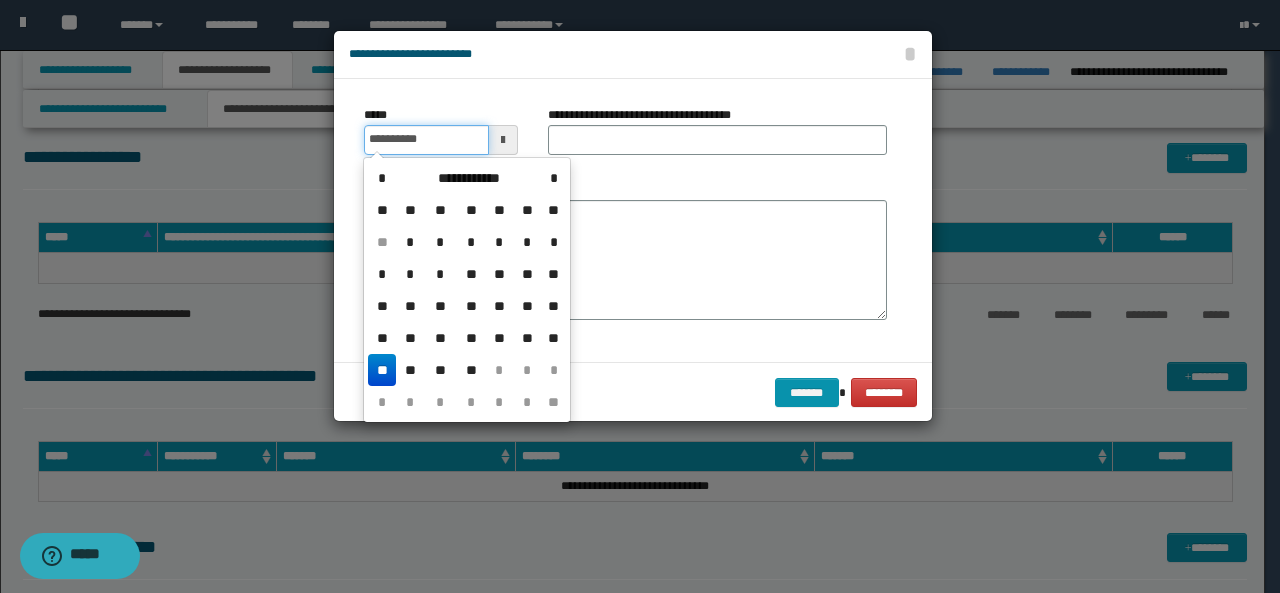 click on "**********" at bounding box center (426, 140) 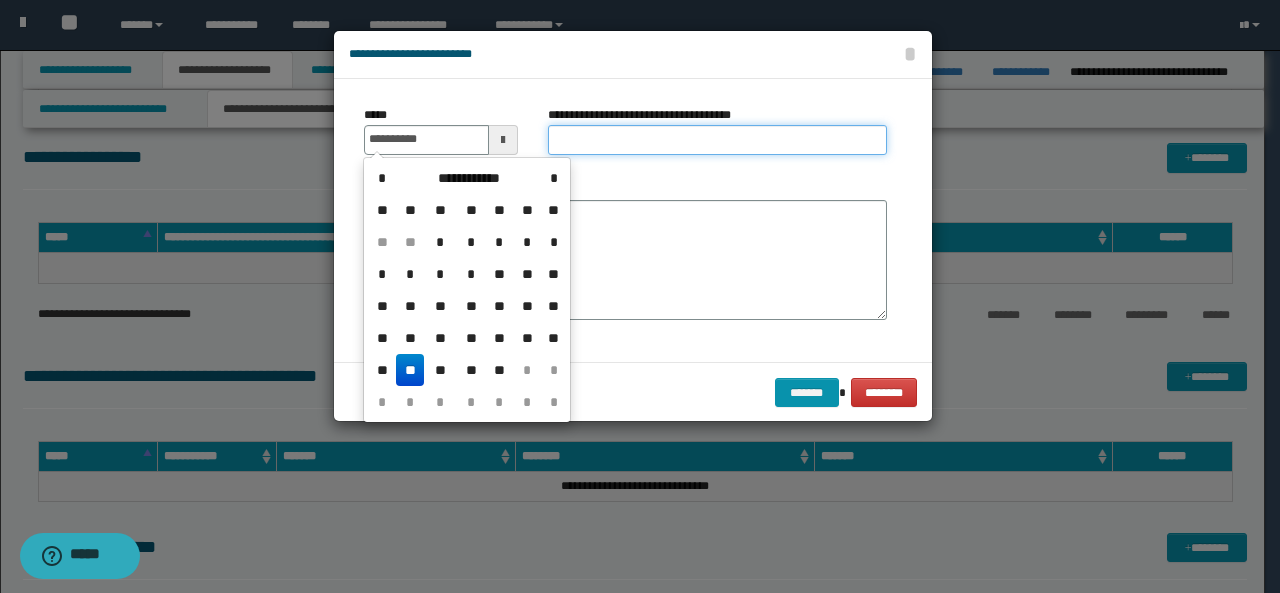 type on "**********" 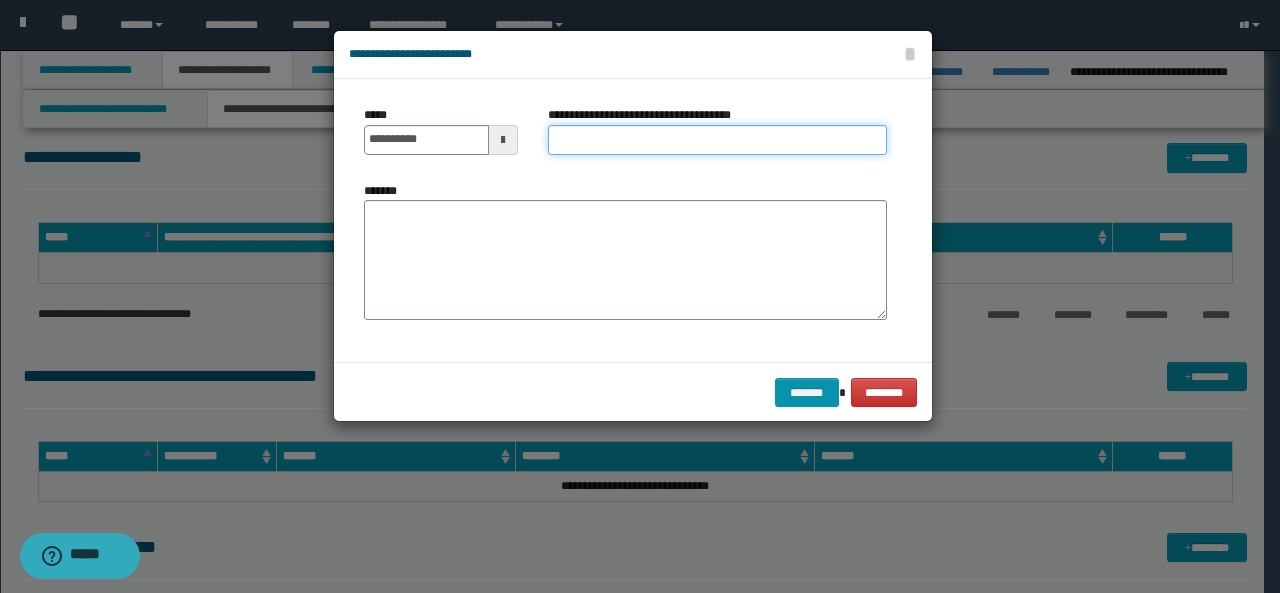 click on "**********" at bounding box center [717, 140] 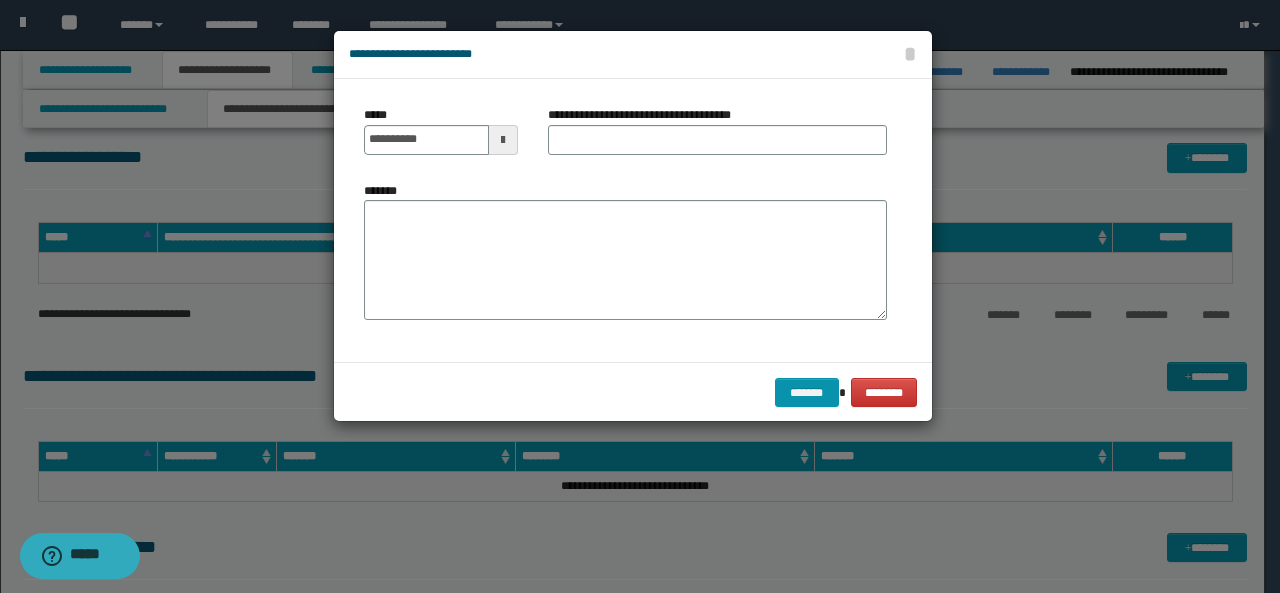 click at bounding box center [640, 296] 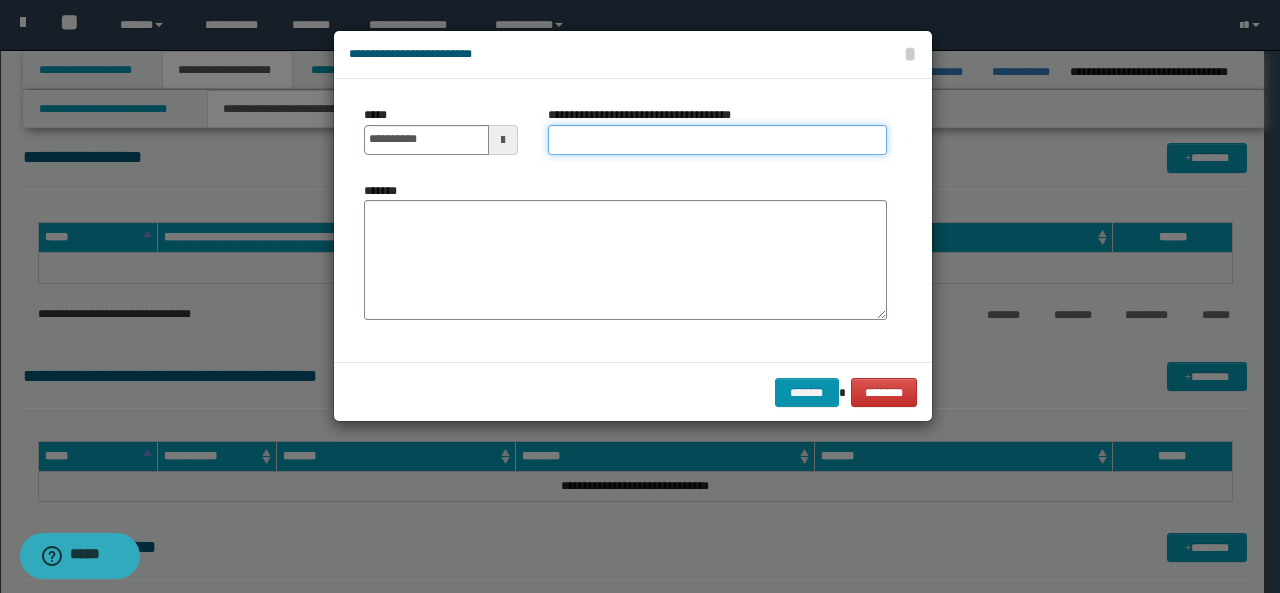 click on "**********" at bounding box center (717, 140) 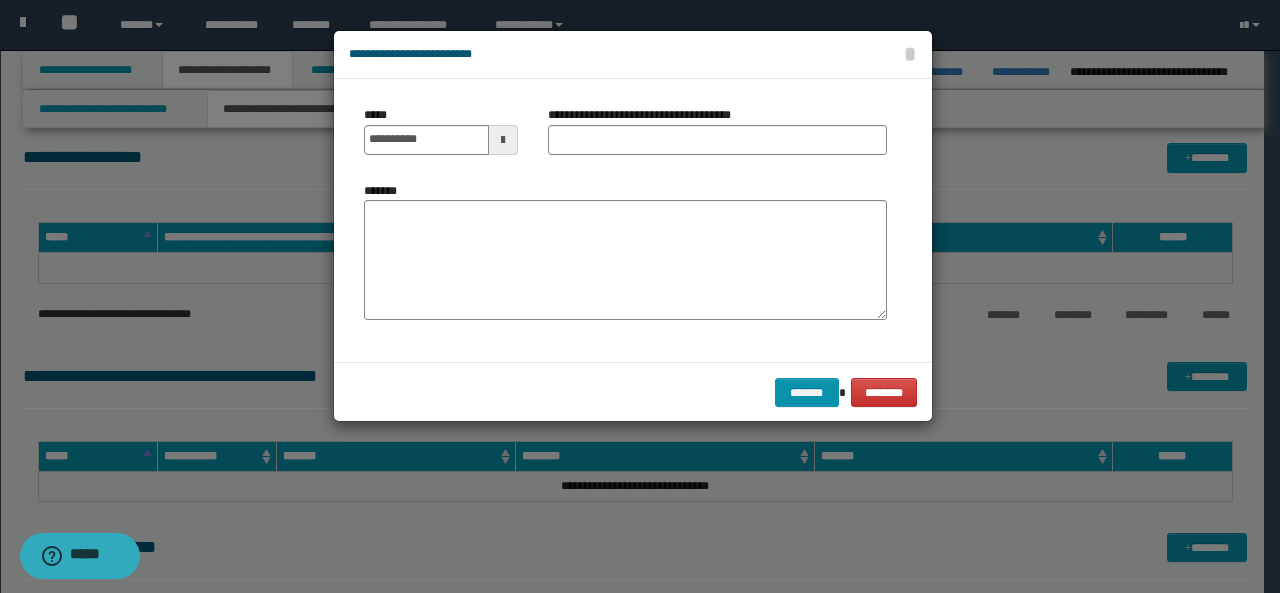 click at bounding box center [640, 296] 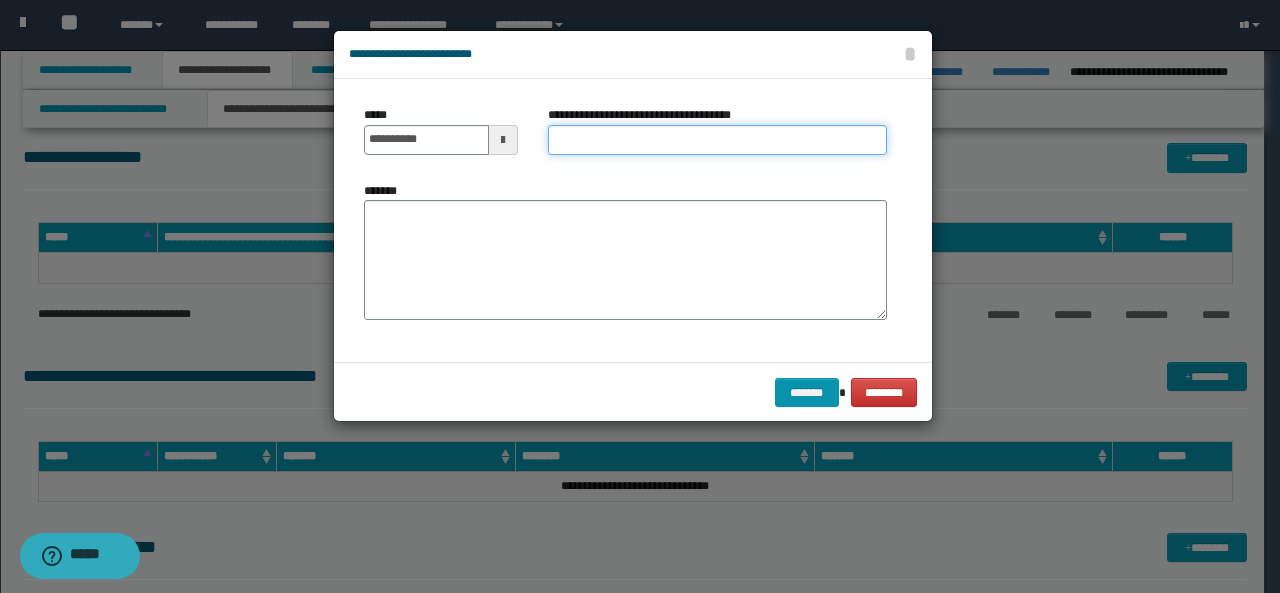 click on "**********" at bounding box center (717, 140) 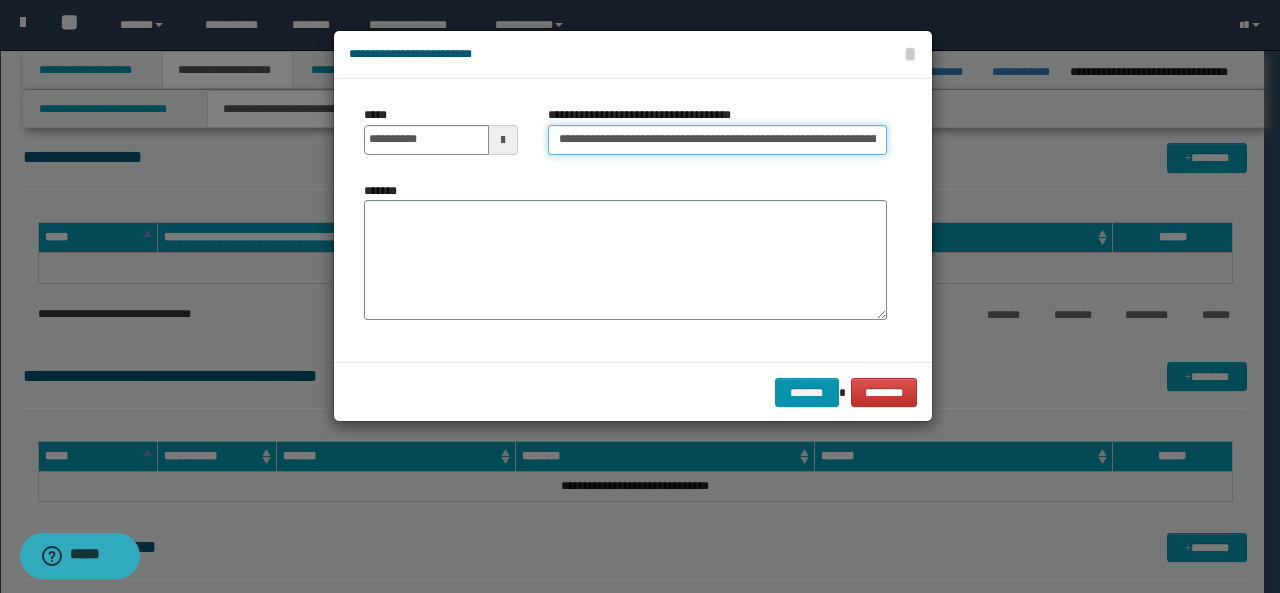 scroll, scrollTop: 0, scrollLeft: 174, axis: horizontal 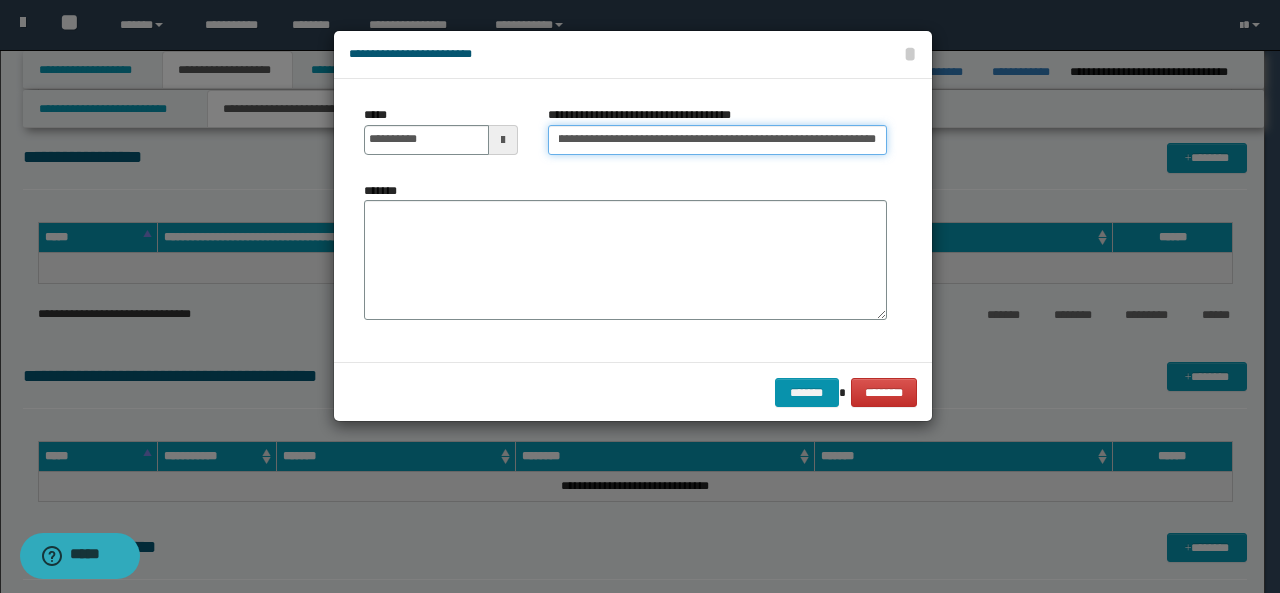 drag, startPoint x: 691, startPoint y: 129, endPoint x: 580, endPoint y: 147, distance: 112.44999 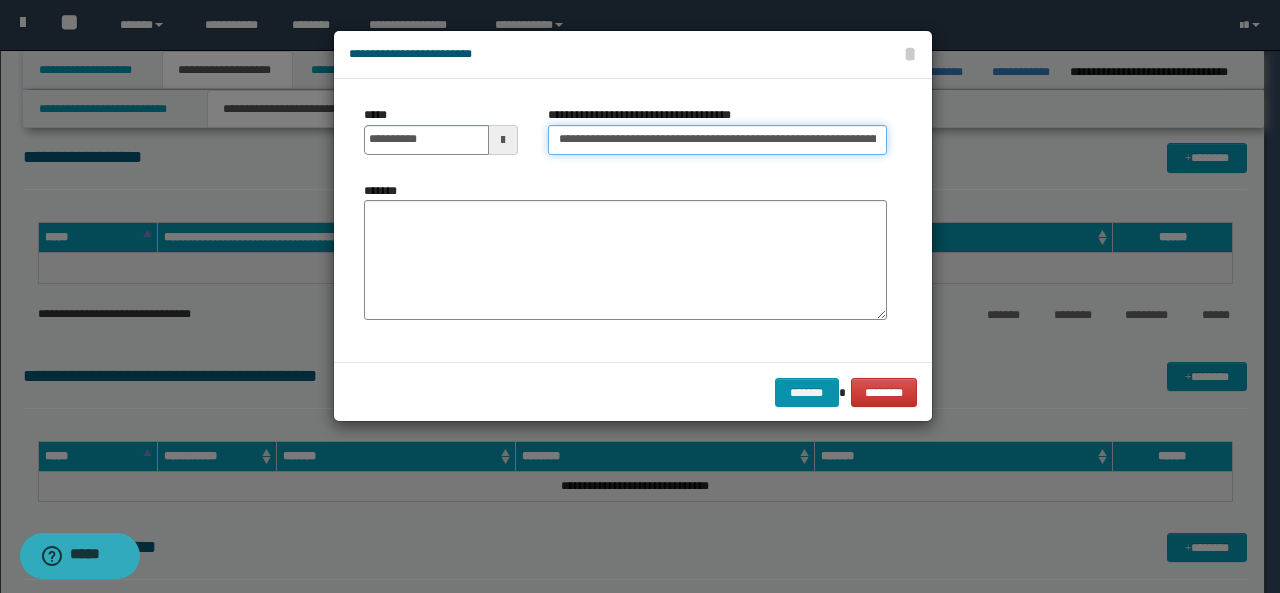 drag, startPoint x: 675, startPoint y: 140, endPoint x: 520, endPoint y: 149, distance: 155.26108 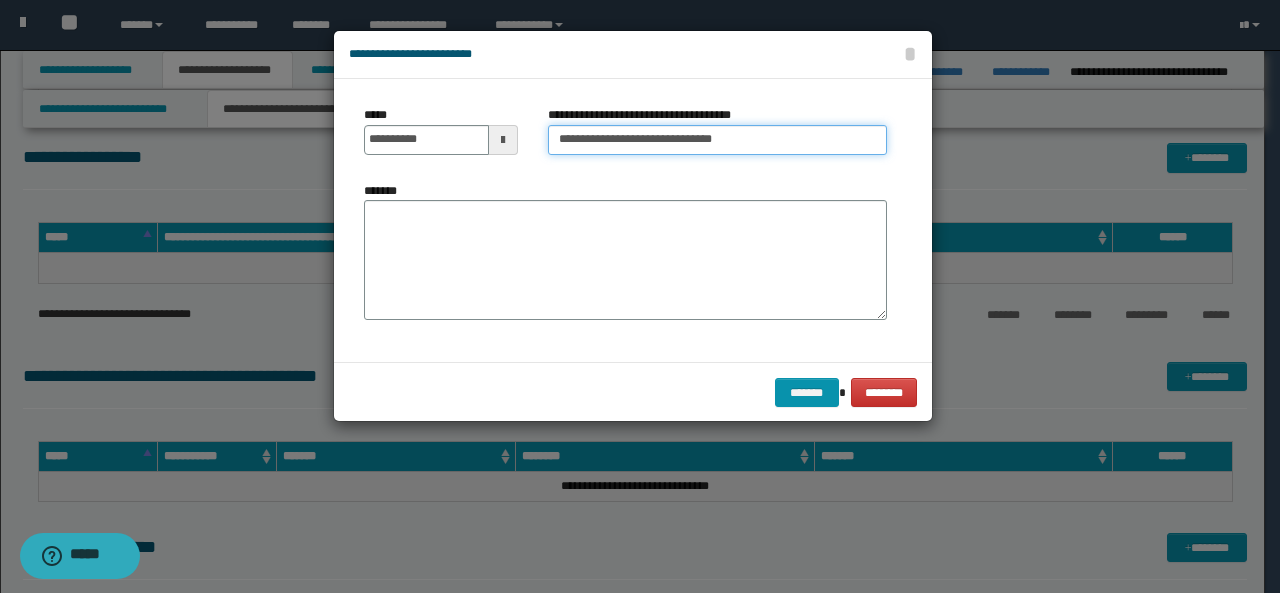 click on "**********" at bounding box center (717, 140) 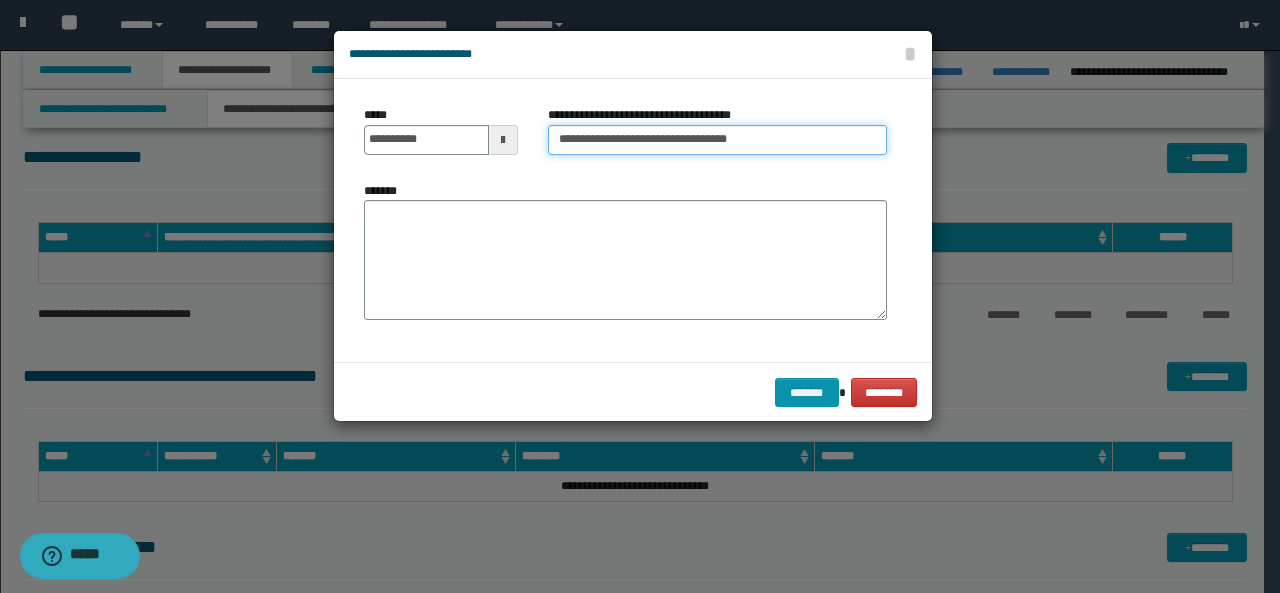 paste on "**********" 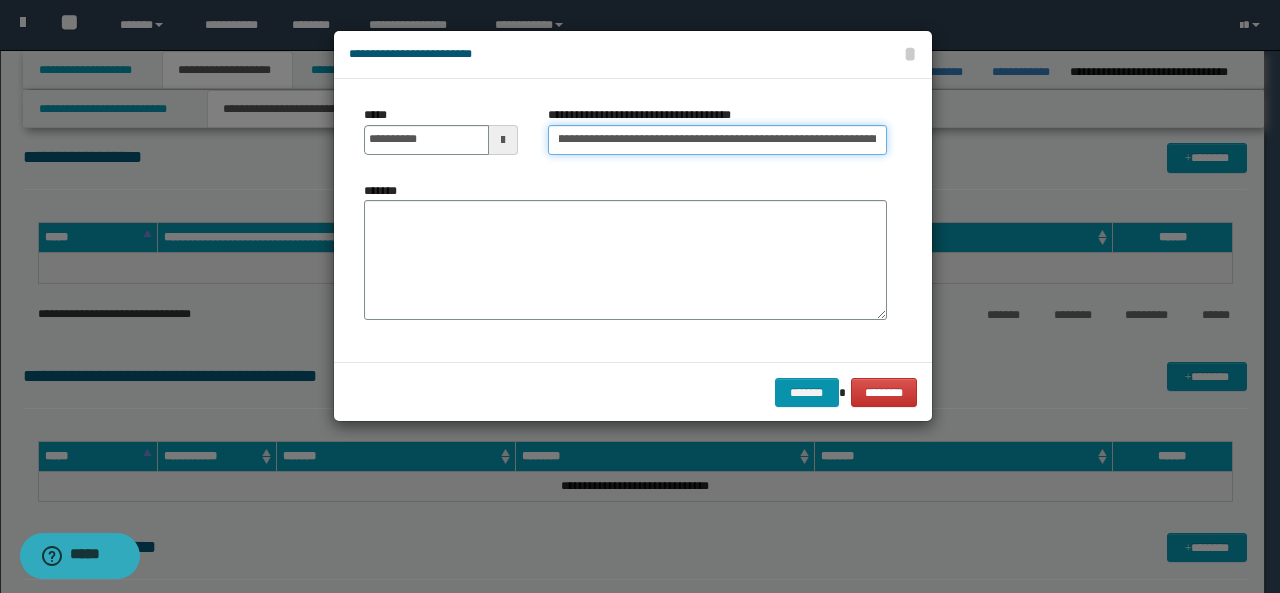 scroll, scrollTop: 0, scrollLeft: 0, axis: both 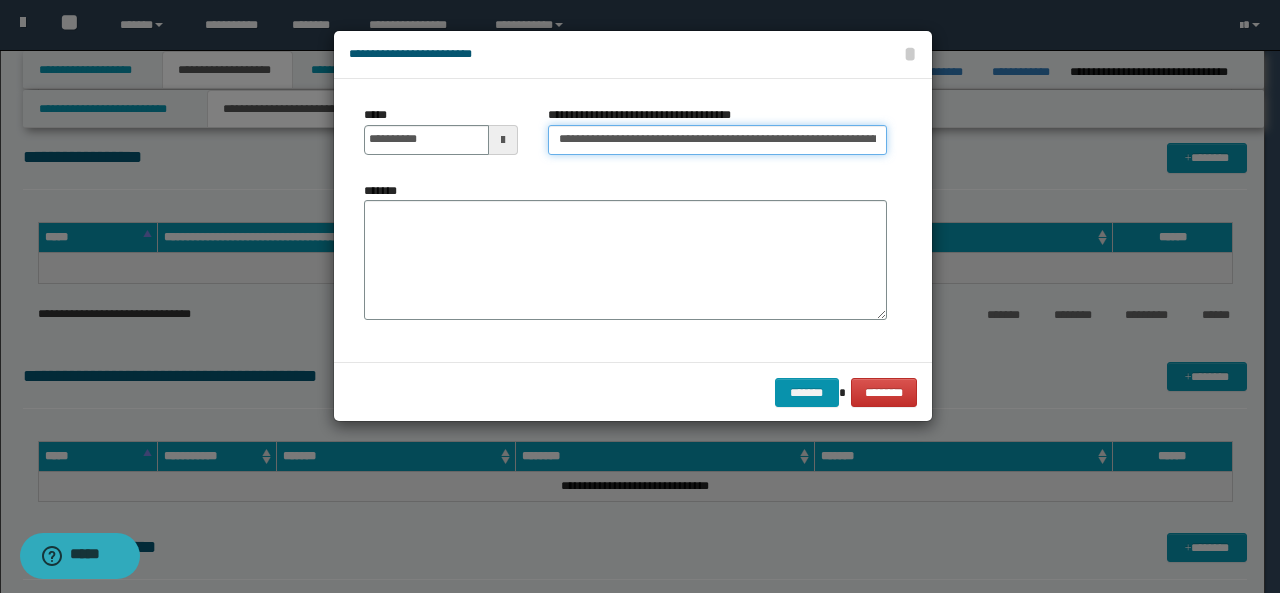 type on "**********" 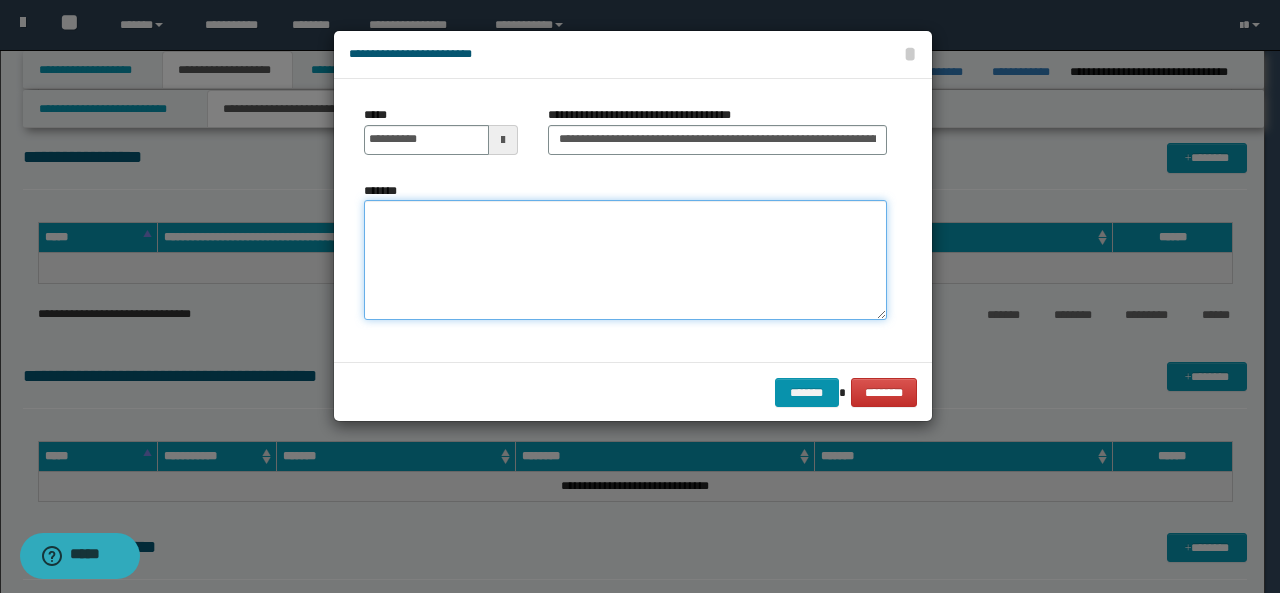 click on "*******" at bounding box center (625, 260) 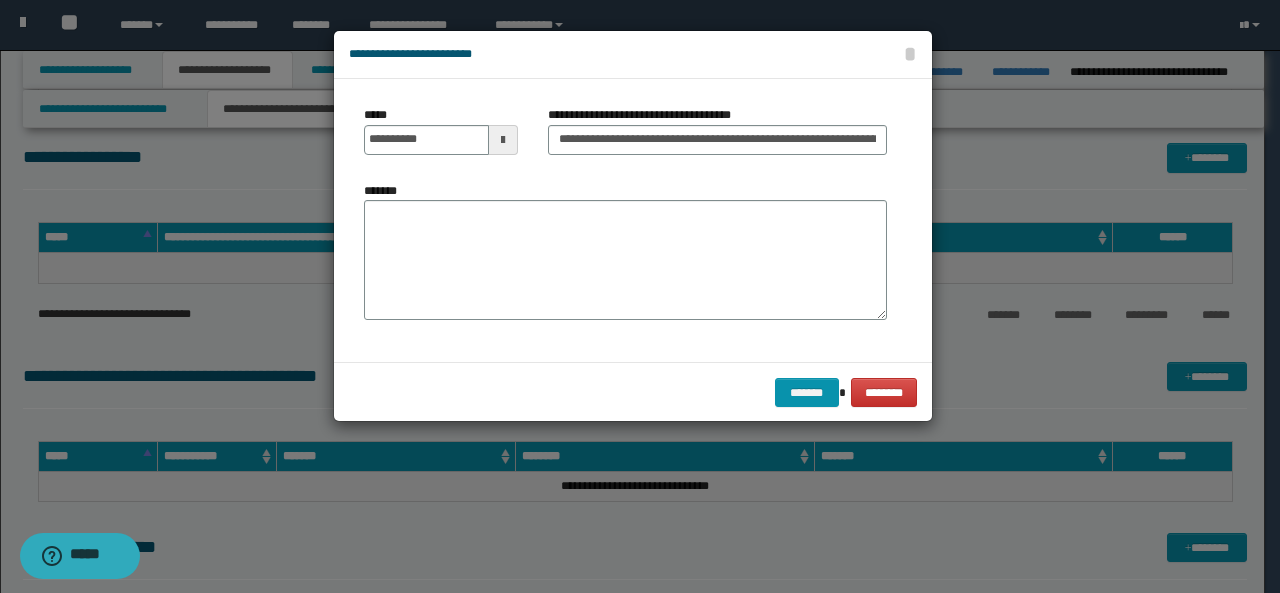 click at bounding box center [640, 296] 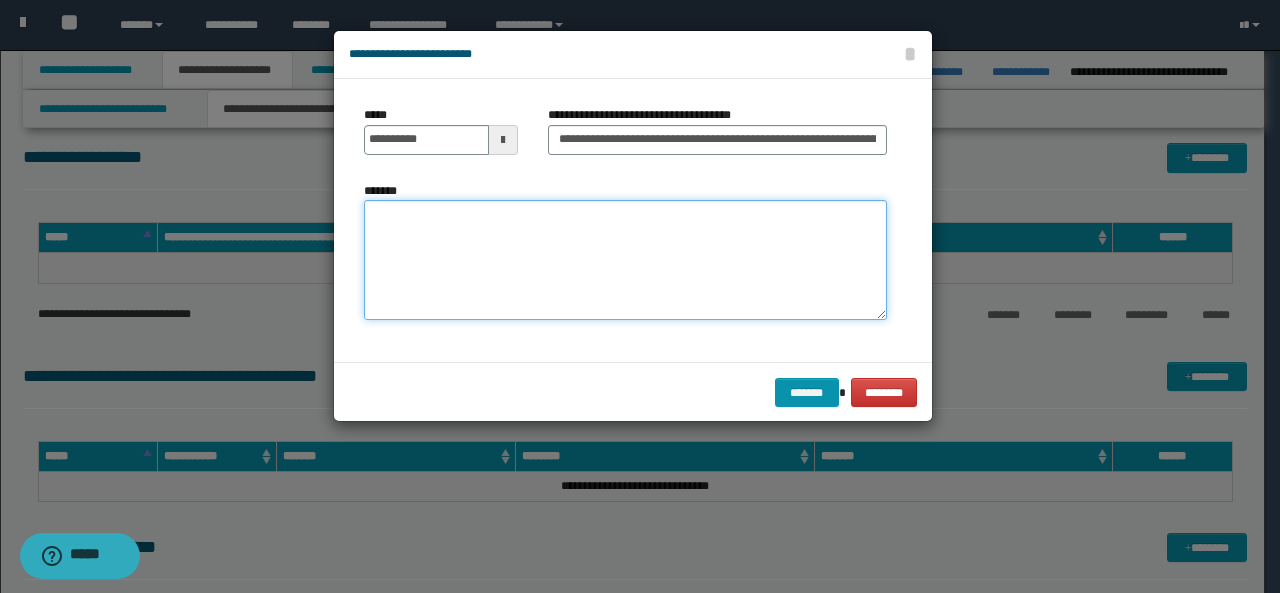 click on "*******" at bounding box center [625, 260] 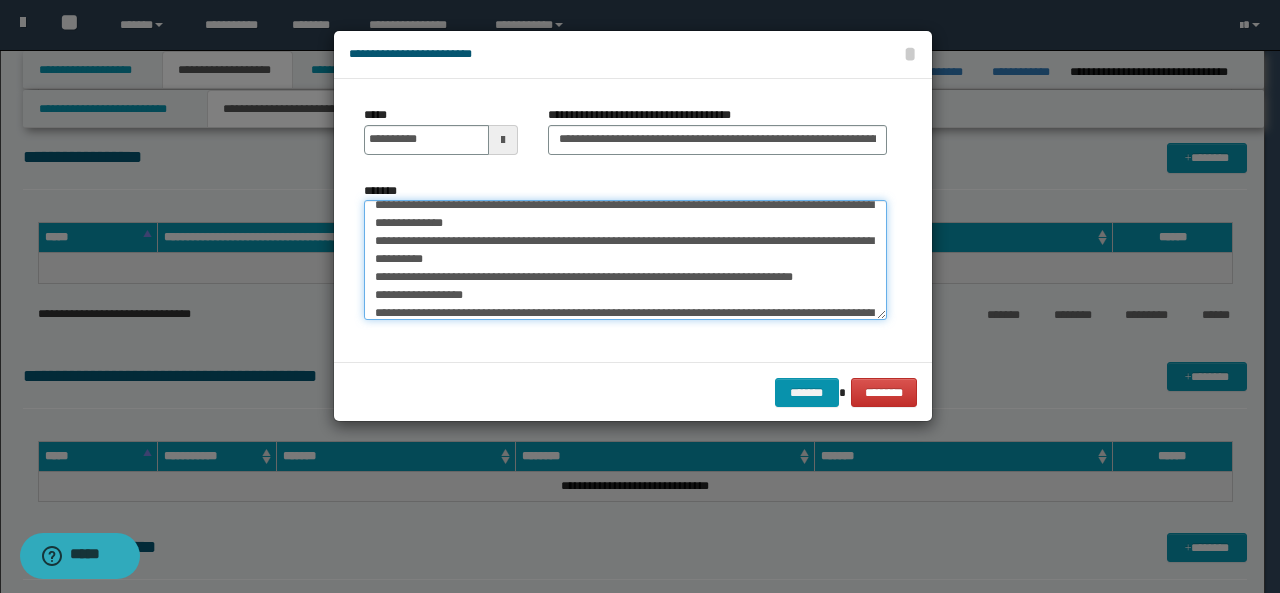 scroll, scrollTop: 0, scrollLeft: 0, axis: both 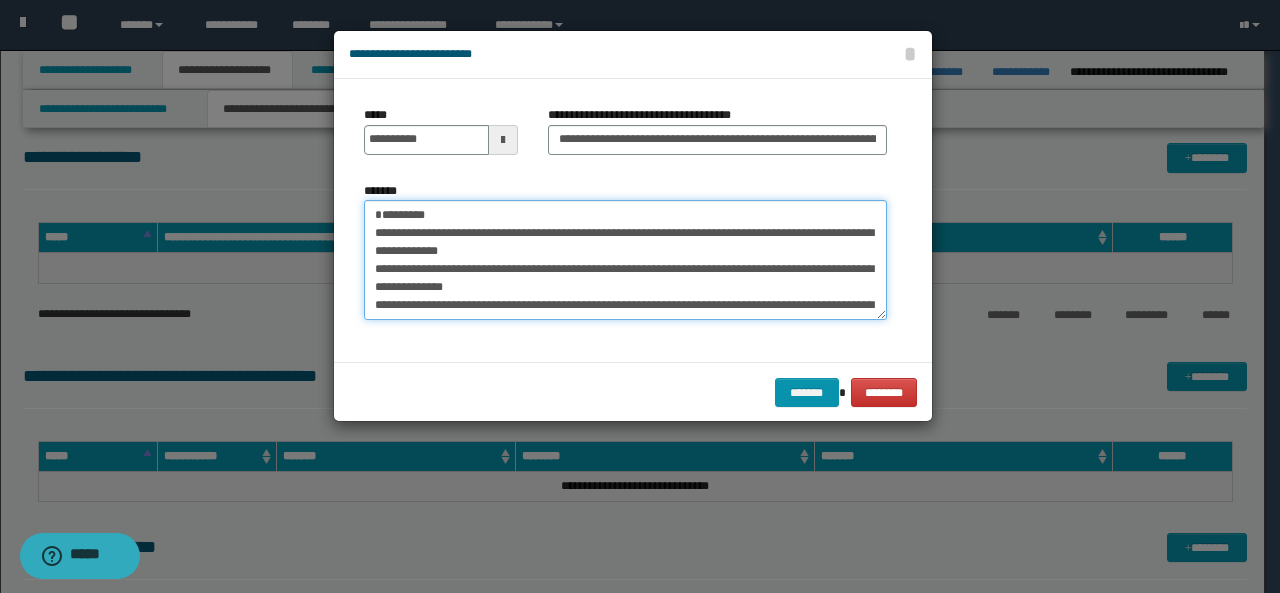 click on "**********" at bounding box center (625, 259) 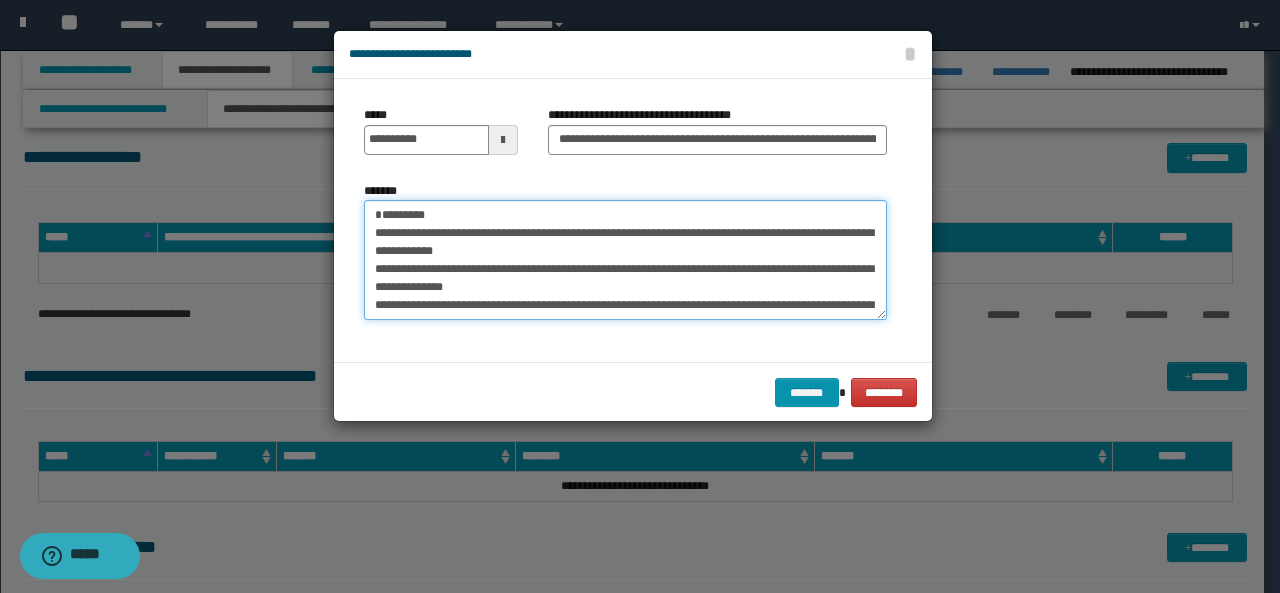 click on "**********" at bounding box center (625, 259) 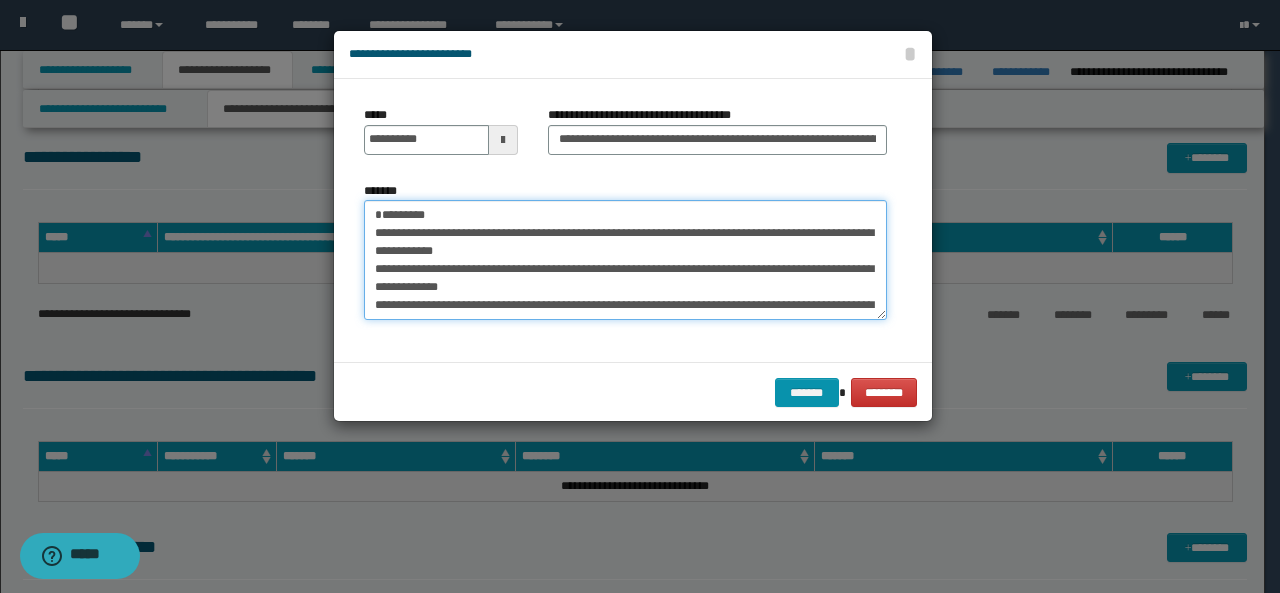 click on "**********" at bounding box center [625, 259] 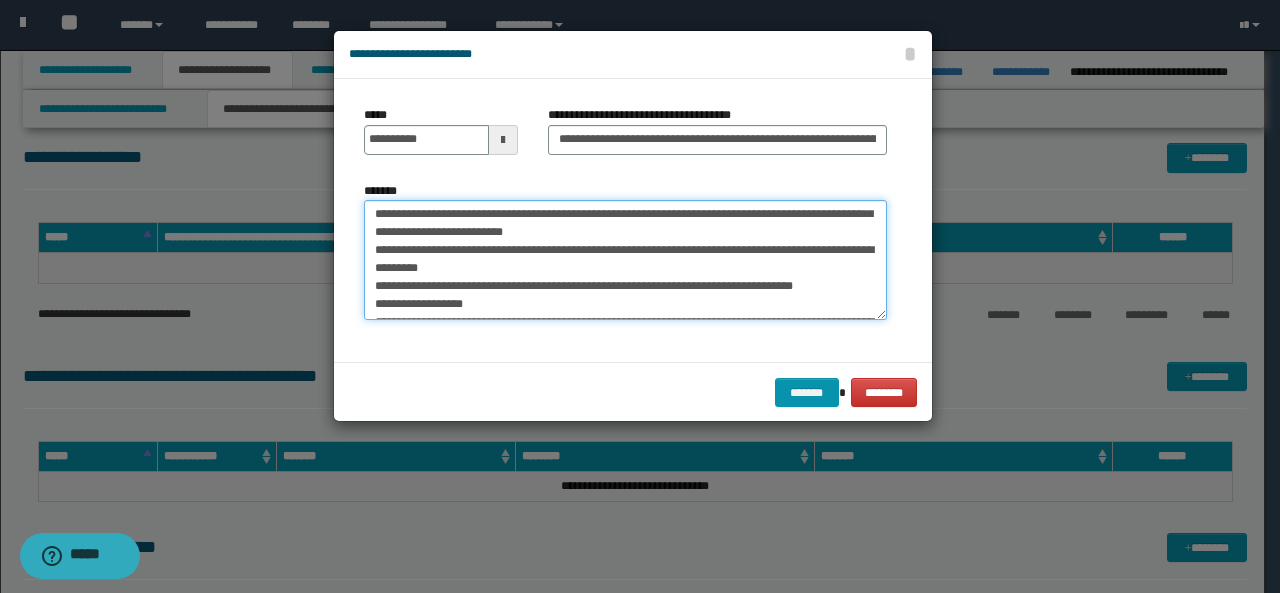 scroll, scrollTop: 40, scrollLeft: 0, axis: vertical 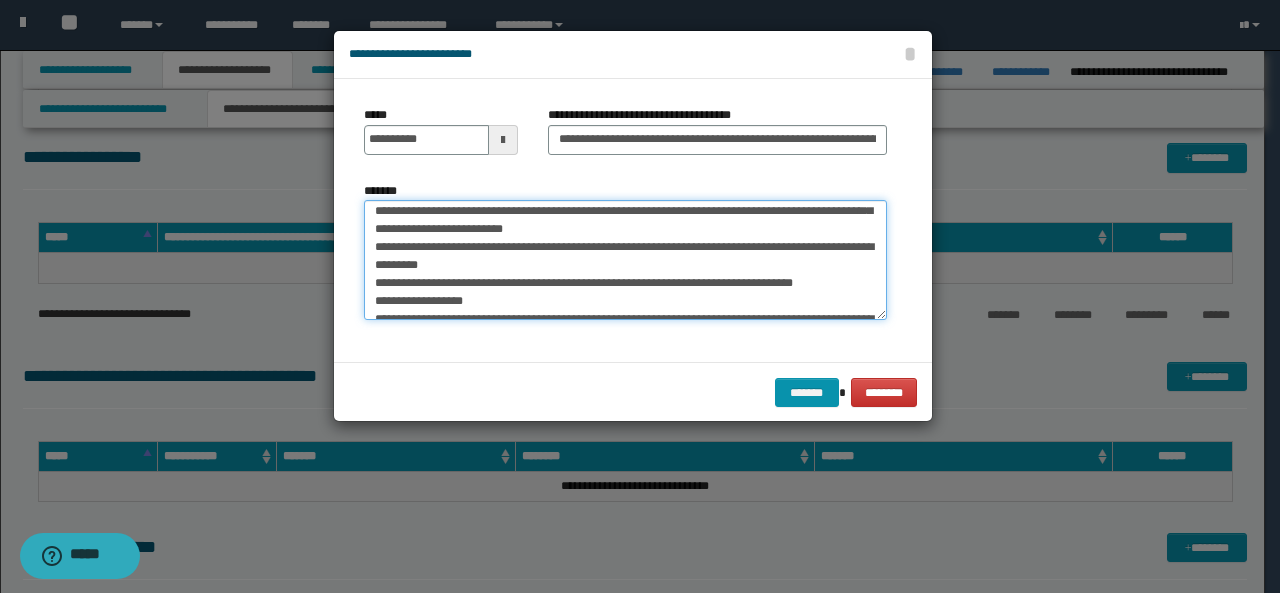 click on "**********" at bounding box center [625, 259] 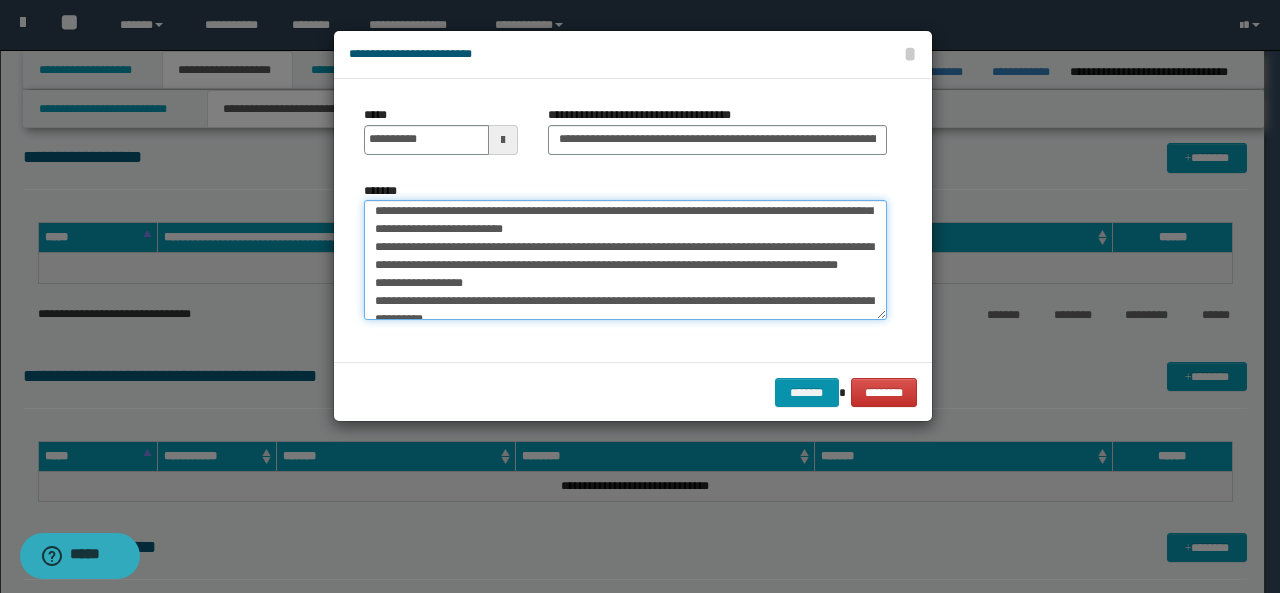 scroll, scrollTop: 70, scrollLeft: 0, axis: vertical 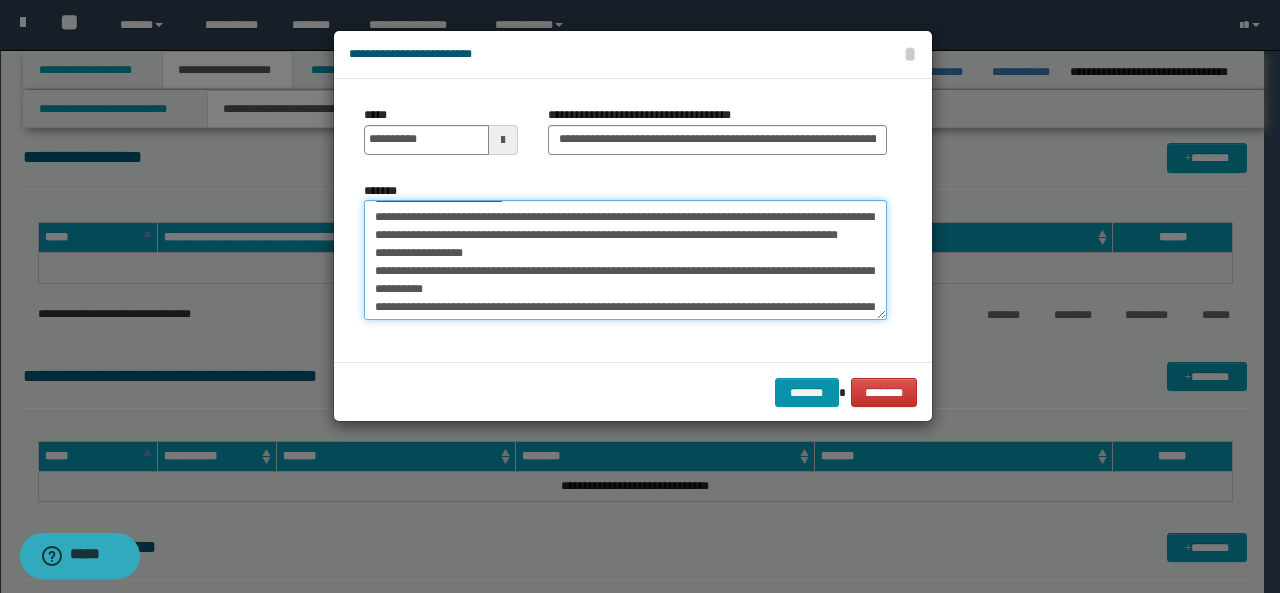 click on "**********" at bounding box center (625, 259) 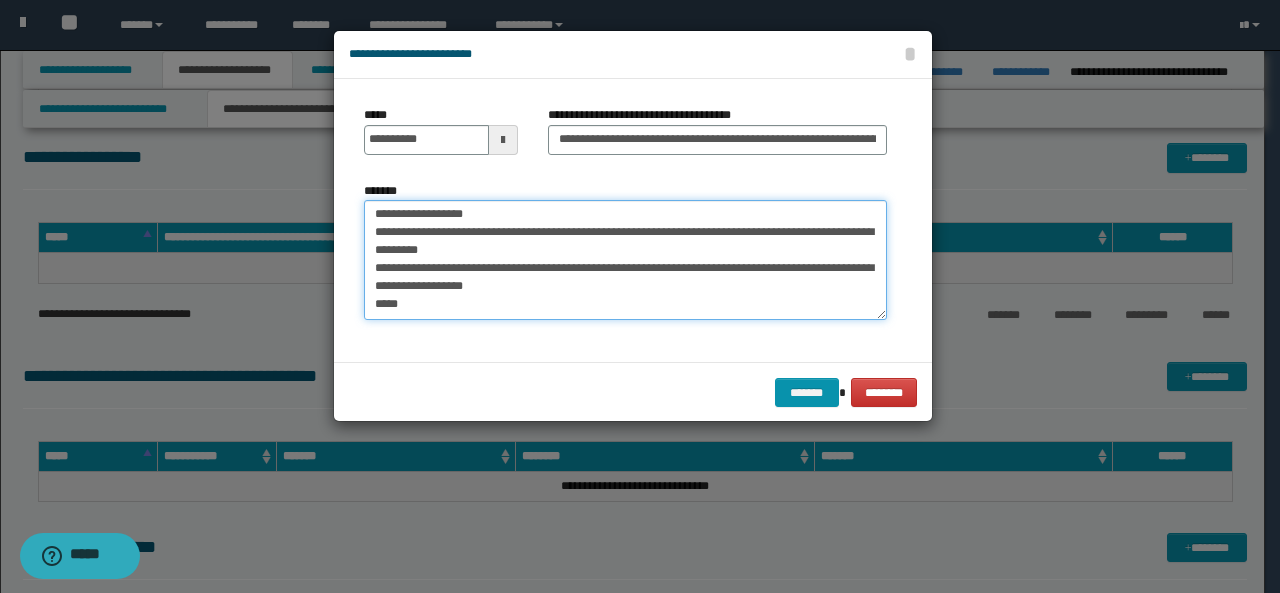 scroll, scrollTop: 119, scrollLeft: 0, axis: vertical 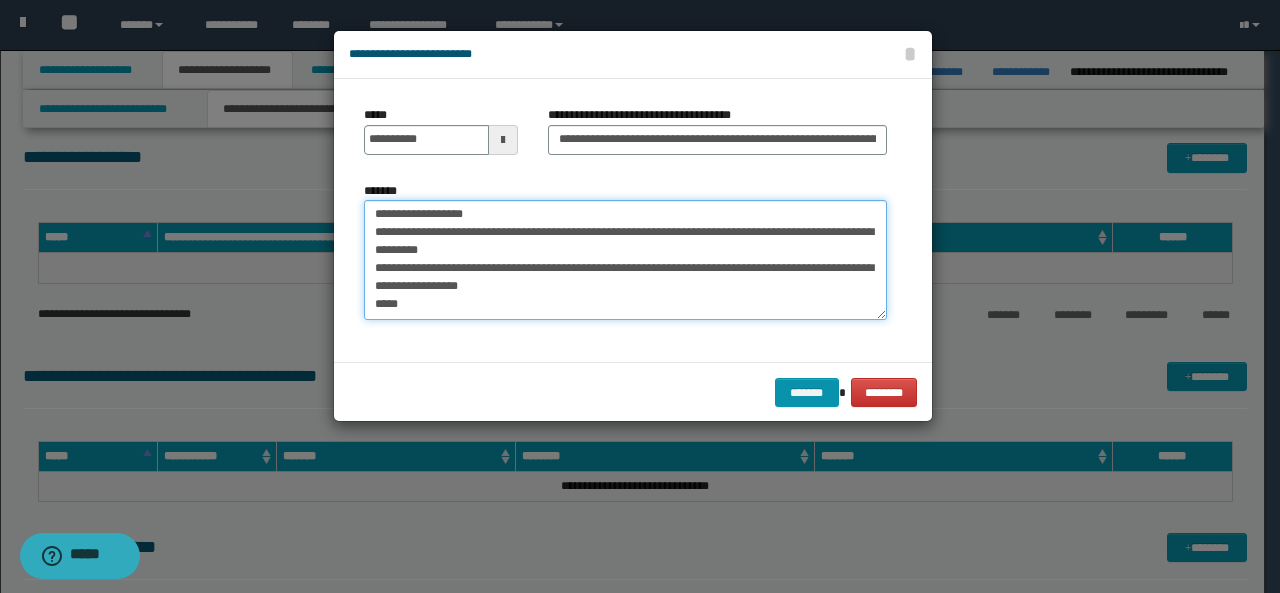 click on "**********" at bounding box center (625, 259) 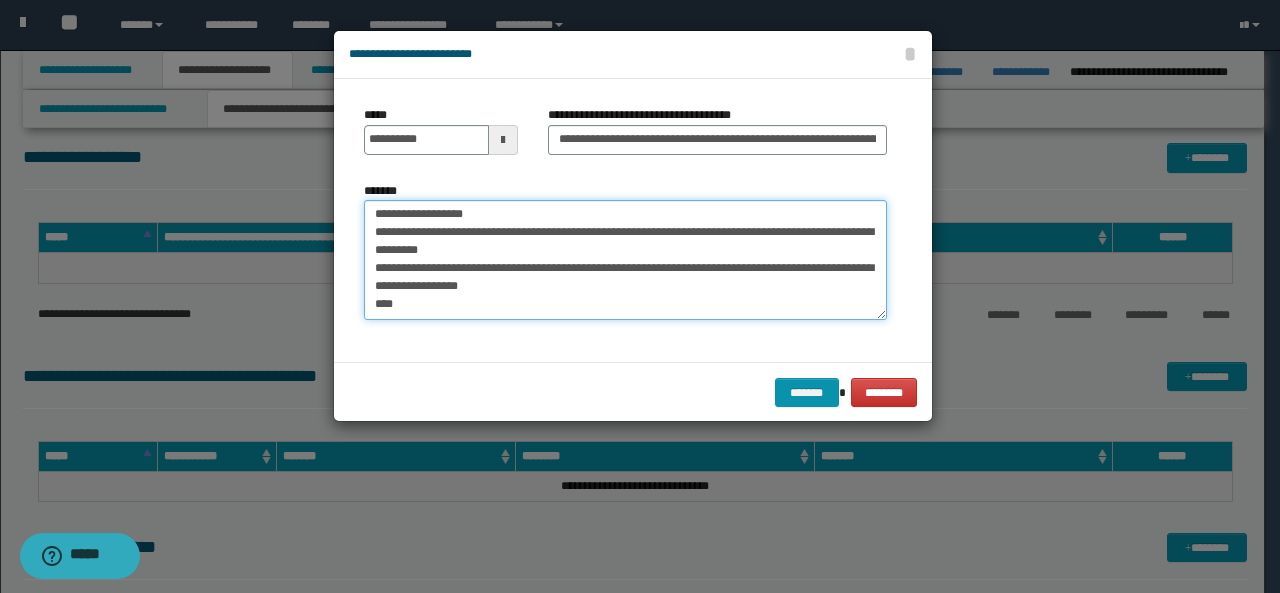 click on "**********" at bounding box center (625, 259) 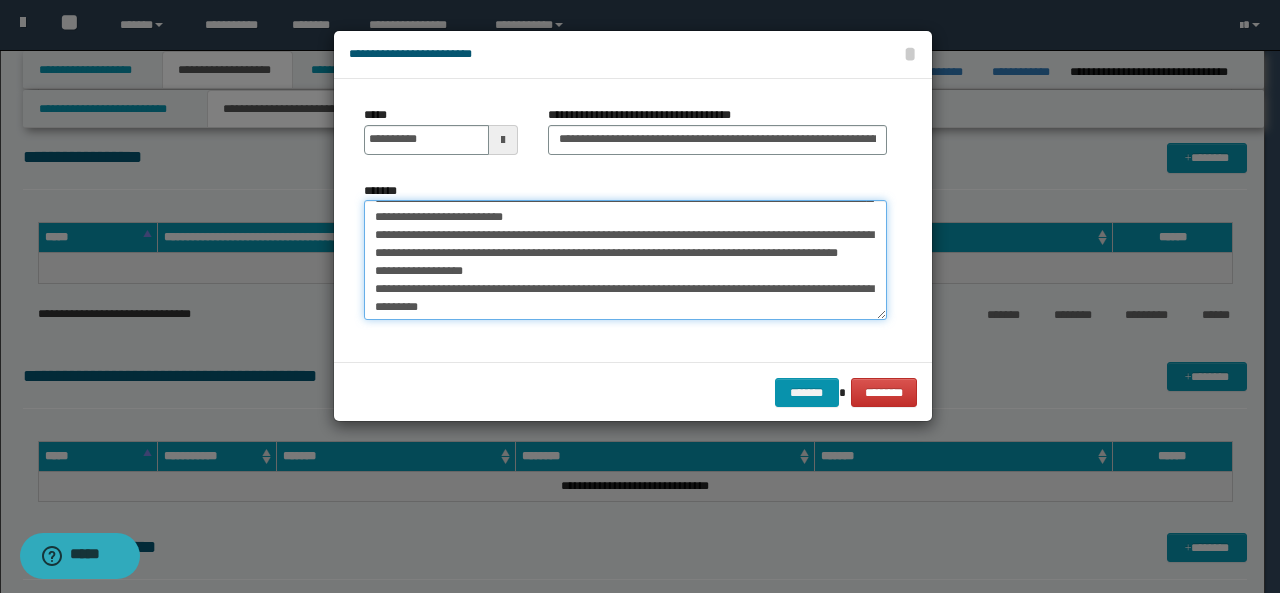 scroll, scrollTop: 86, scrollLeft: 0, axis: vertical 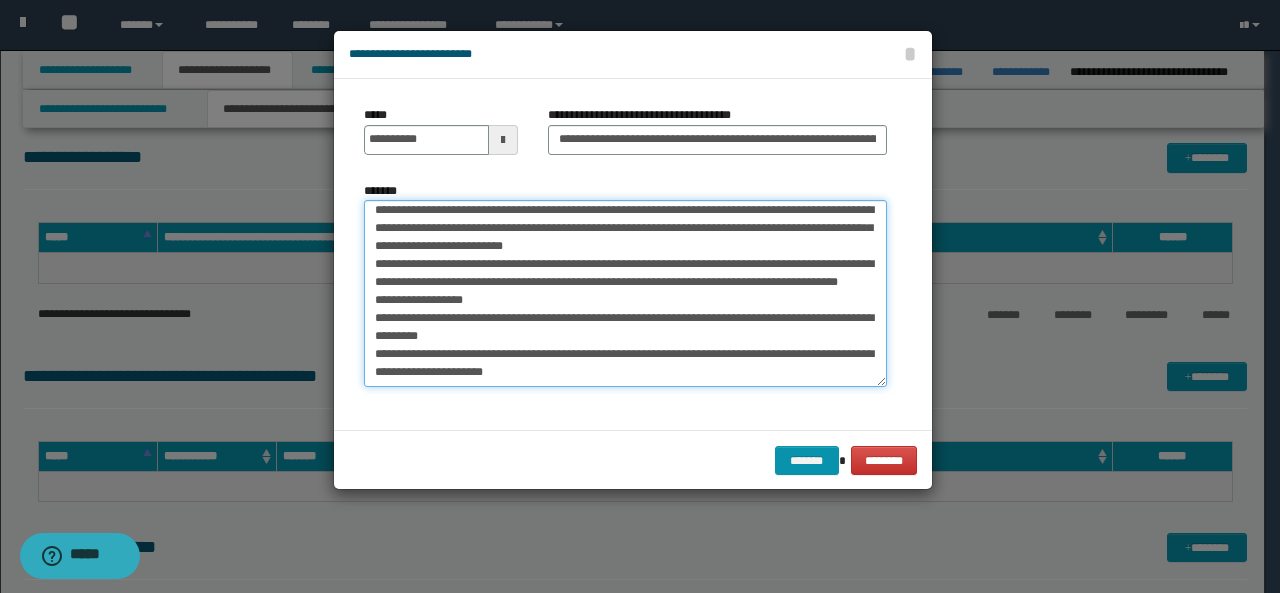 drag, startPoint x: 881, startPoint y: 315, endPoint x: 918, endPoint y: 383, distance: 77.41447 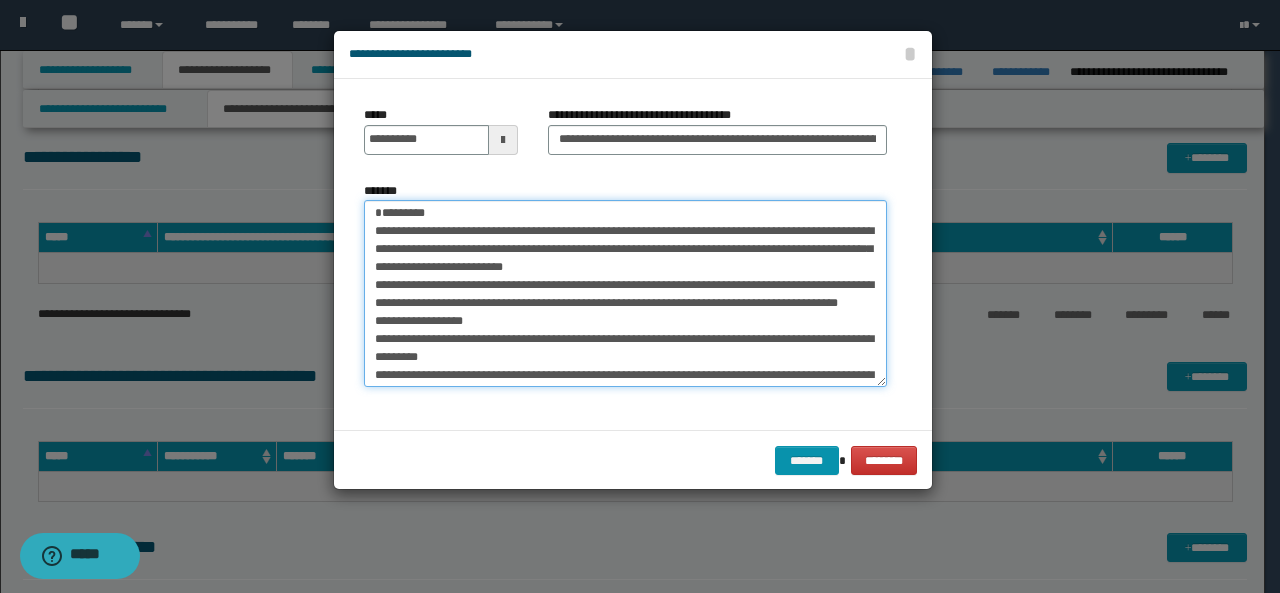 scroll, scrollTop: 0, scrollLeft: 0, axis: both 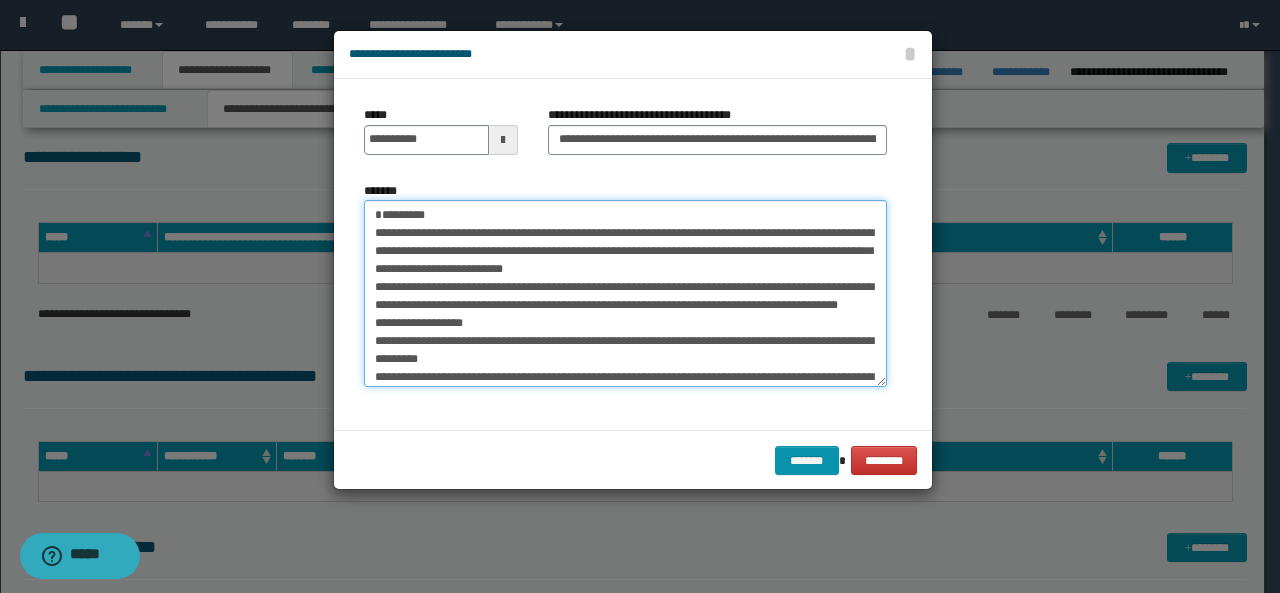 click on "**********" at bounding box center (625, 293) 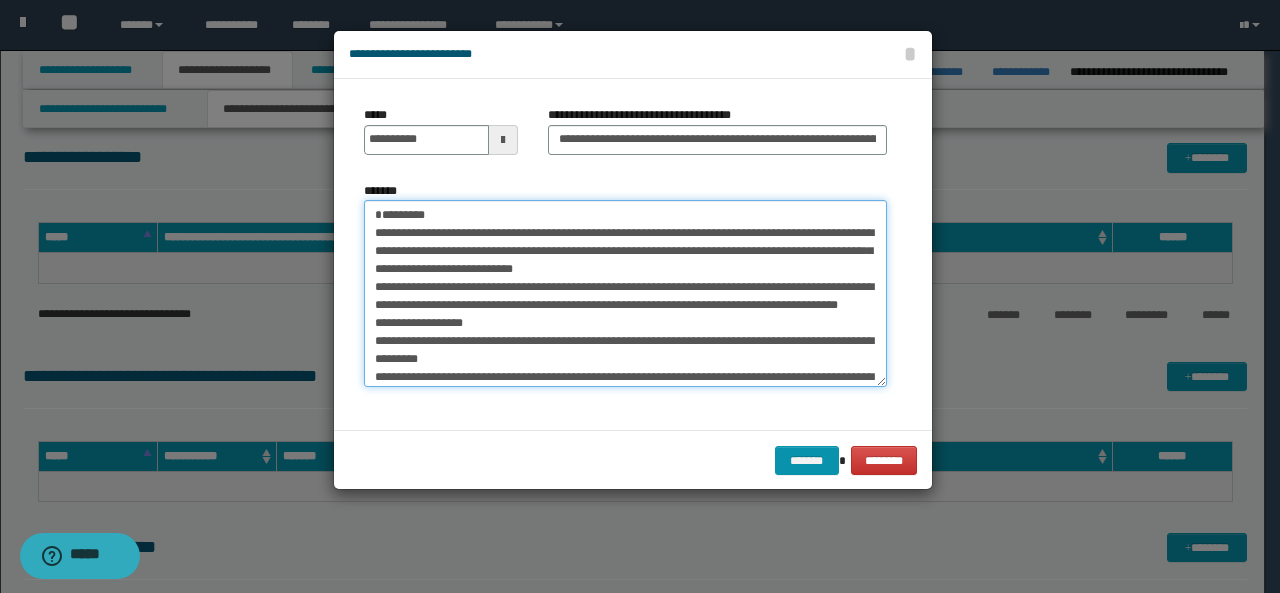 click on "**********" at bounding box center [625, 293] 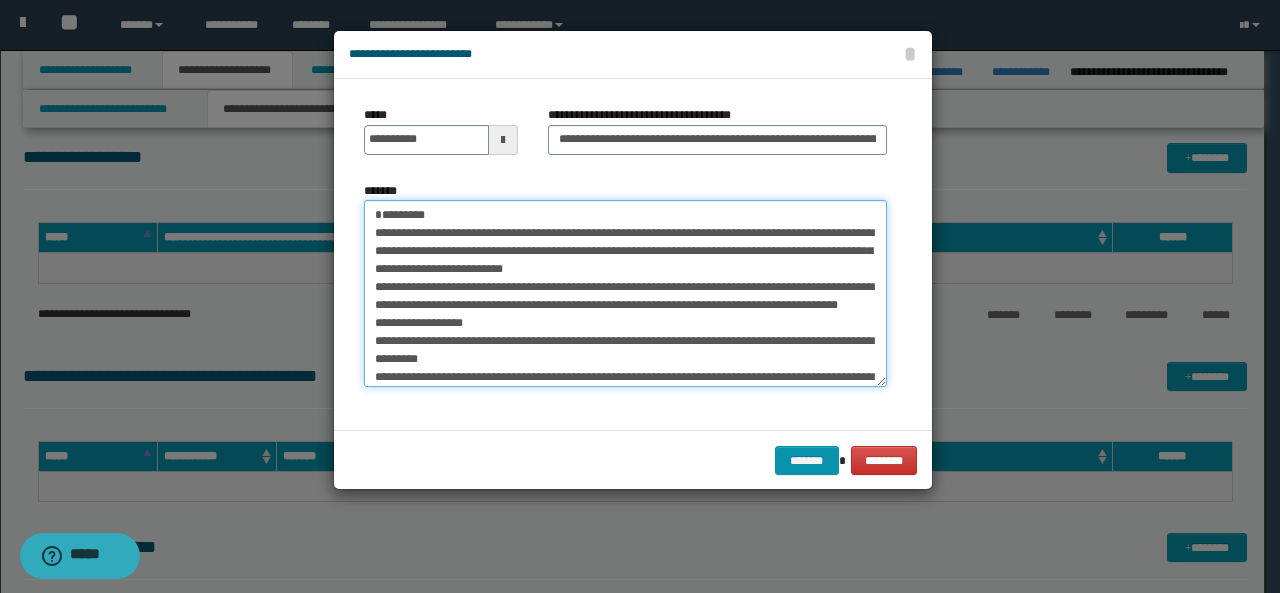 click on "**********" at bounding box center (625, 293) 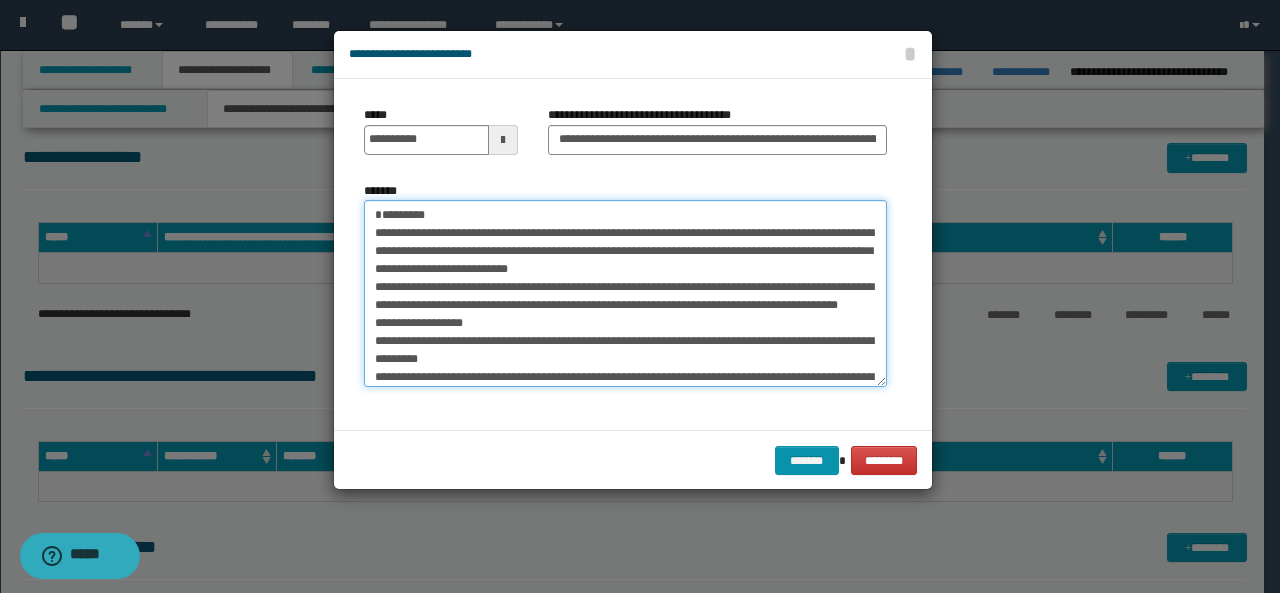 click on "**********" at bounding box center (625, 293) 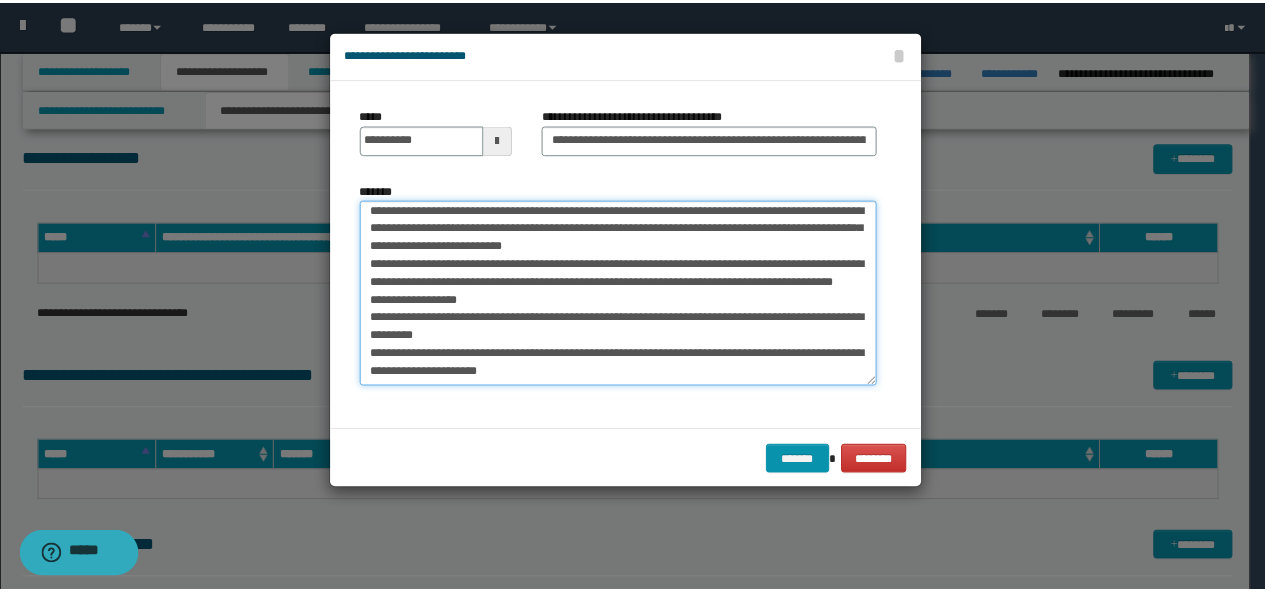 scroll, scrollTop: 40, scrollLeft: 0, axis: vertical 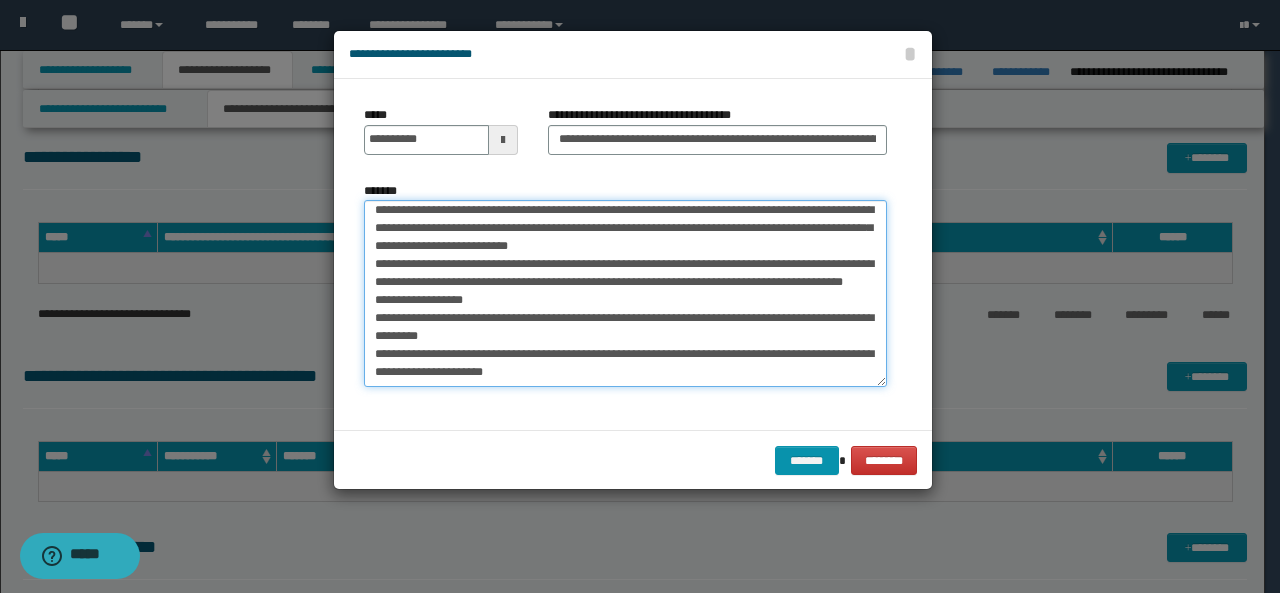 type on "**********" 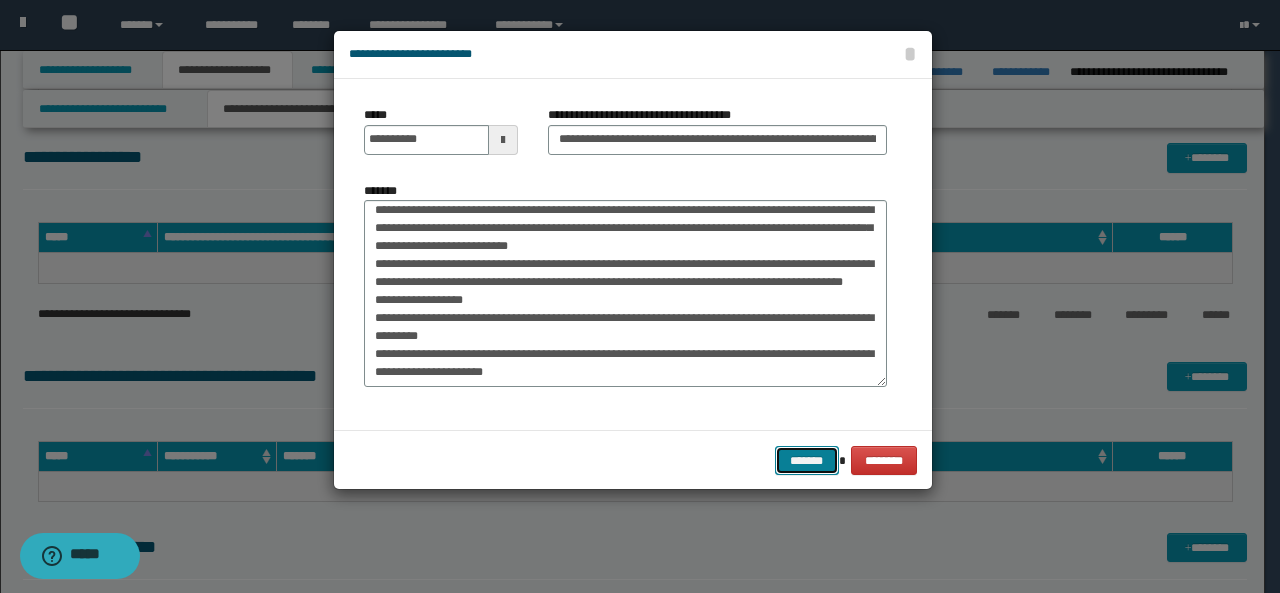 click on "*******" at bounding box center (807, 460) 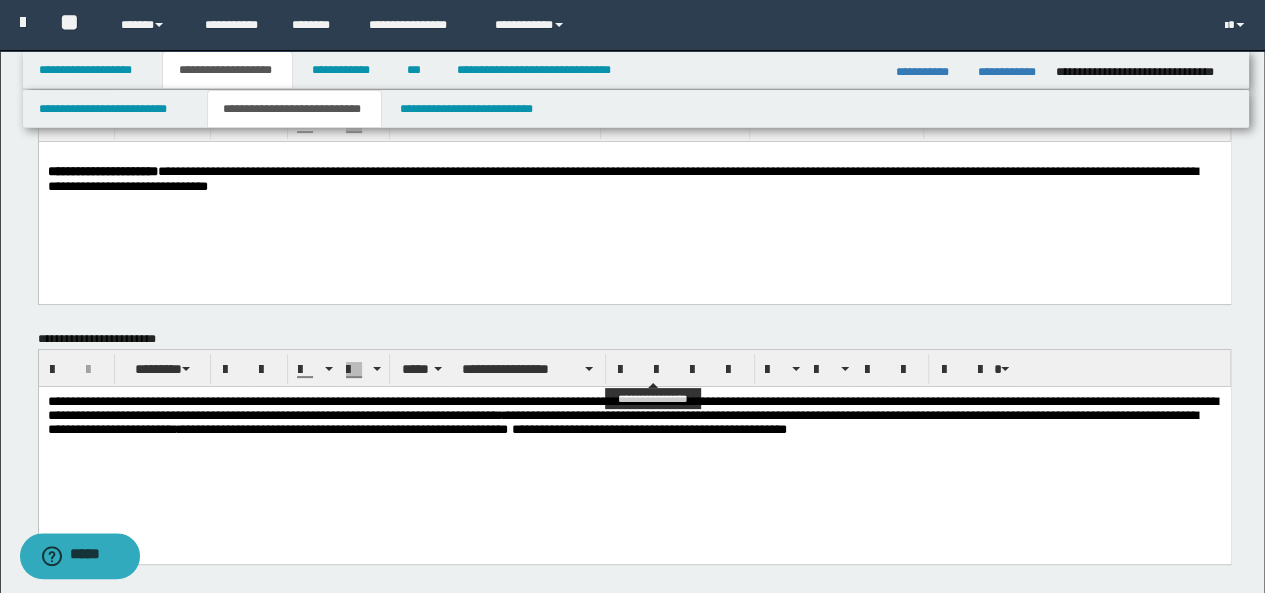 scroll, scrollTop: 0, scrollLeft: 0, axis: both 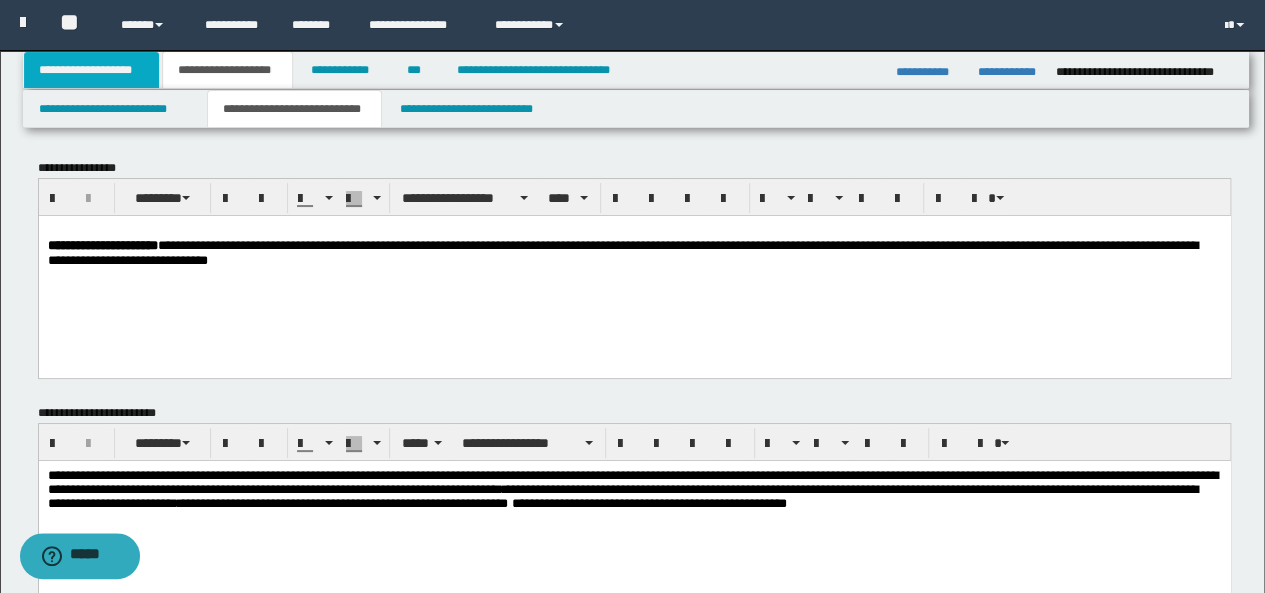 click on "**********" at bounding box center (92, 70) 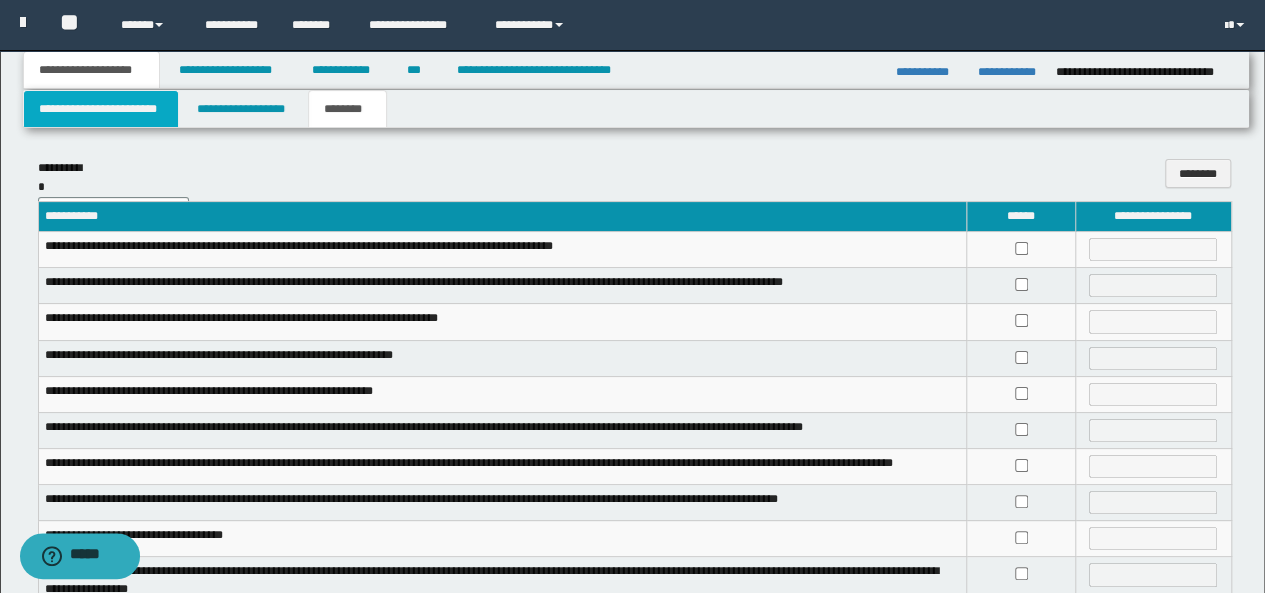 click on "**********" at bounding box center [101, 109] 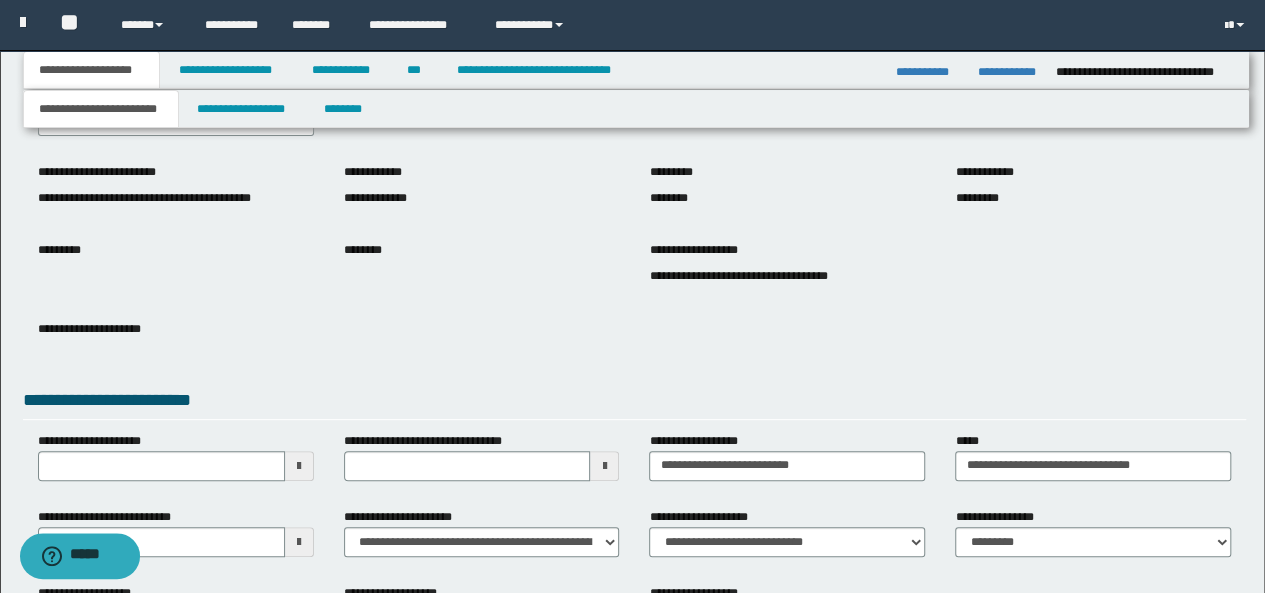 scroll, scrollTop: 0, scrollLeft: 0, axis: both 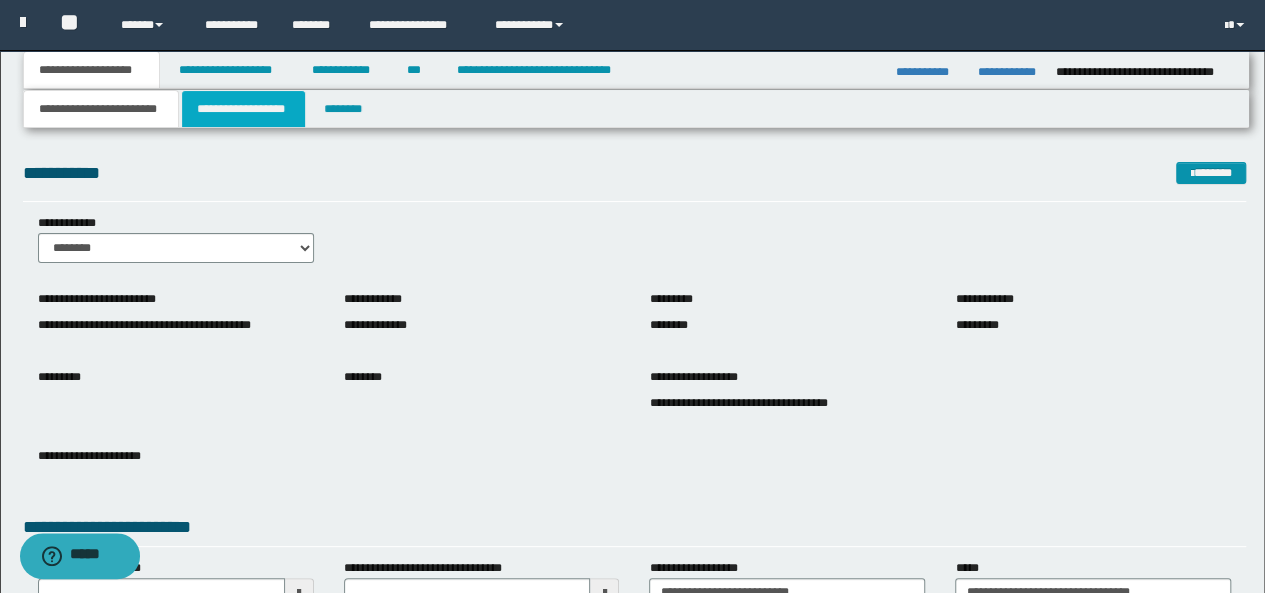 click on "**********" at bounding box center (243, 109) 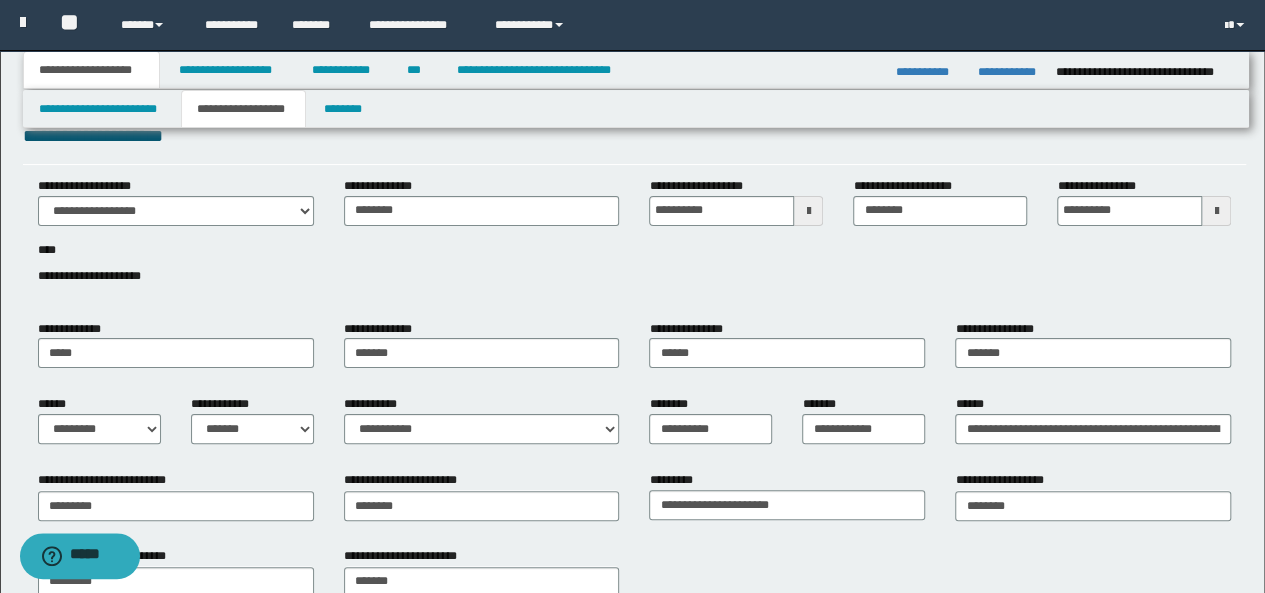 scroll, scrollTop: 38, scrollLeft: 0, axis: vertical 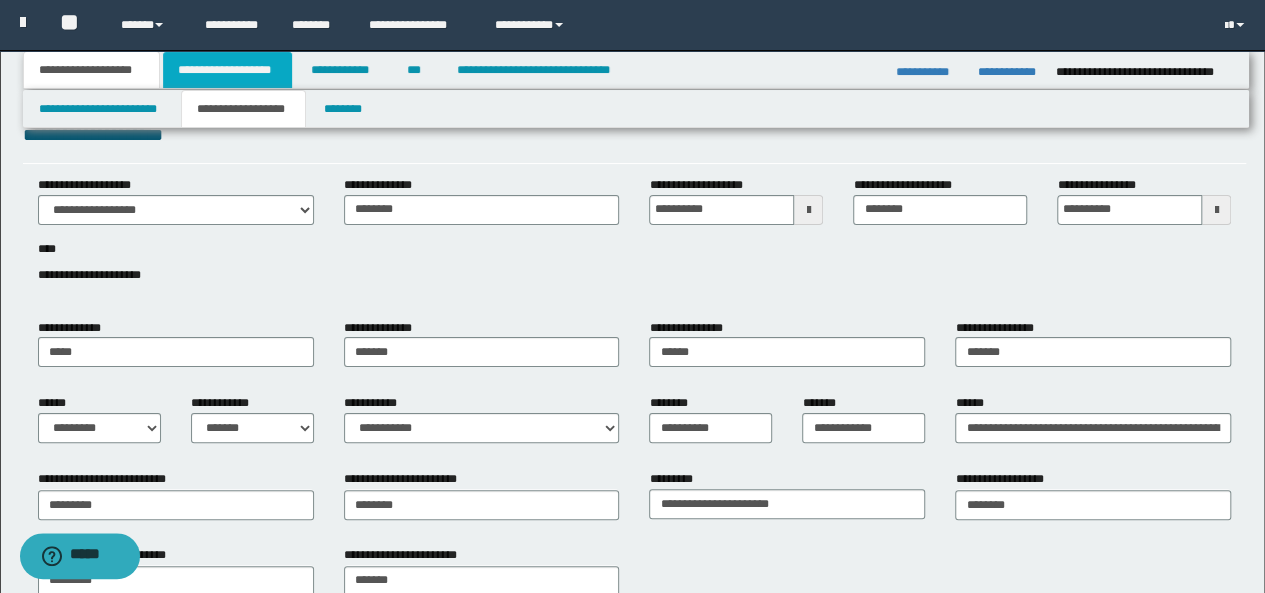click on "**********" at bounding box center (227, 70) 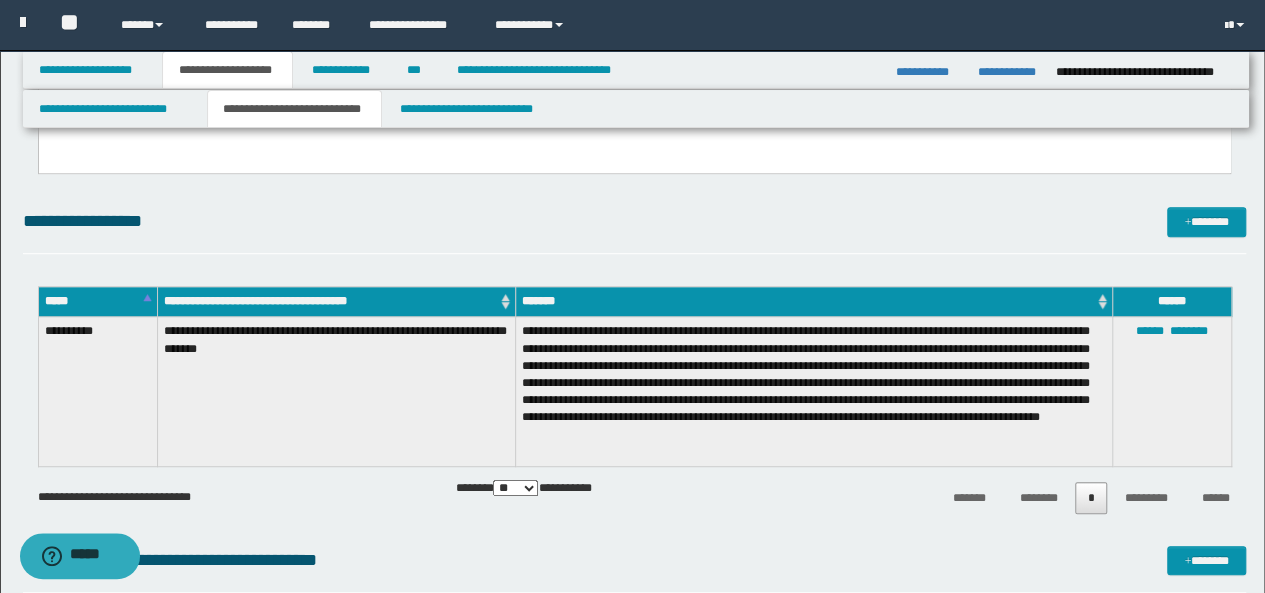 scroll, scrollTop: 552, scrollLeft: 0, axis: vertical 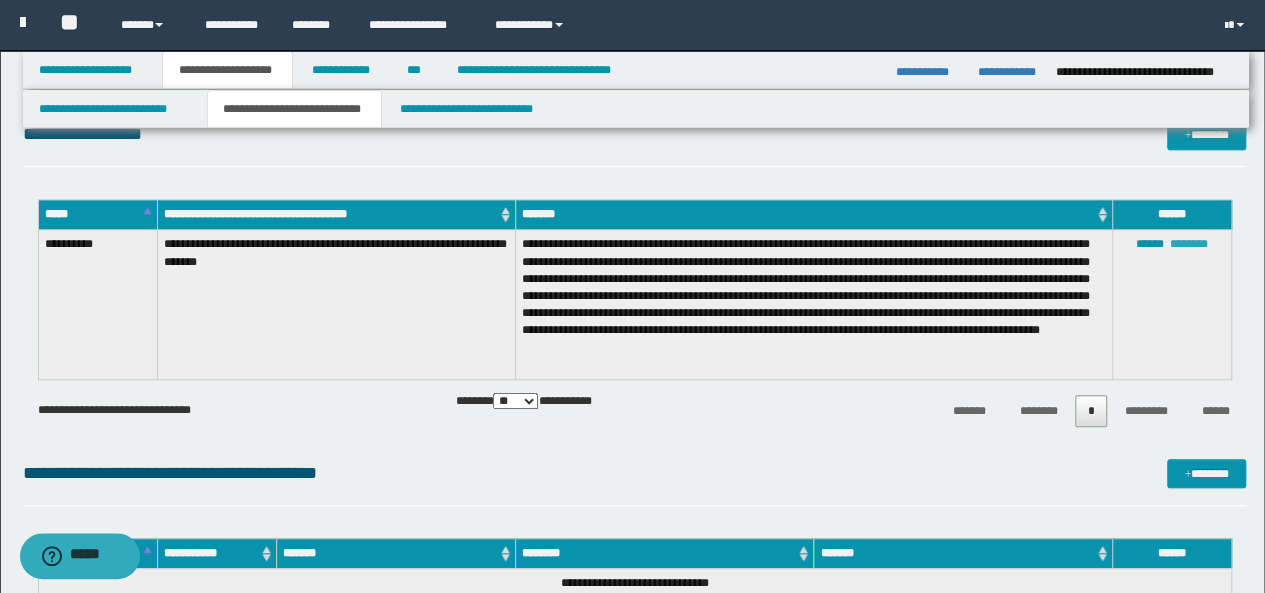 click on "********" at bounding box center [1189, 244] 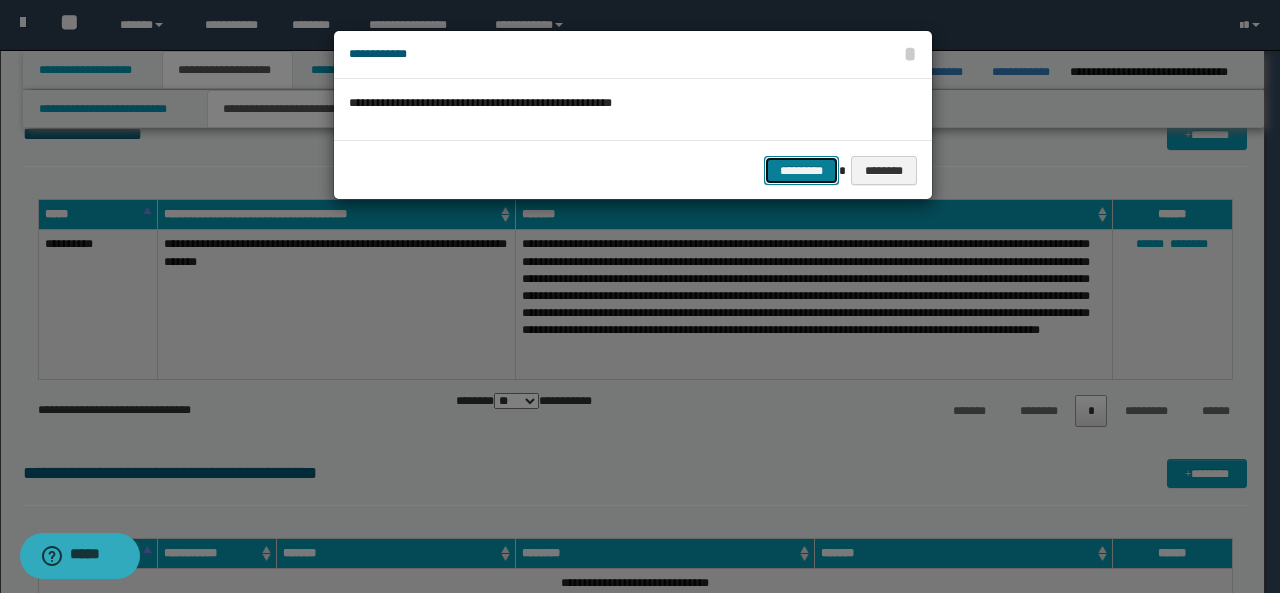 click on "*********" at bounding box center (801, 170) 